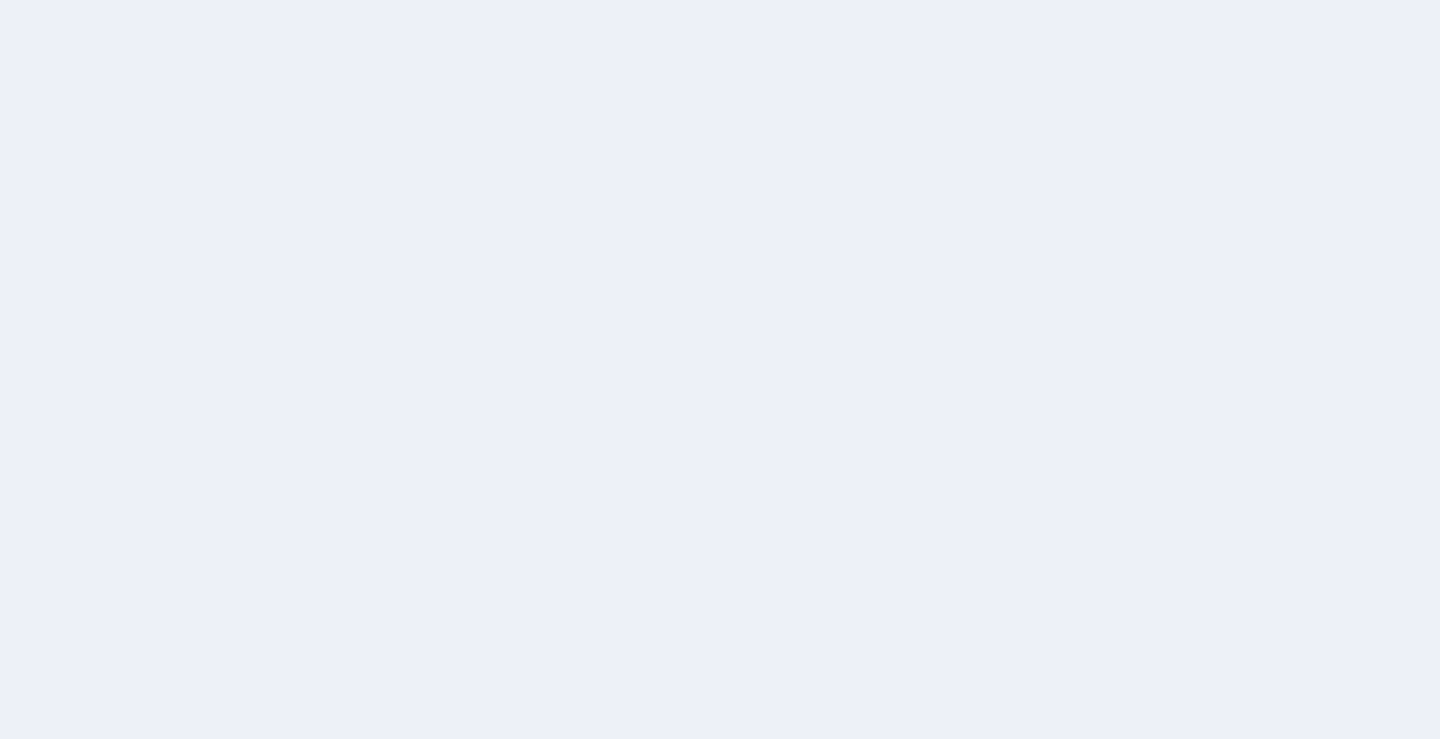 scroll, scrollTop: 0, scrollLeft: 0, axis: both 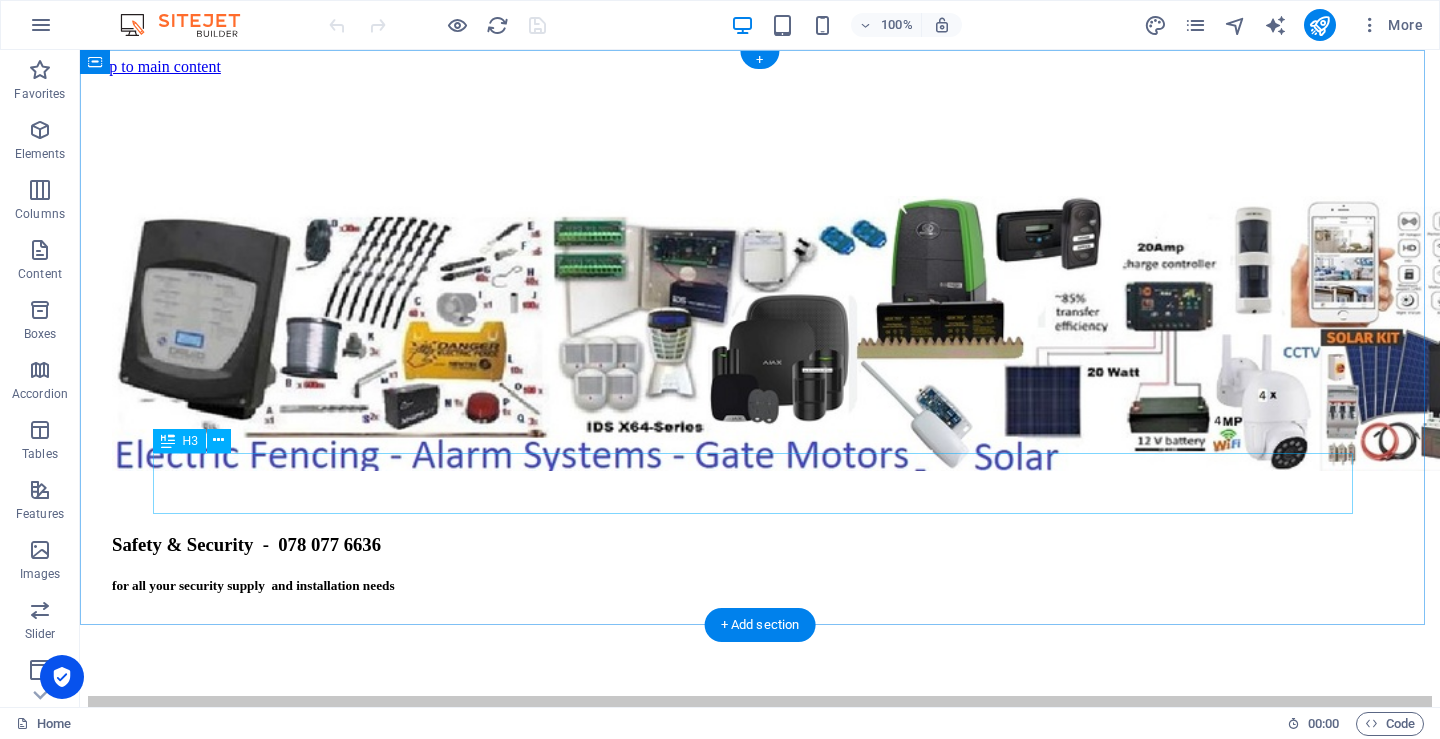 click on "Safety & Security  -  078 077 6636" at bounding box center [760, 545] 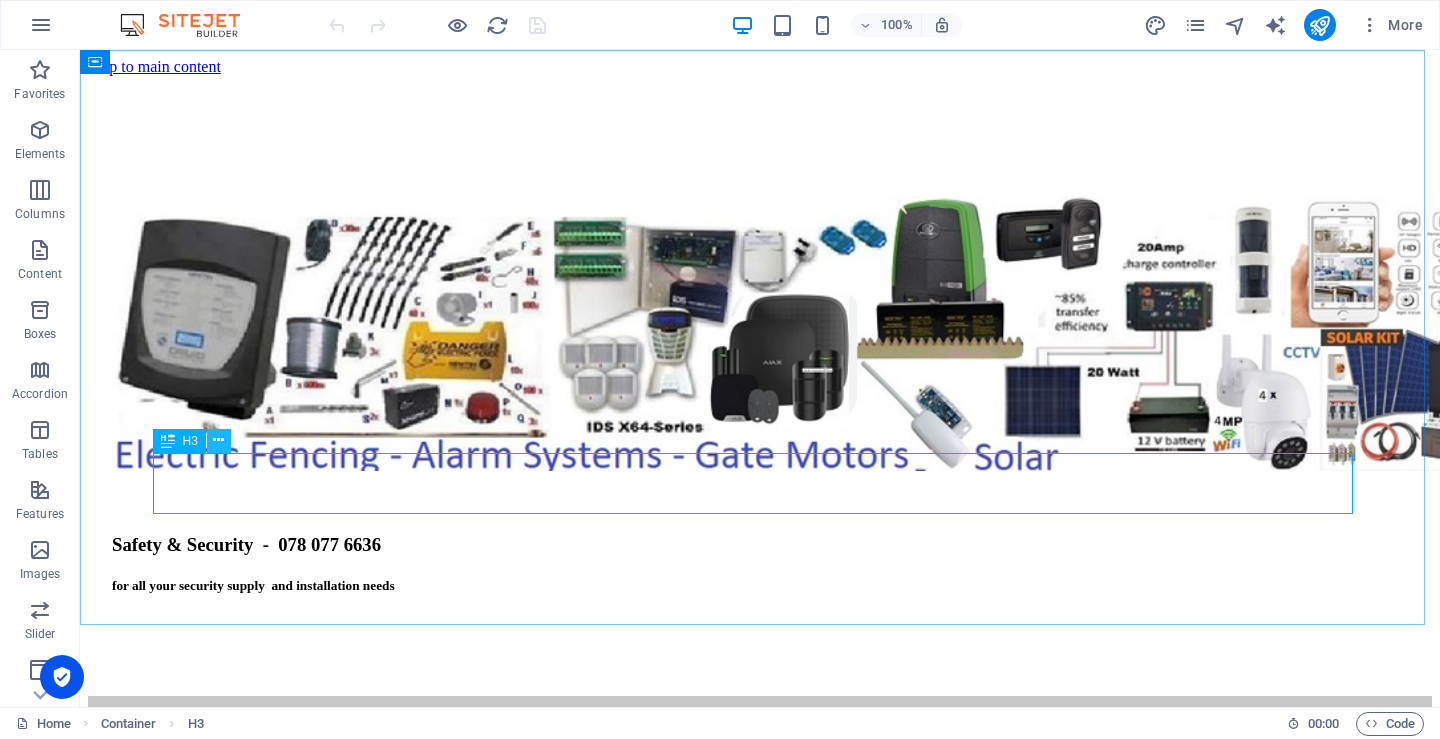 click at bounding box center [218, 440] 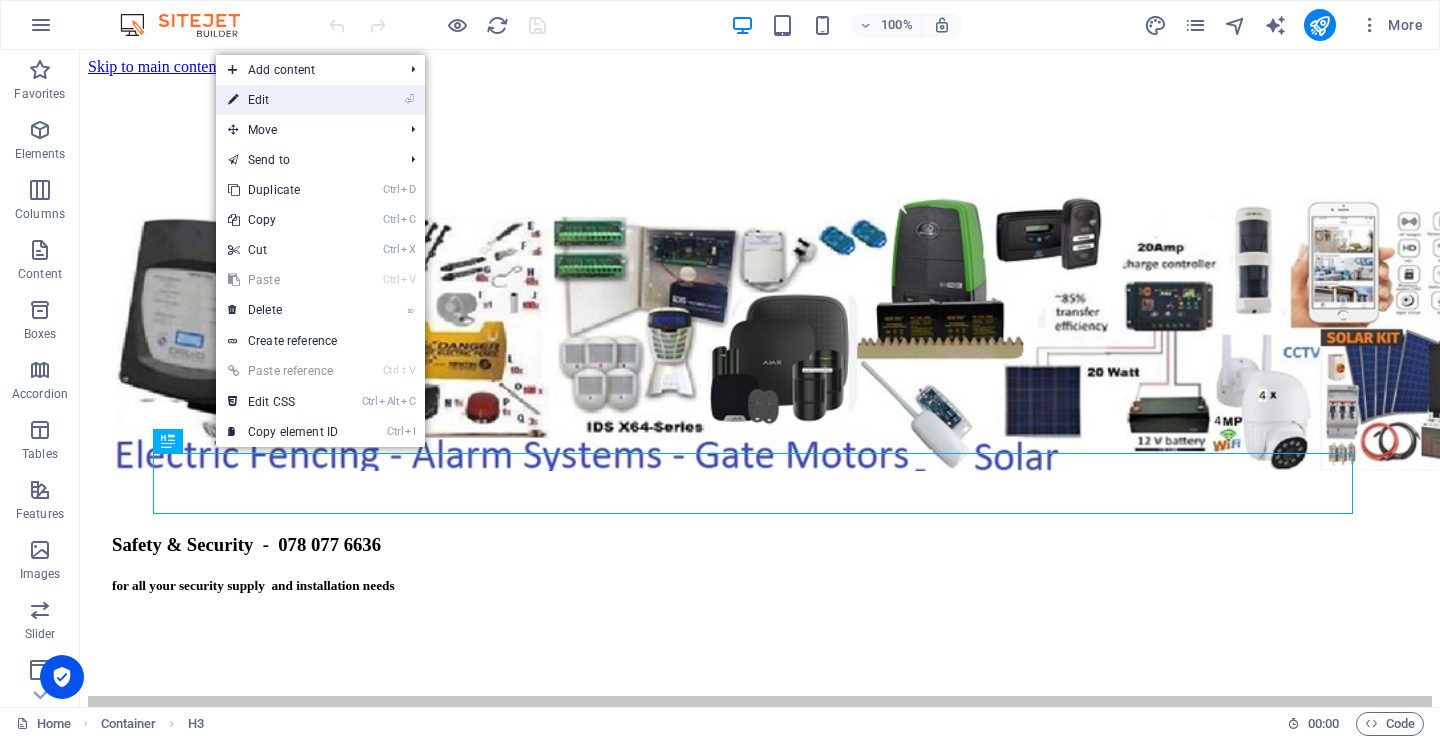 click on "⏎  Edit" at bounding box center [283, 100] 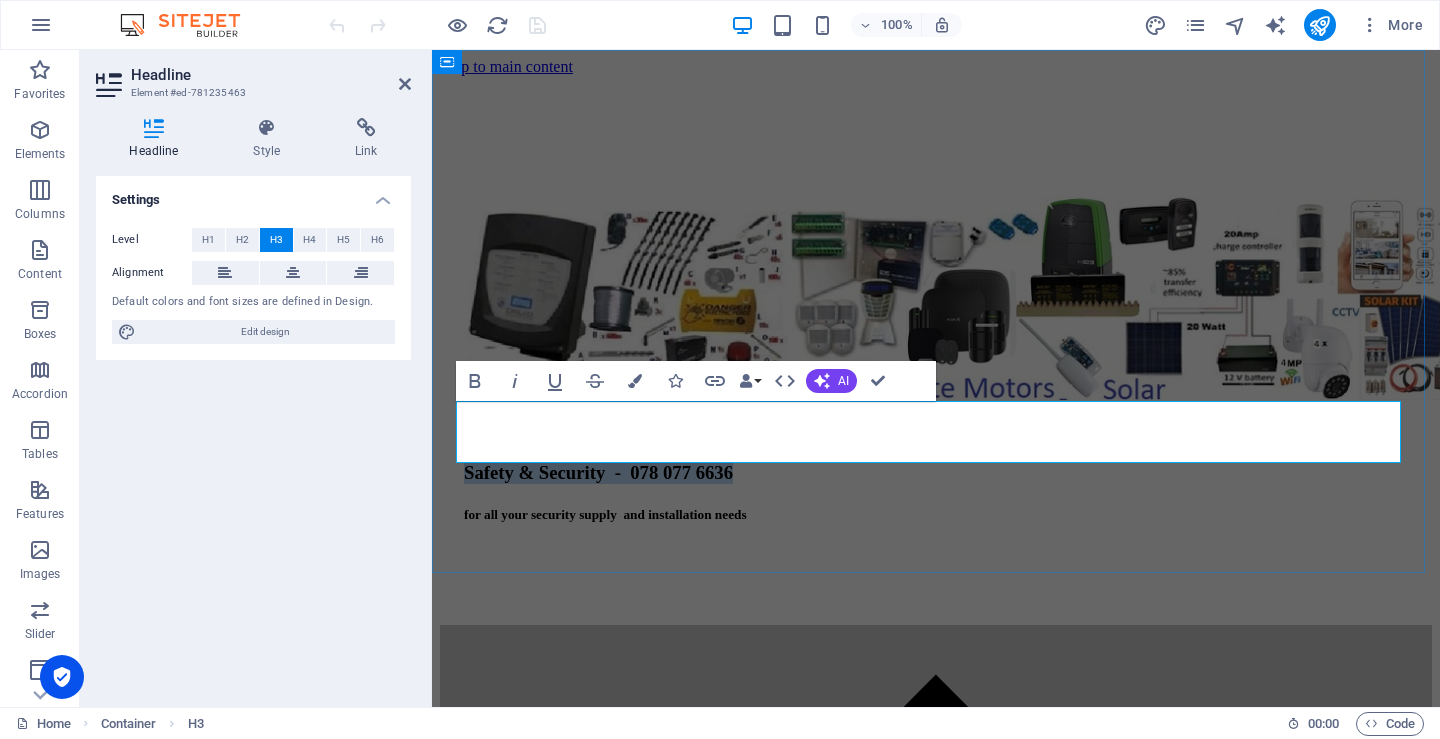 click on "Safety & Security  -  078 077 6636" at bounding box center [936, 473] 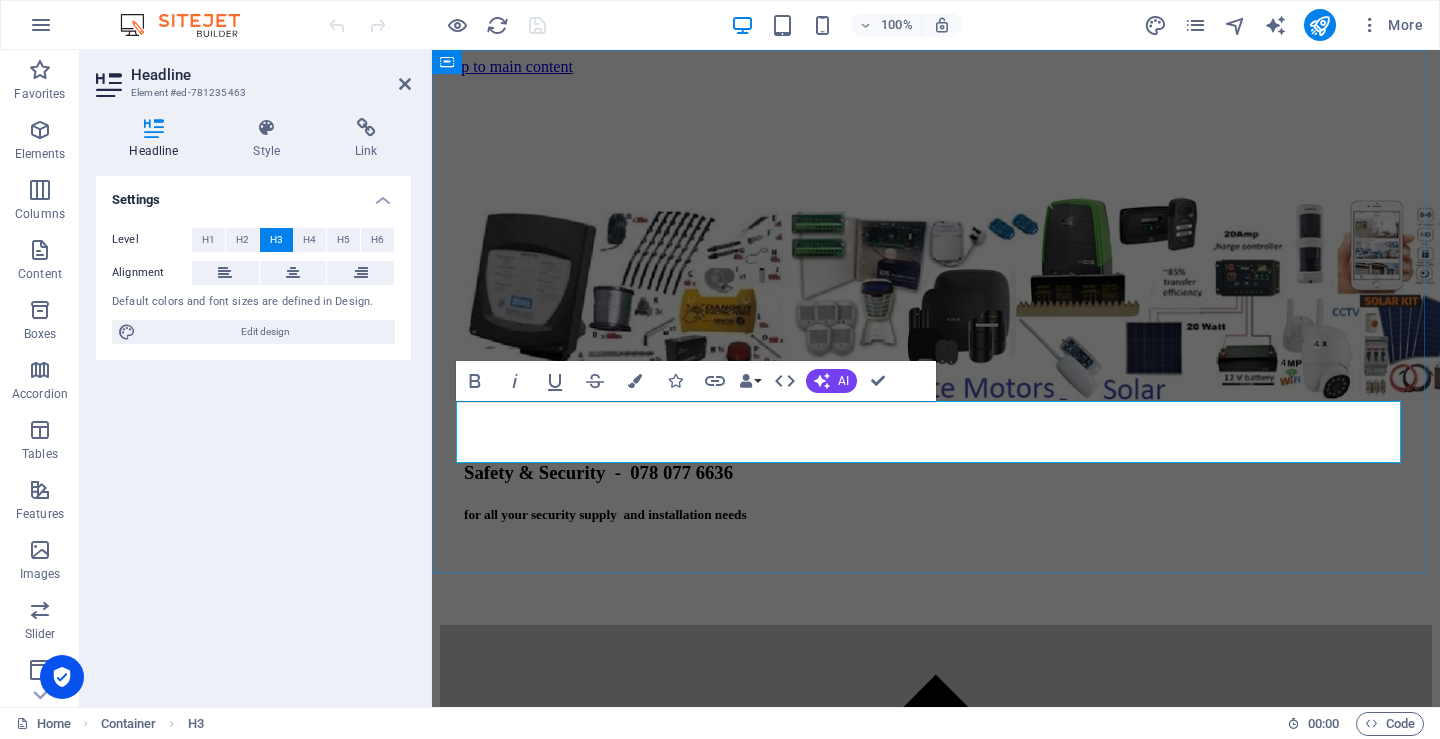 type 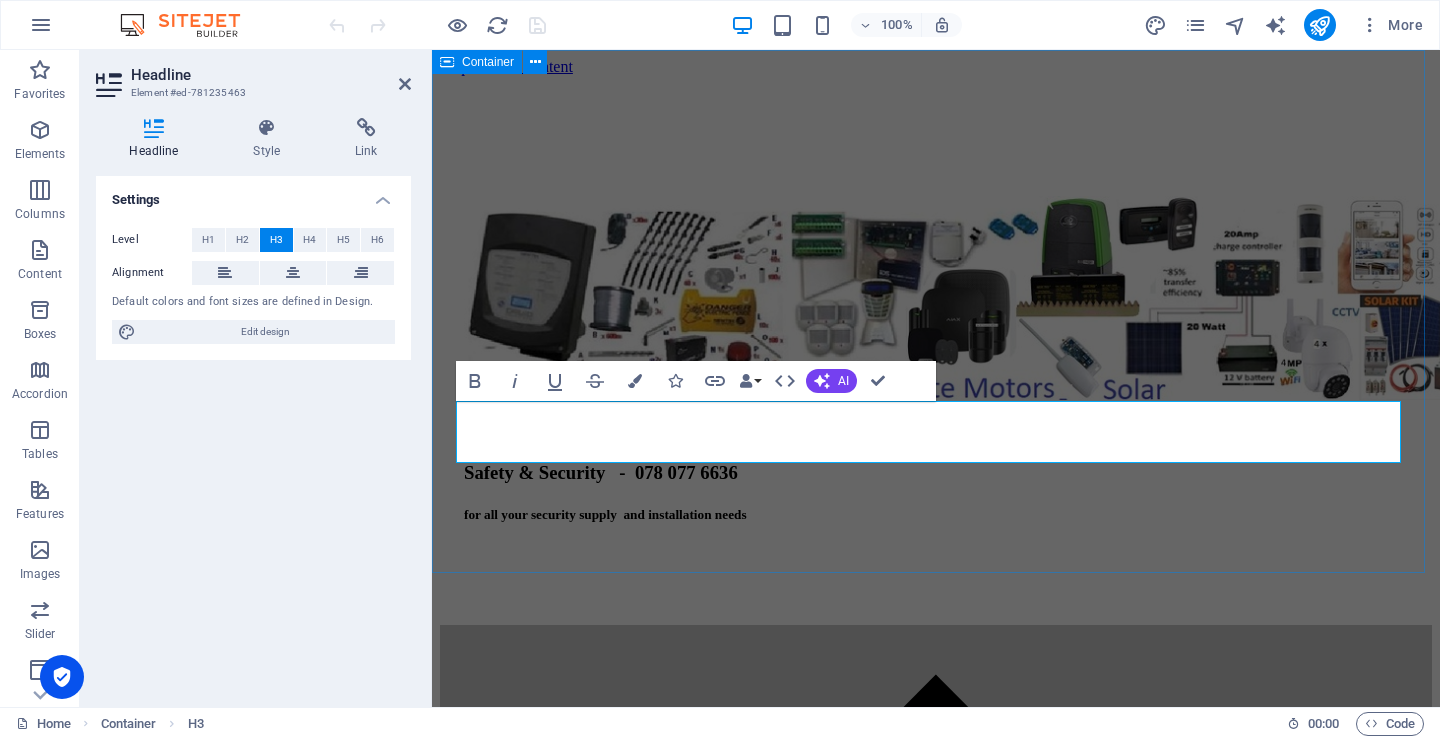 click on "Safety & Security   -  078 077 6636  for all your security supply  and installation needs" at bounding box center [936, 350] 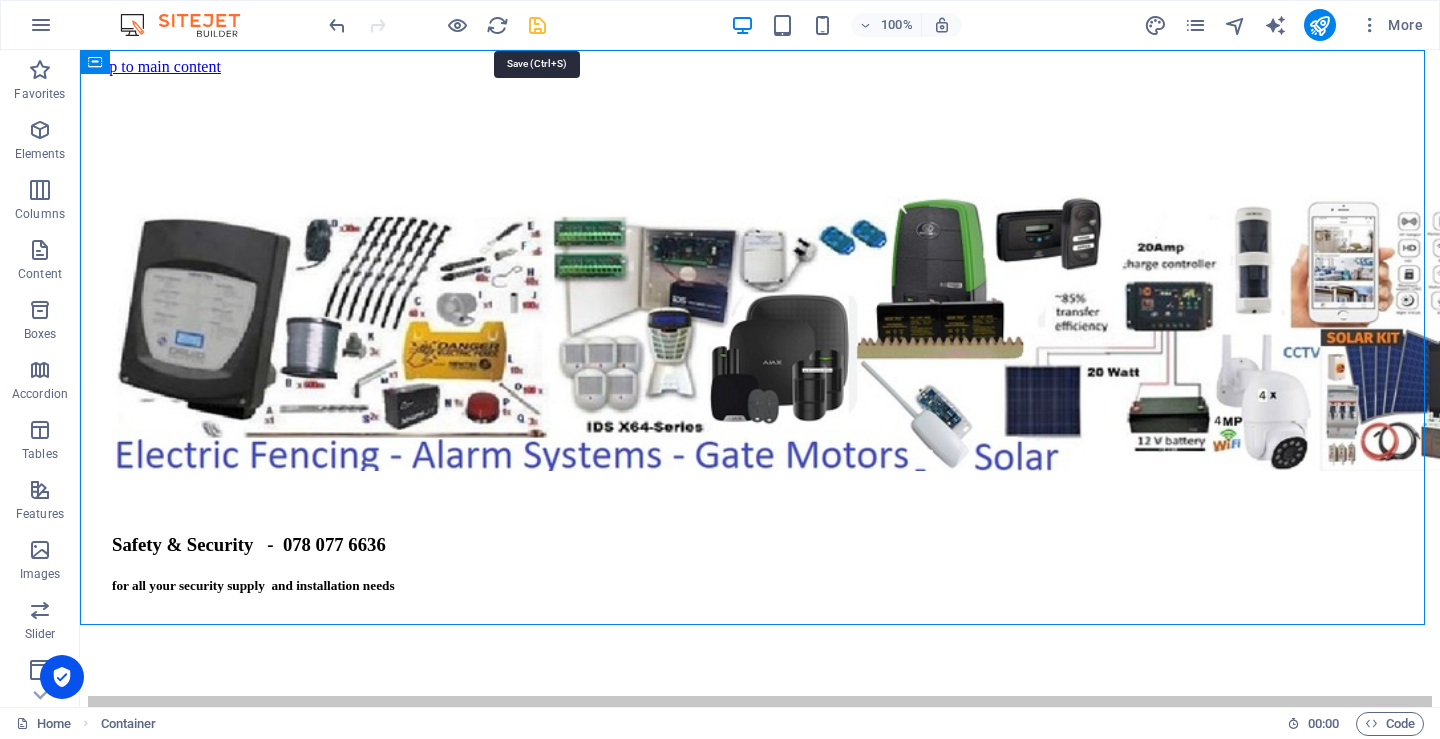 click at bounding box center (537, 25) 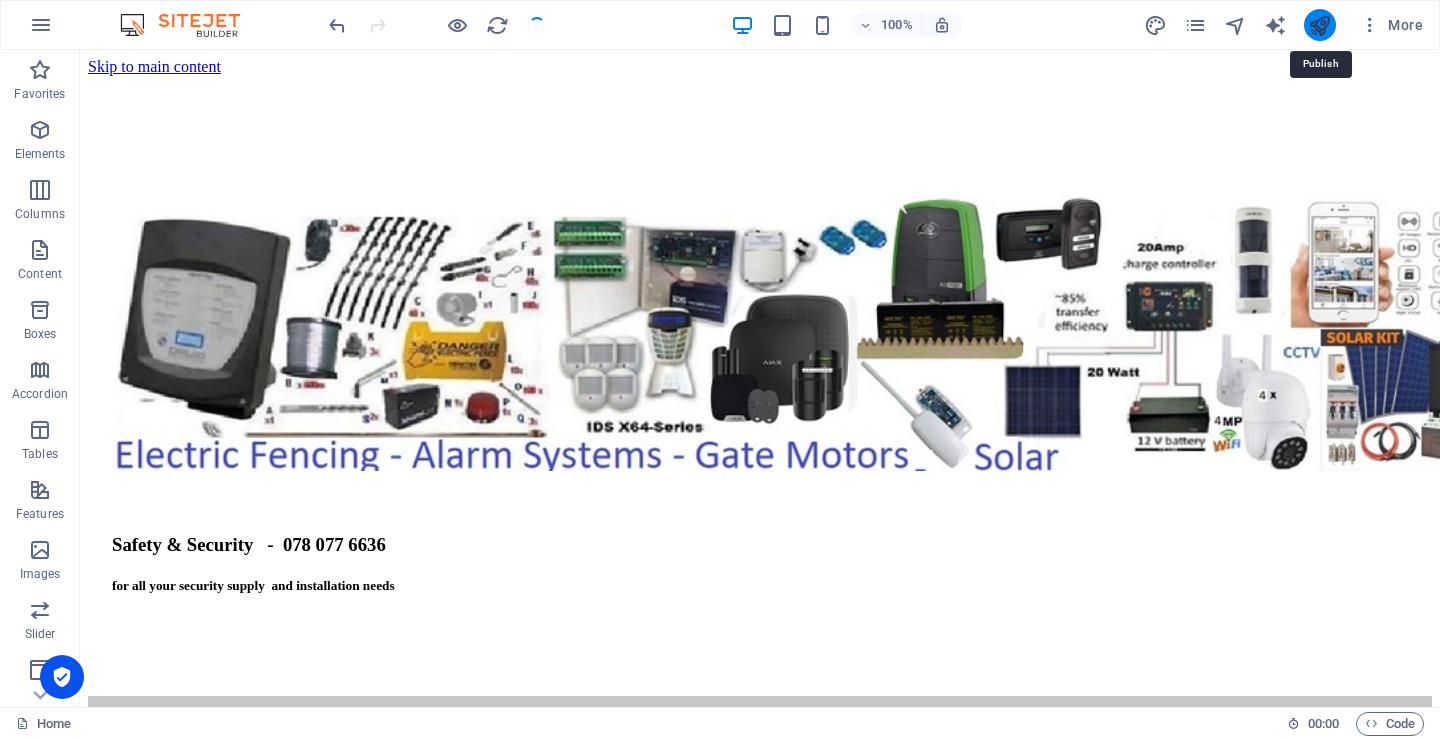 click at bounding box center (1319, 25) 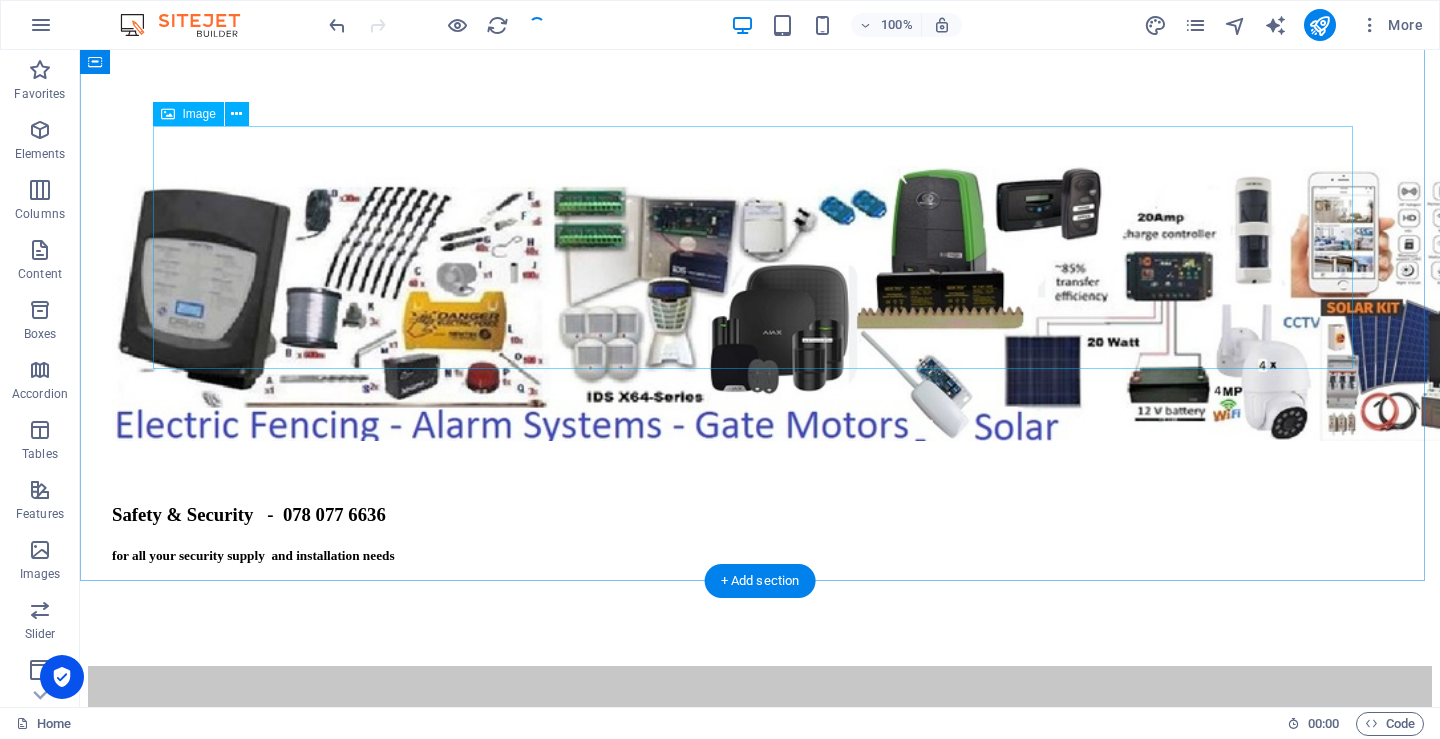 scroll, scrollTop: 0, scrollLeft: 0, axis: both 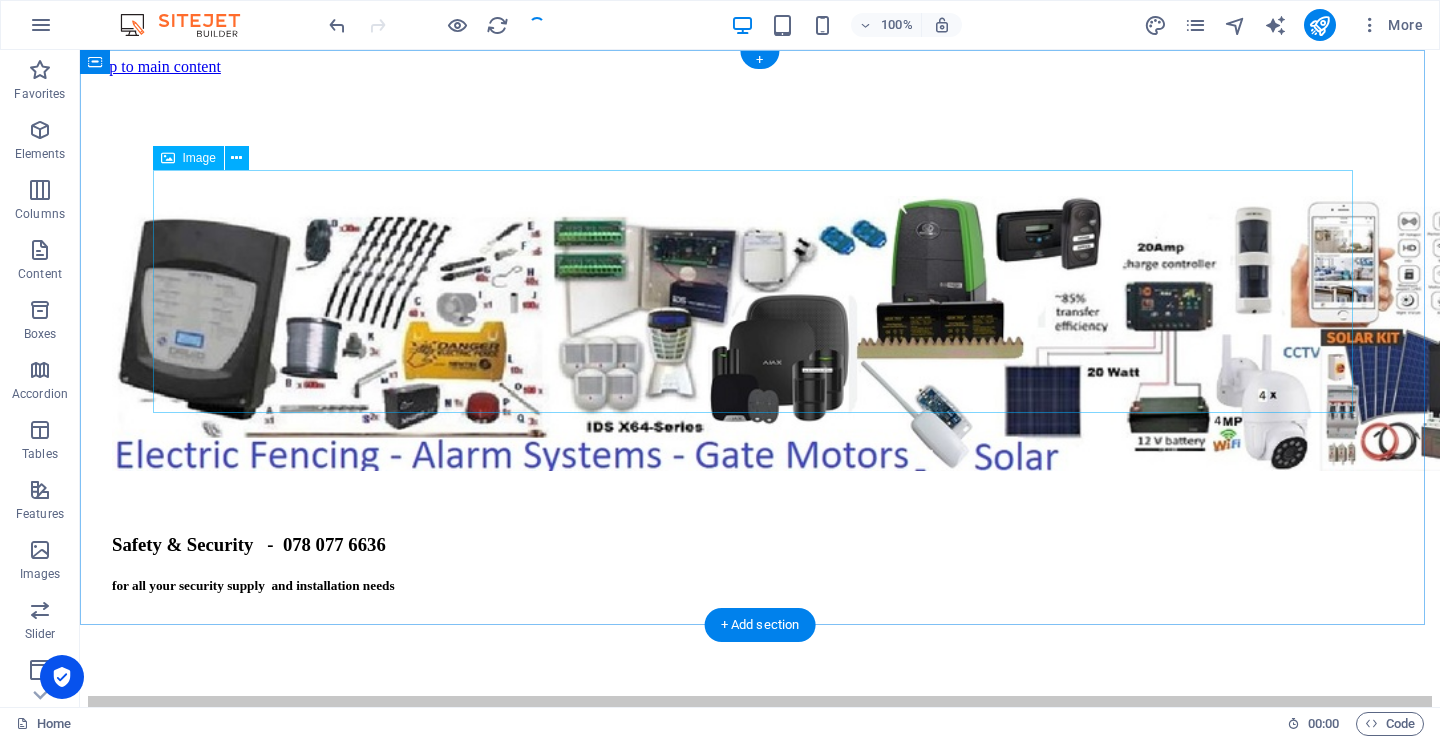 click at bounding box center [760, 335] 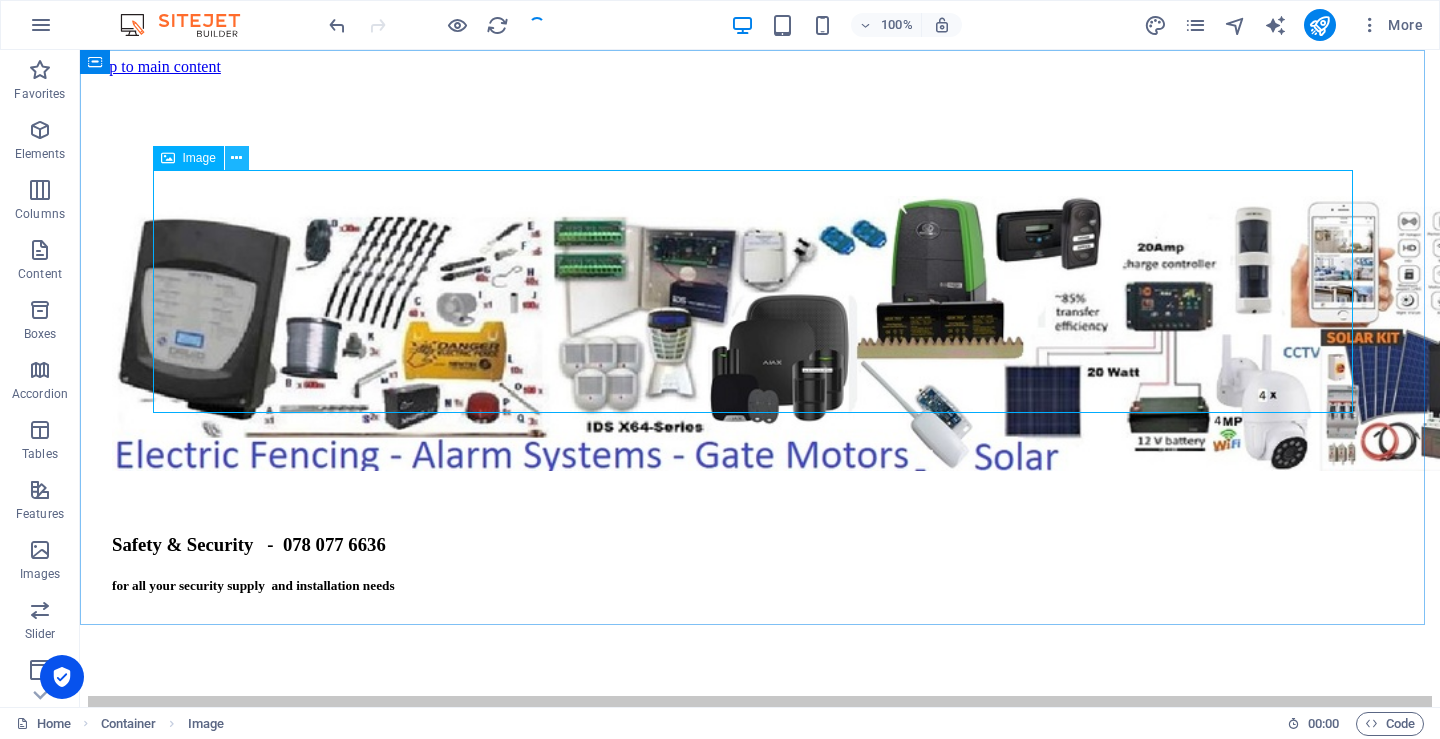 click at bounding box center [237, 158] 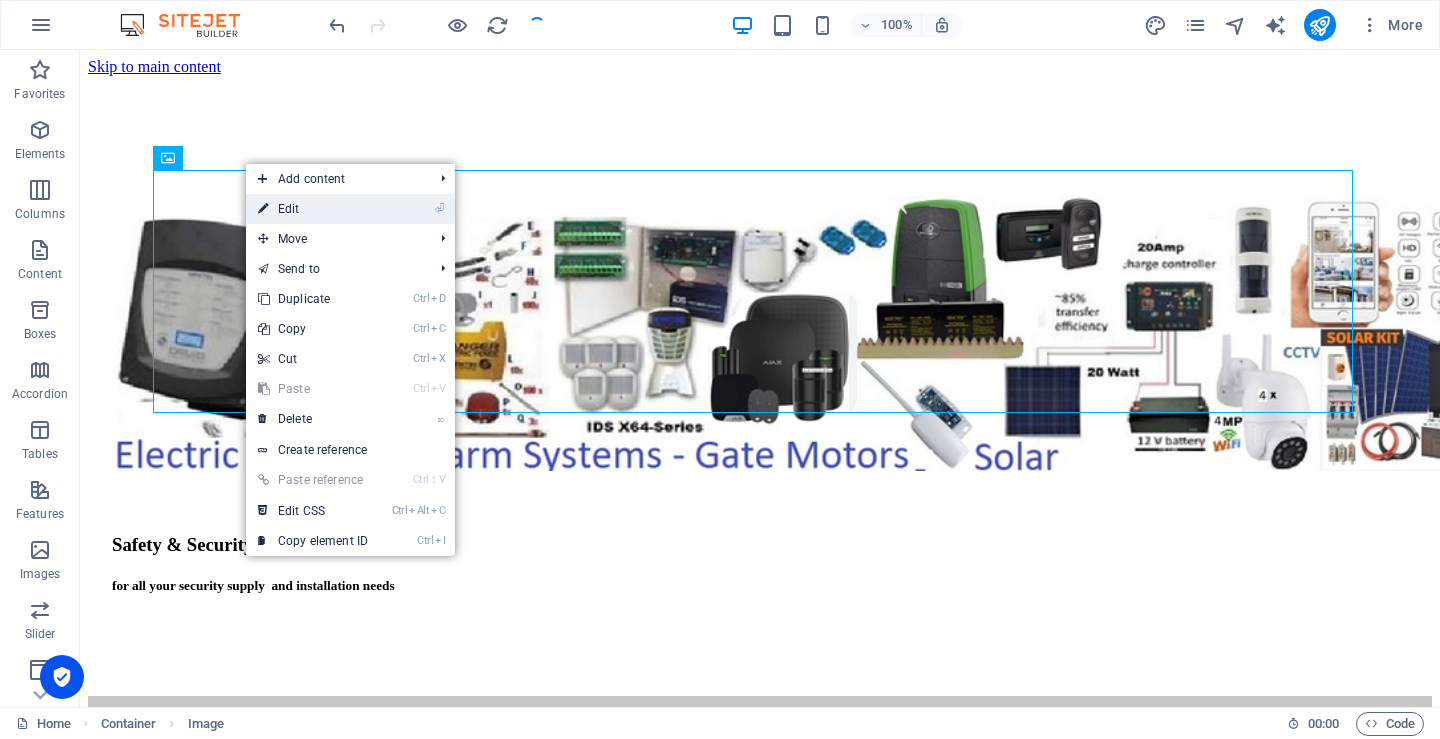 click on "⏎  Edit" at bounding box center (313, 209) 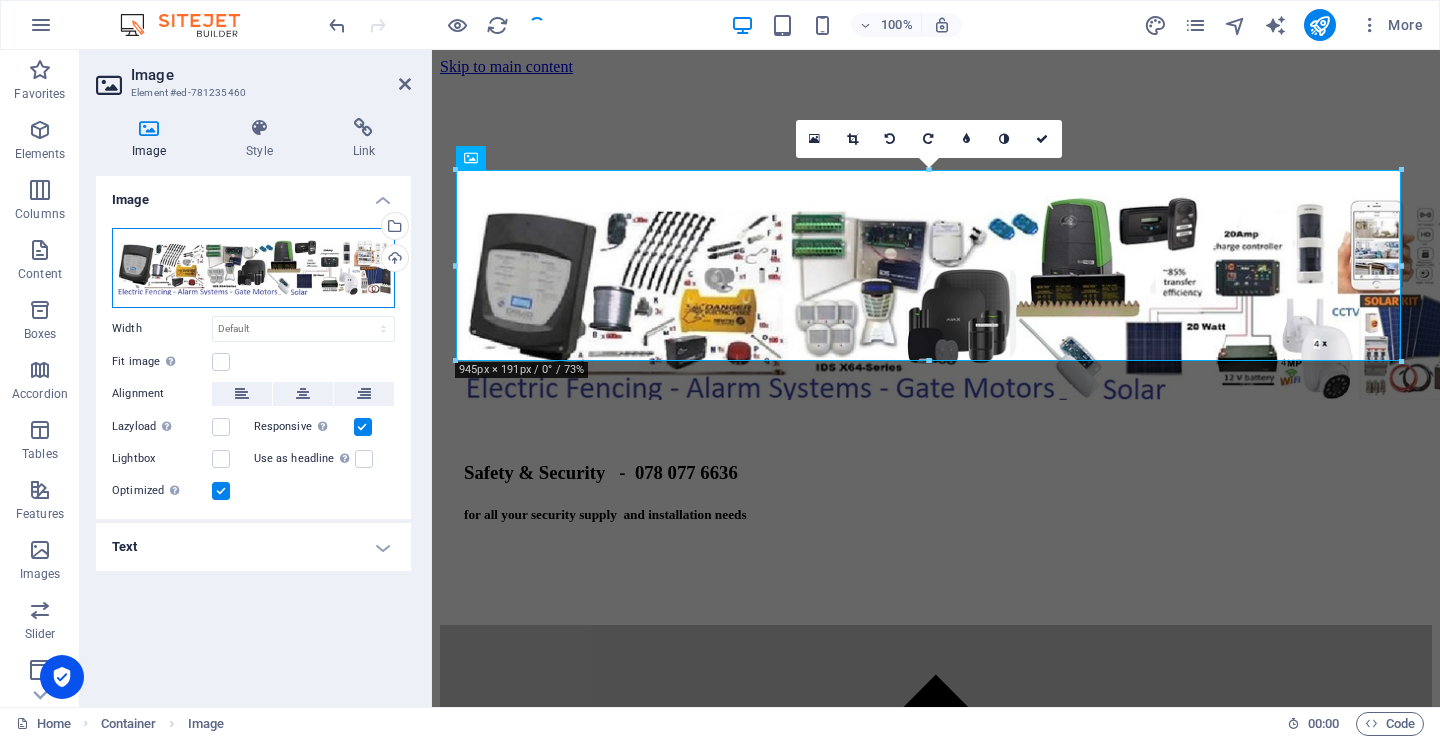click on "Drag files here, click to choose files or select files from Files or our free stock photos & videos" at bounding box center [253, 268] 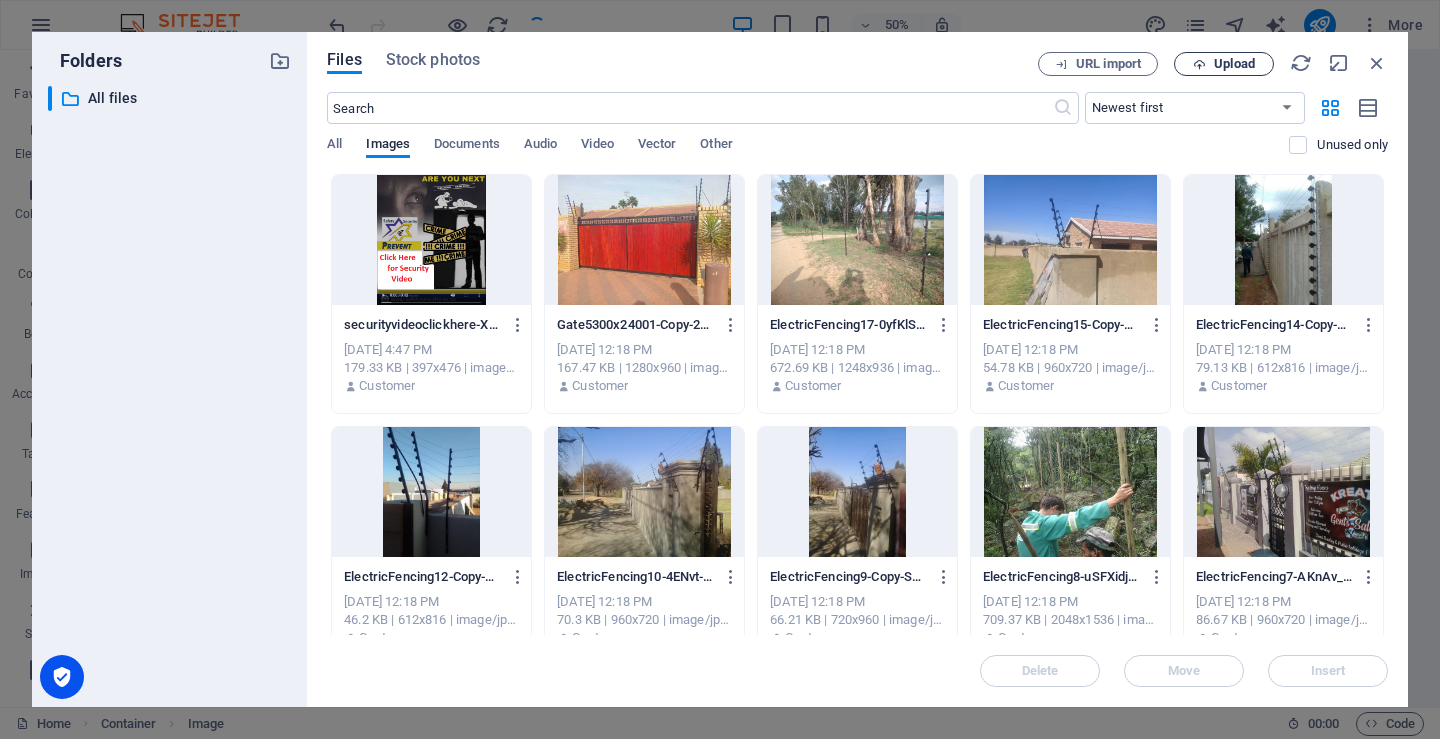click on "Upload" at bounding box center [1224, 64] 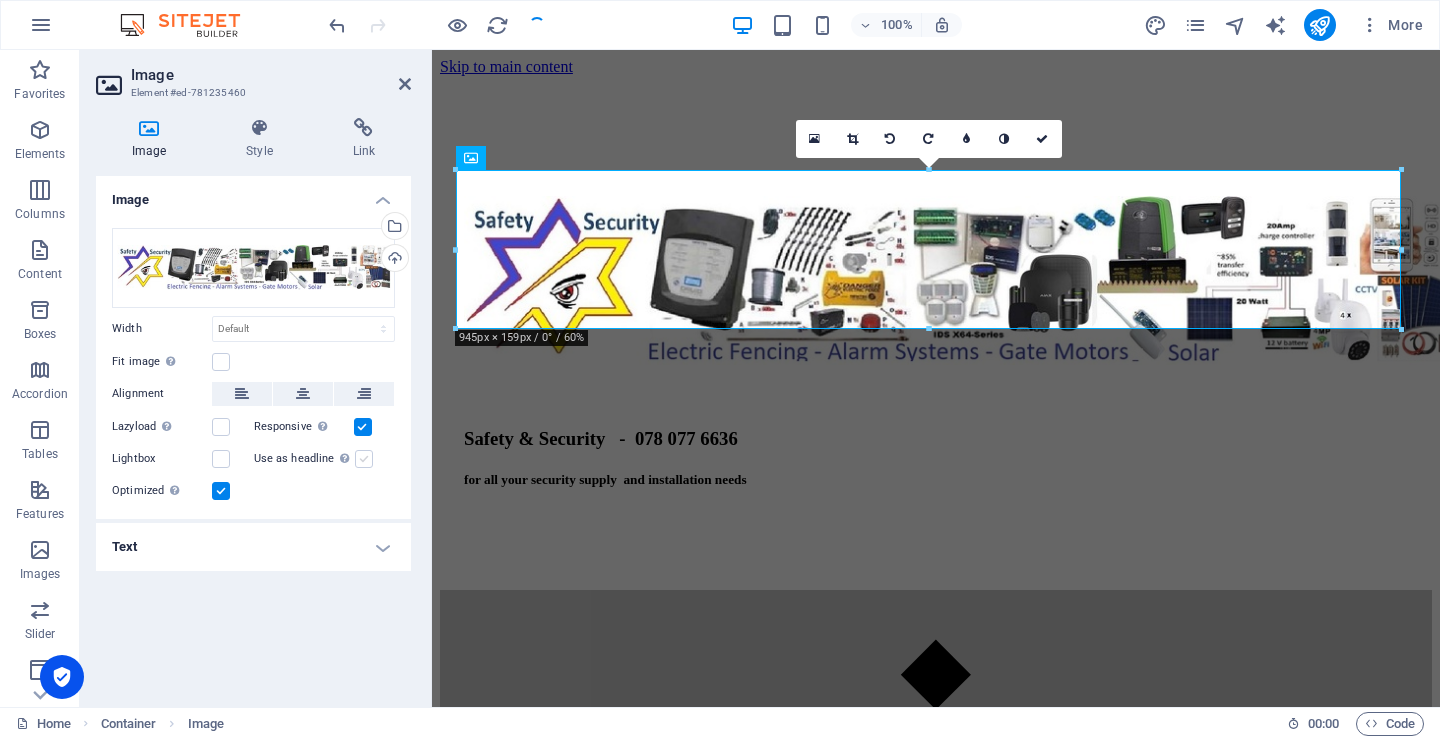 click at bounding box center (364, 459) 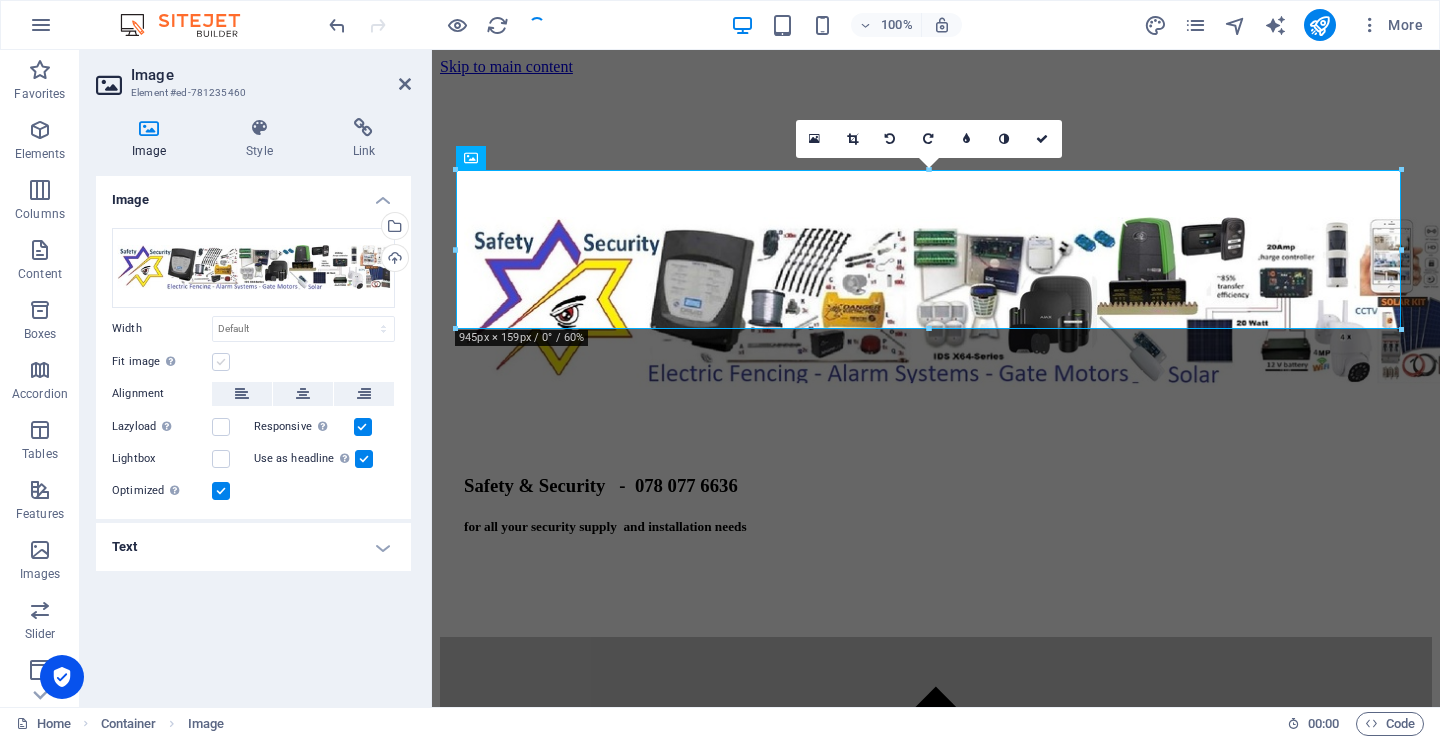 click at bounding box center [221, 362] 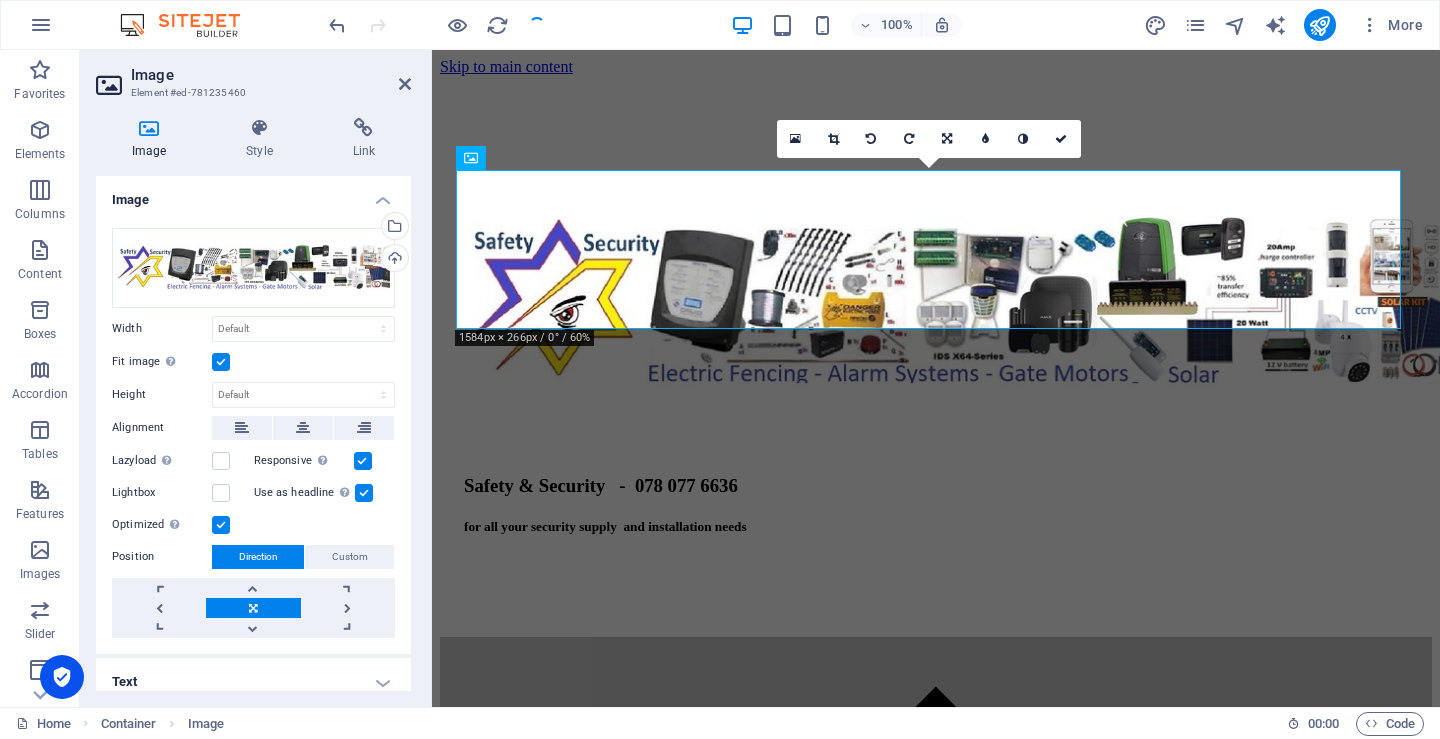 click at bounding box center [221, 362] 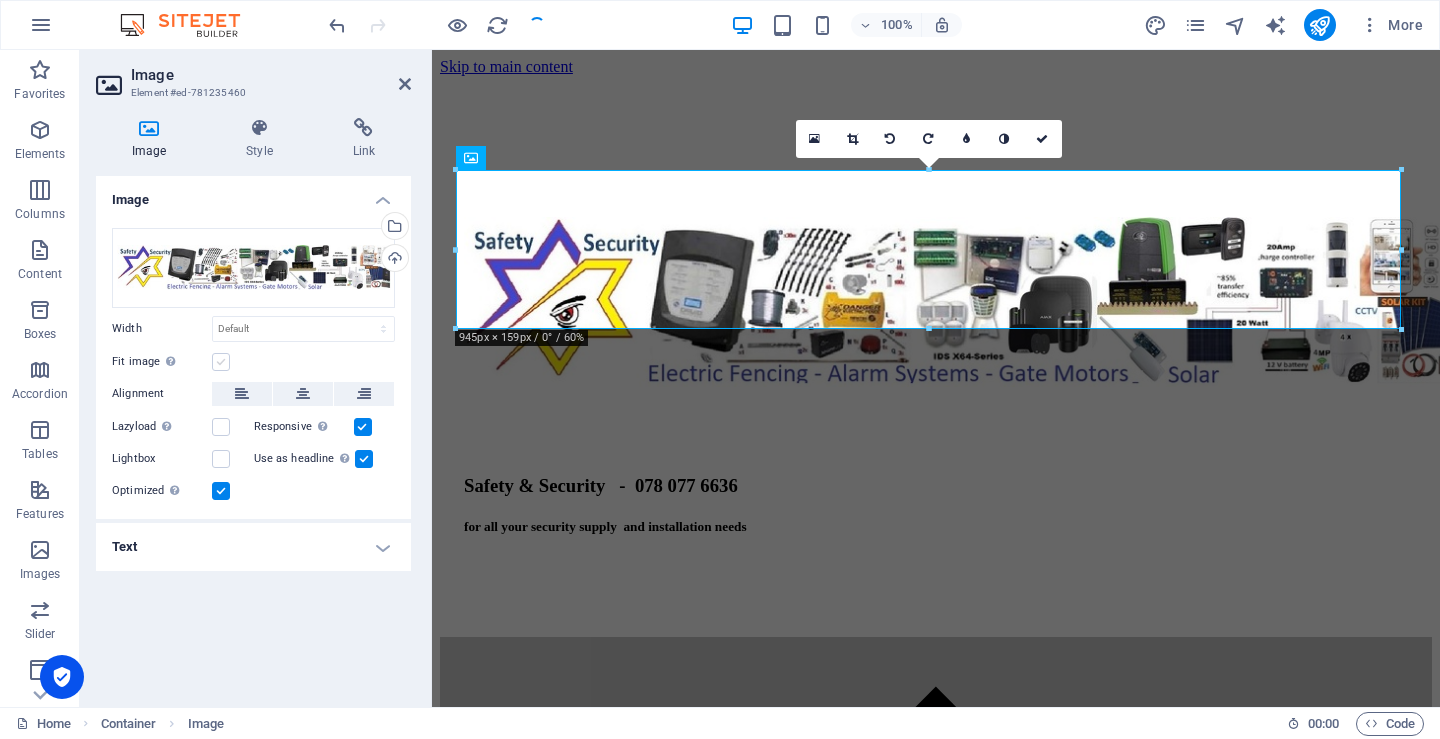 click at bounding box center (221, 362) 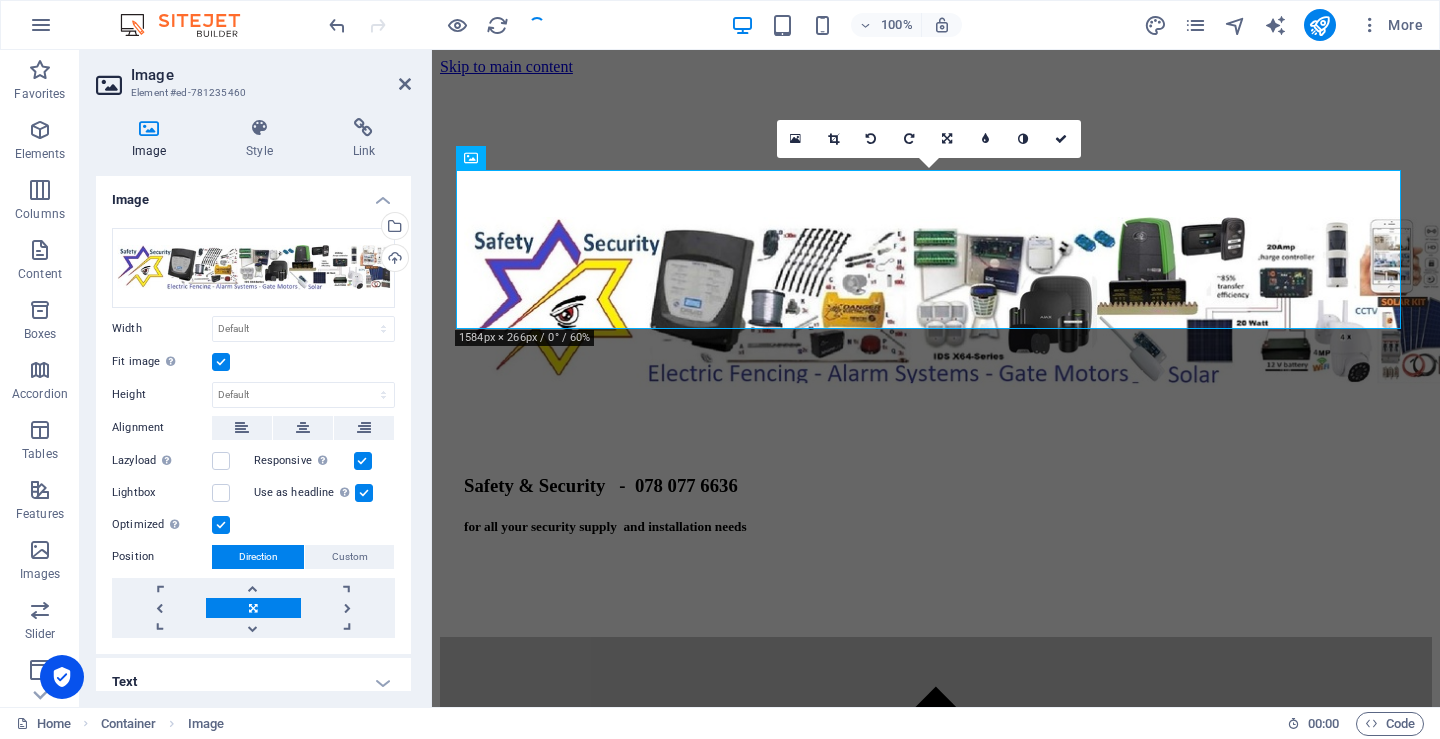 click at bounding box center (221, 362) 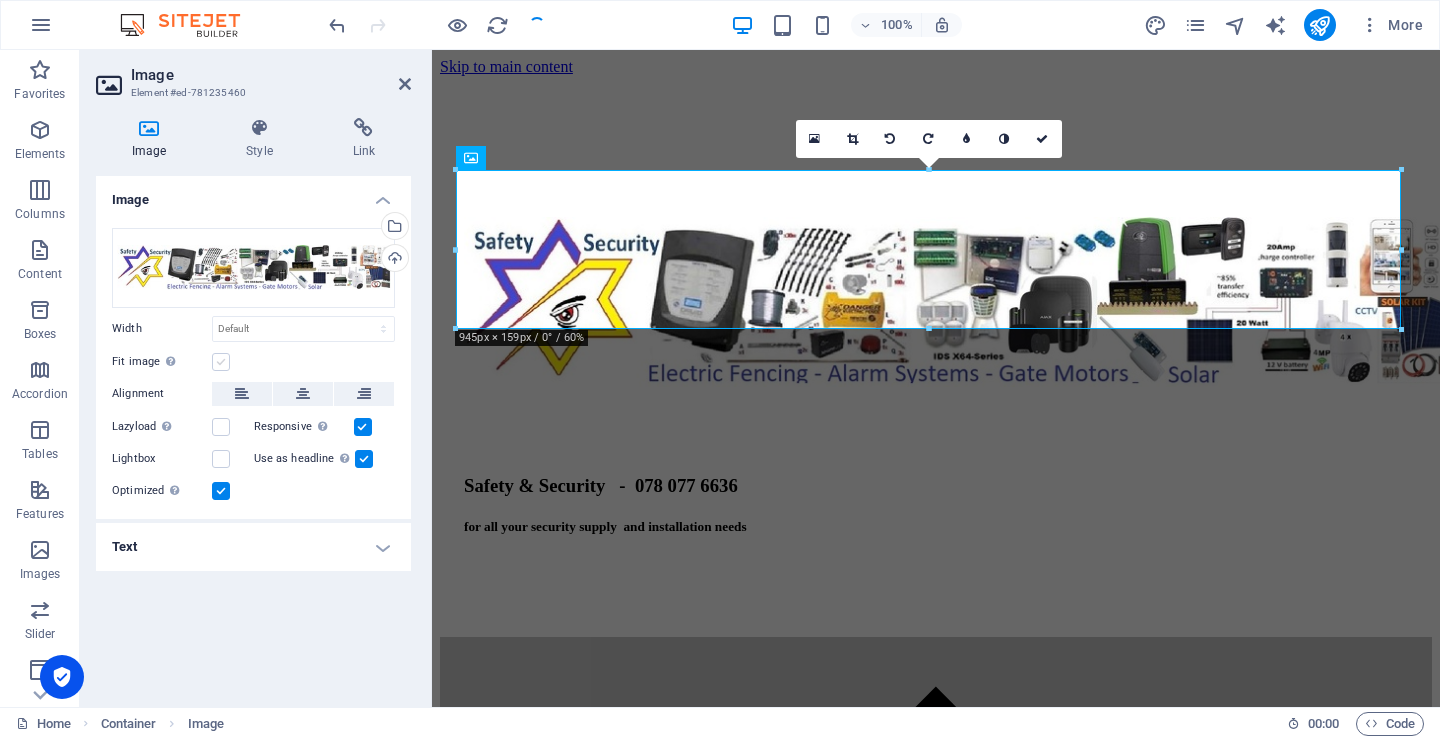 click at bounding box center [221, 362] 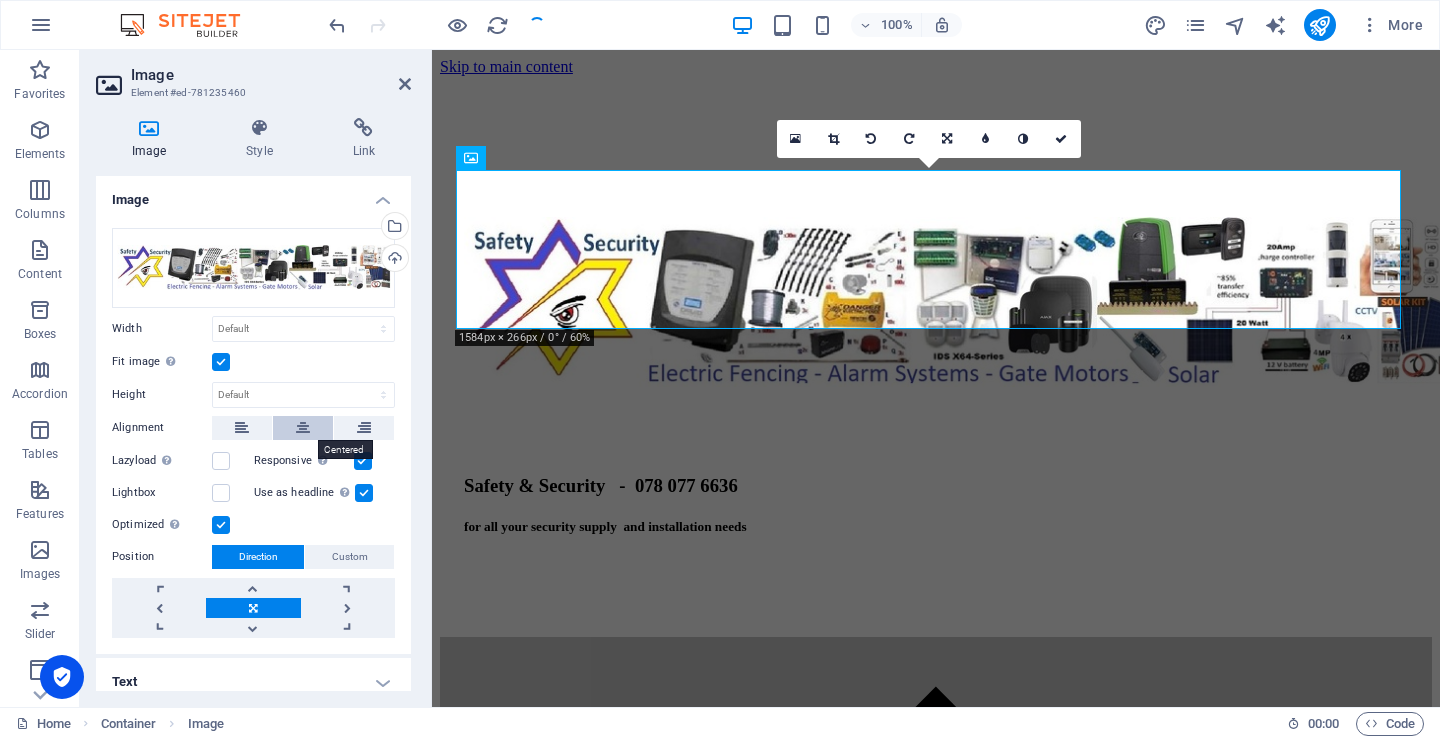 click at bounding box center (303, 428) 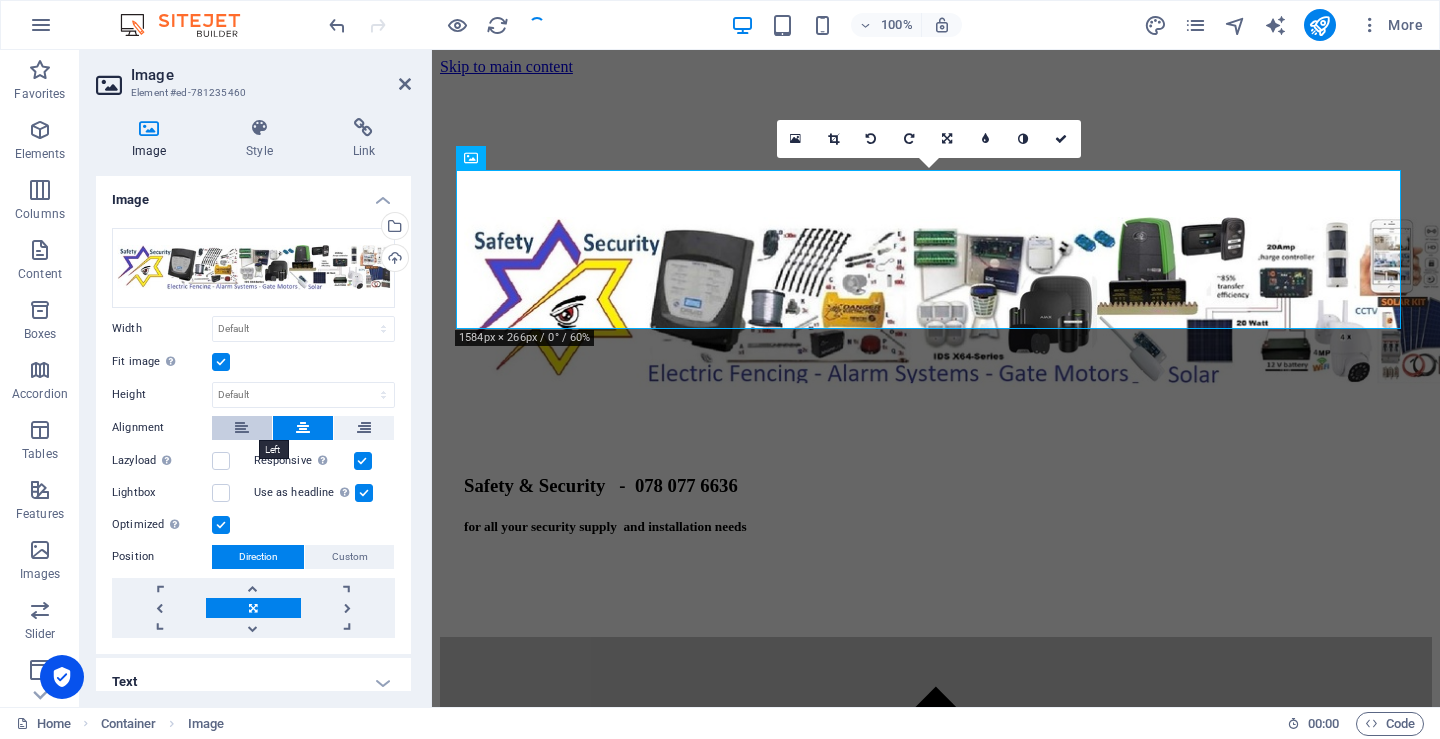 click at bounding box center [242, 428] 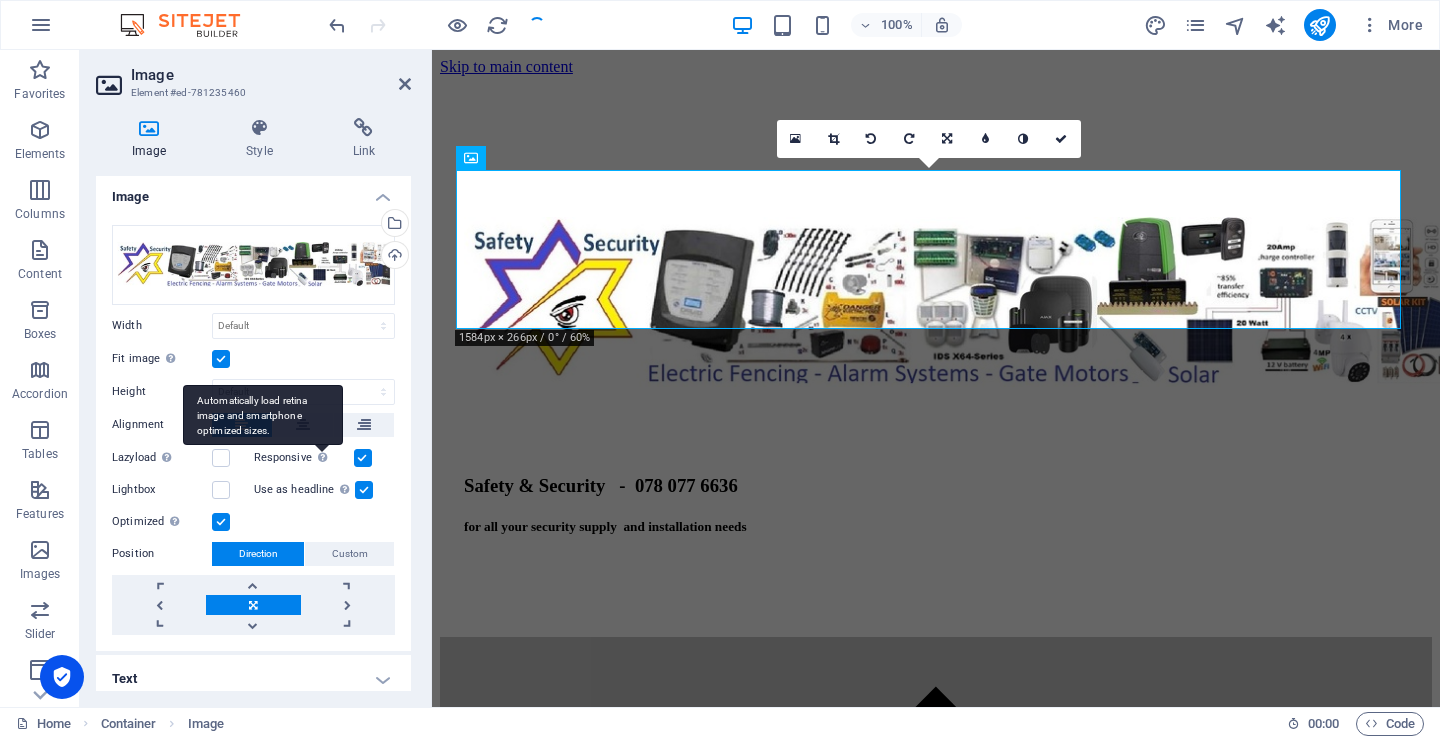 scroll, scrollTop: 0, scrollLeft: 0, axis: both 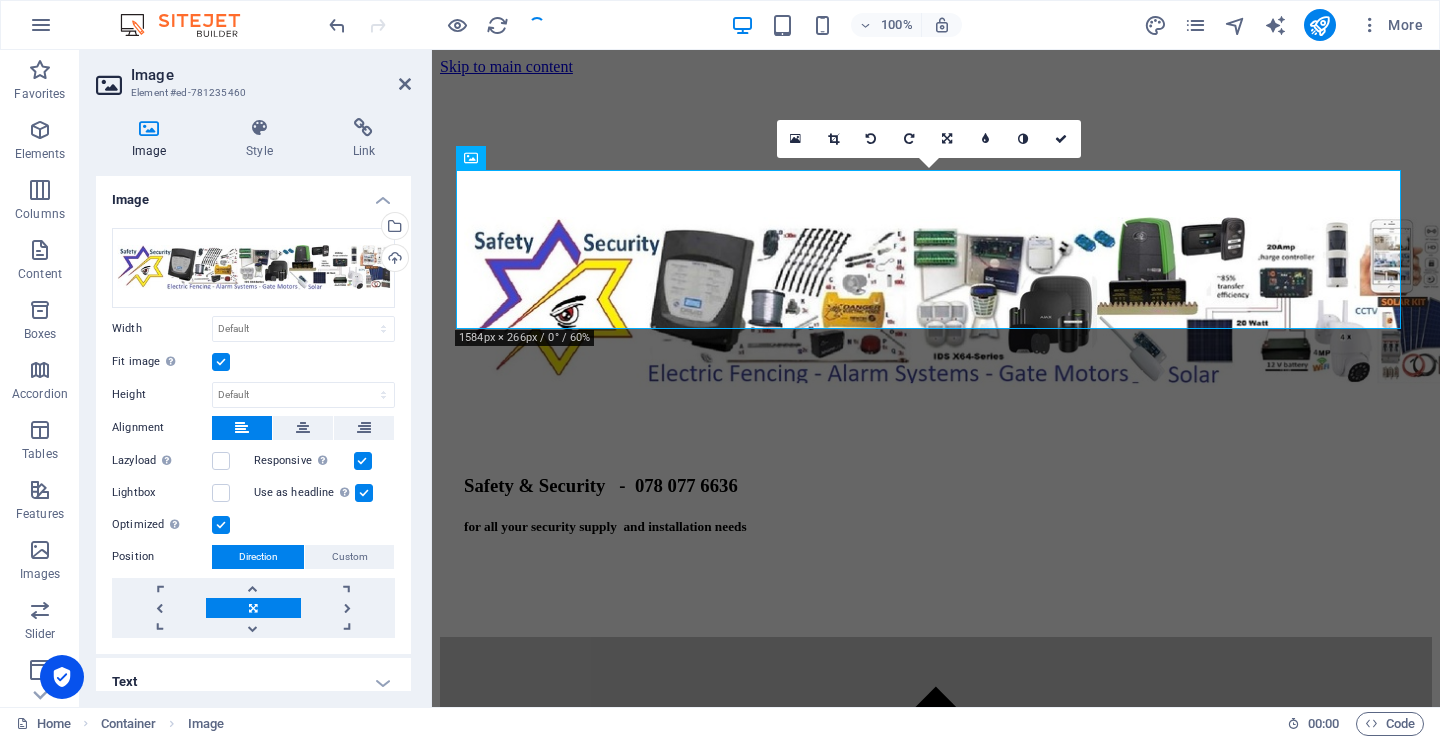 click on "Image" at bounding box center [271, 75] 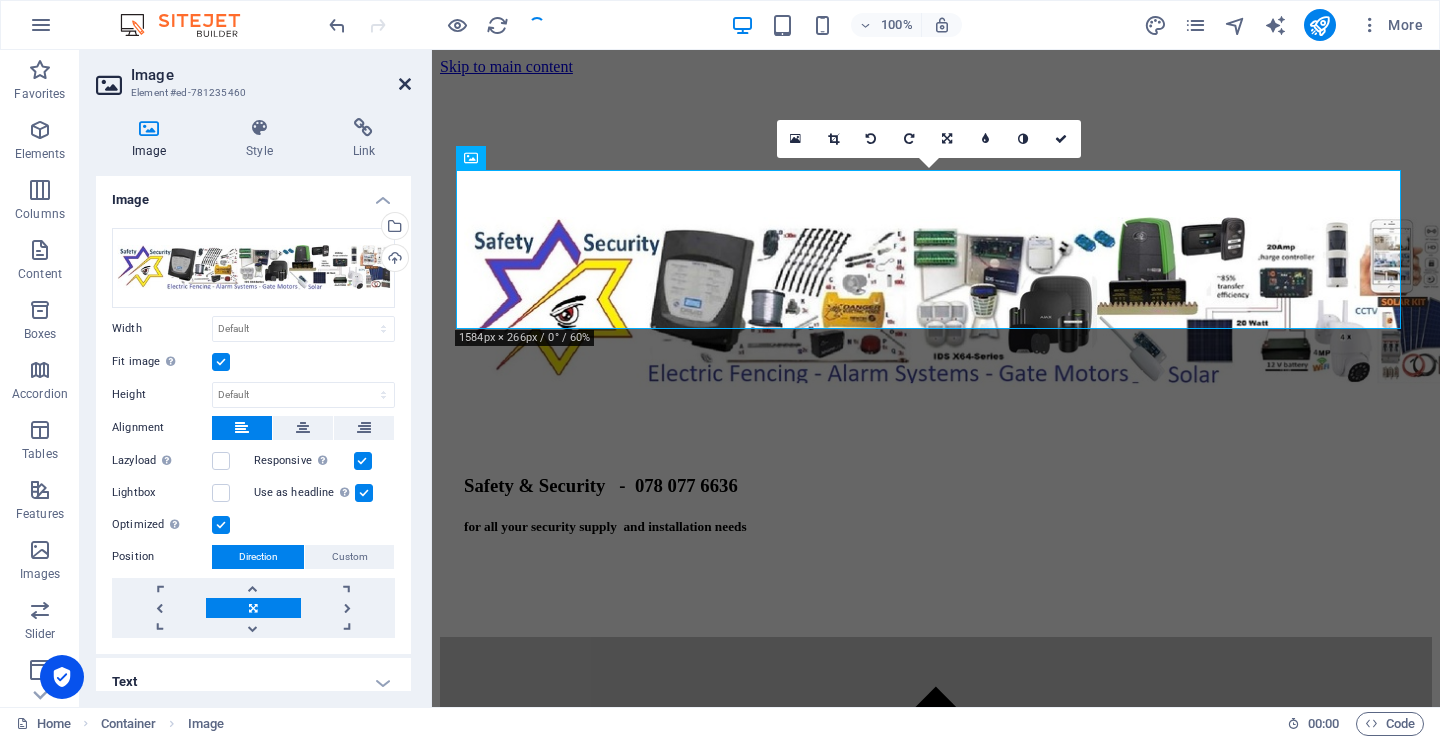 click at bounding box center [405, 84] 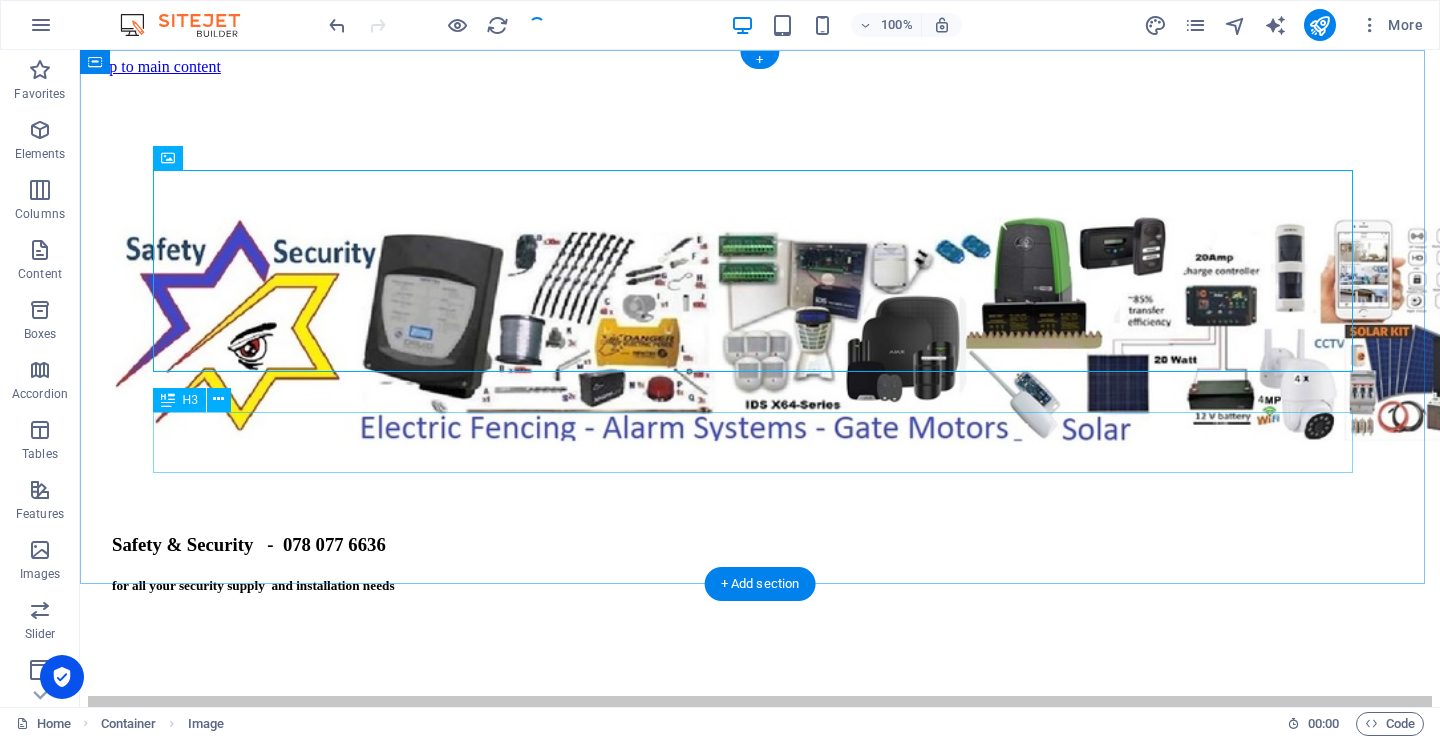 click on "Safety & Security   -  078 077 6636" at bounding box center [760, 545] 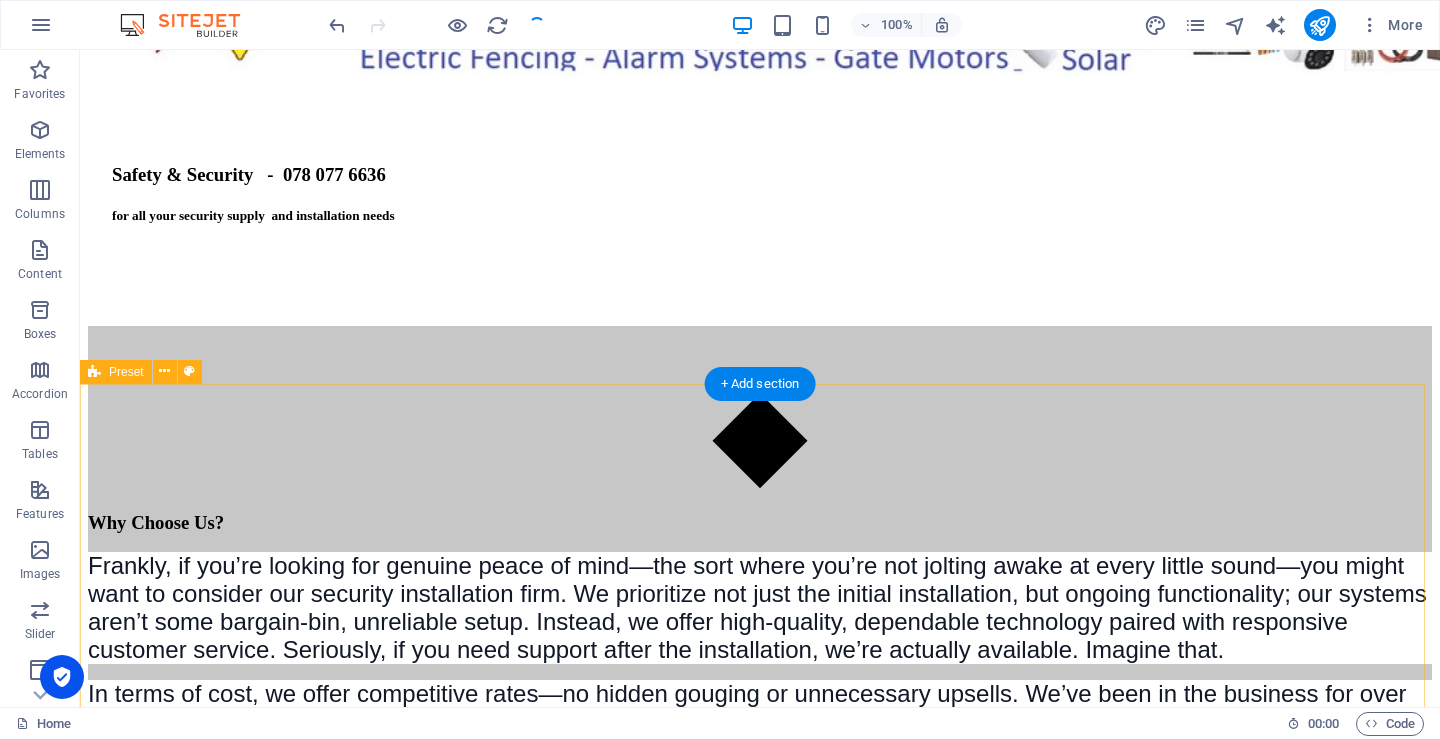 scroll, scrollTop: 200, scrollLeft: 0, axis: vertical 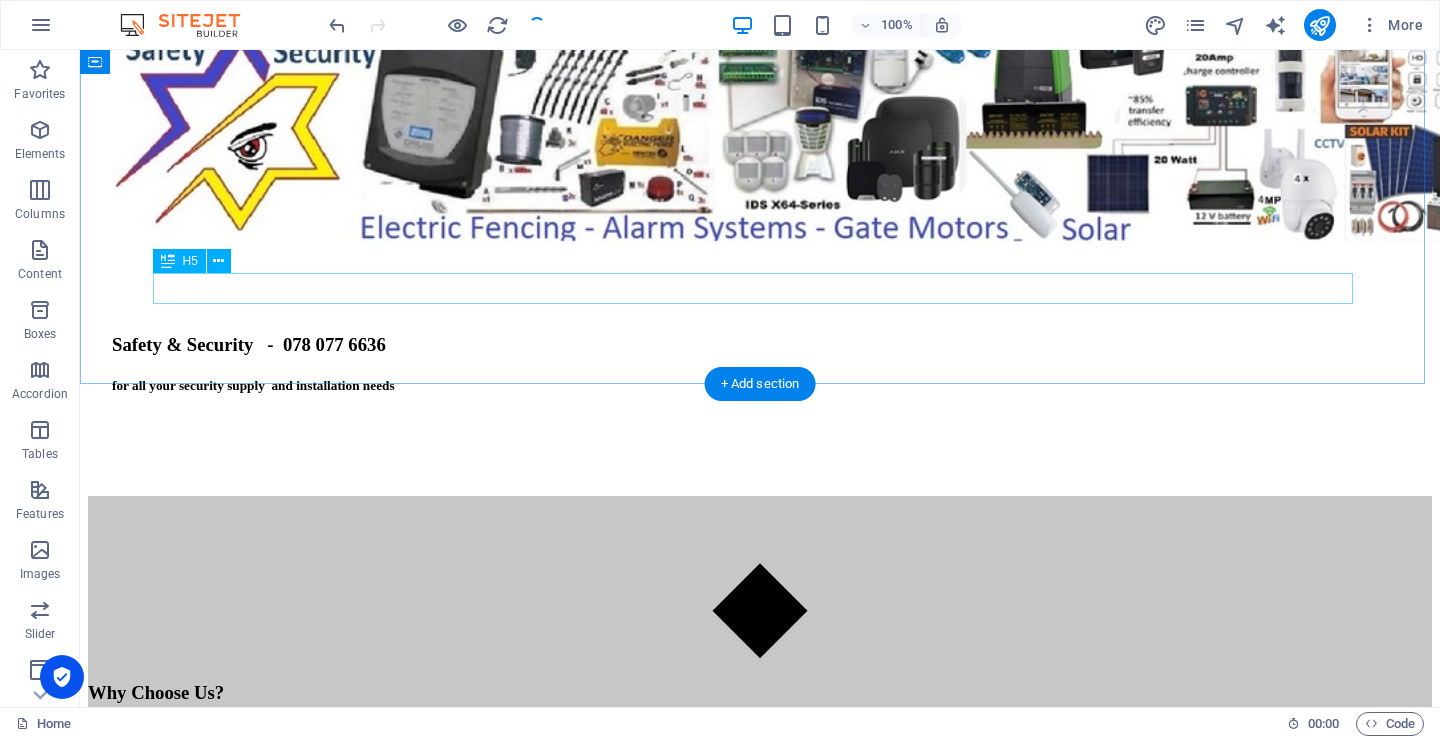 click on "for all your security supply  and installation needs" at bounding box center [760, 386] 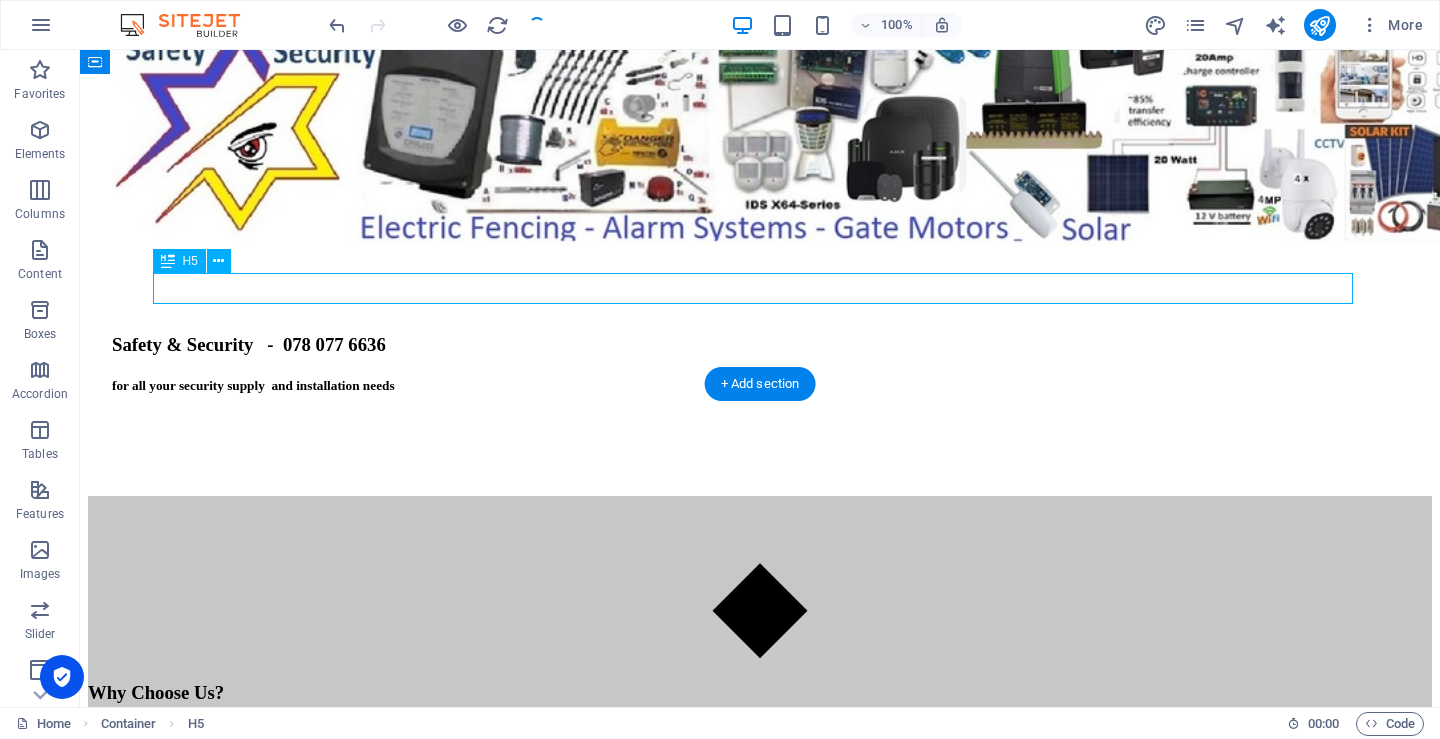 click on "for all your security supply  and installation needs" at bounding box center (760, 386) 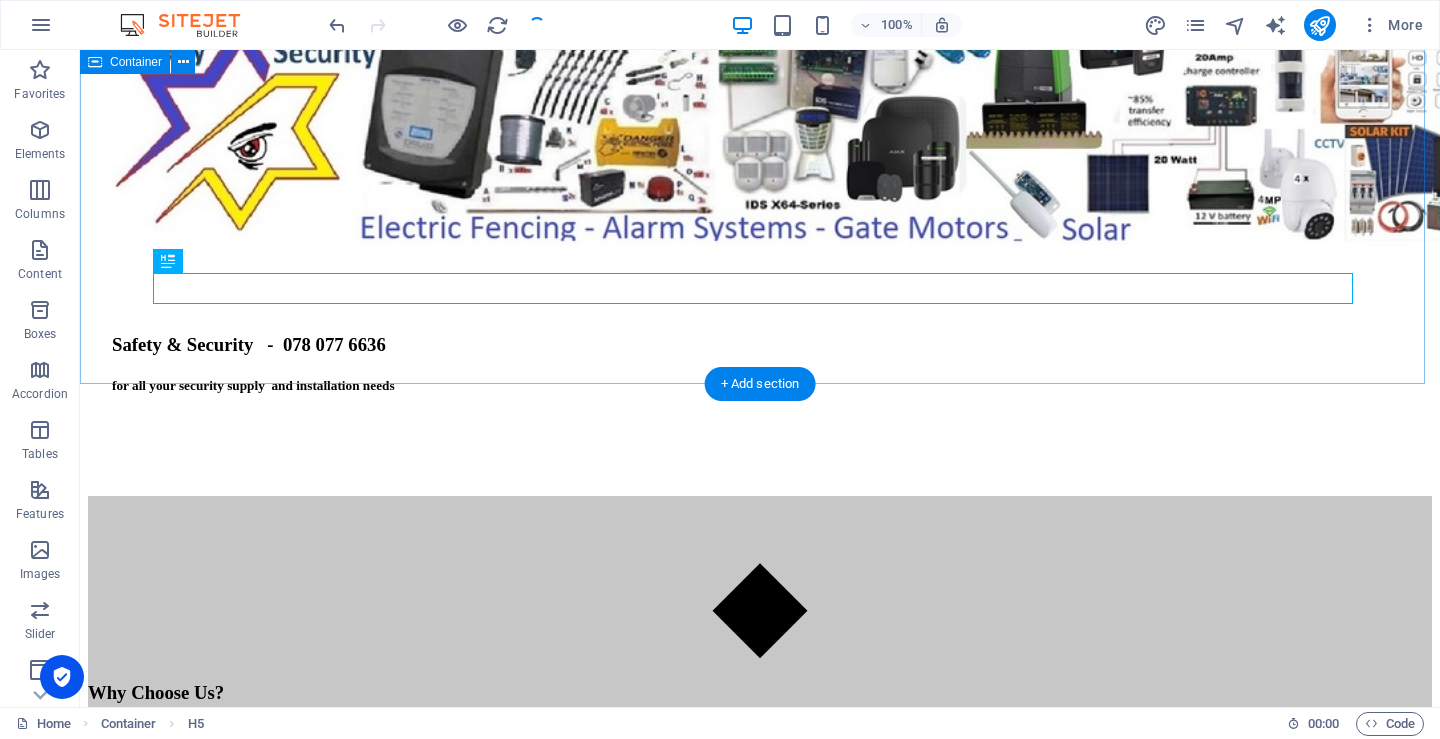 click on "Safety & Security   -  078 077 6636  for all your security supply  and installation needs" at bounding box center (760, 186) 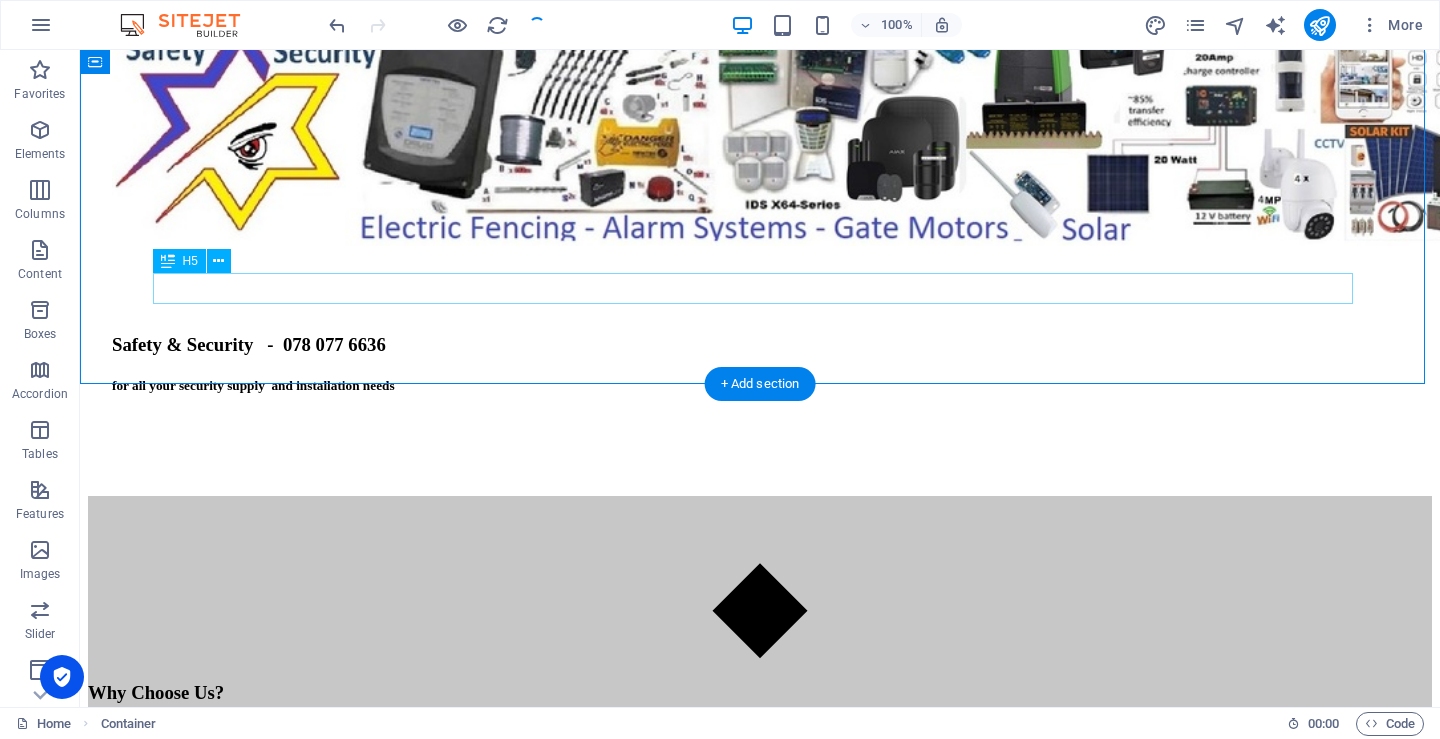click on "for all your security supply  and installation needs" at bounding box center [760, 386] 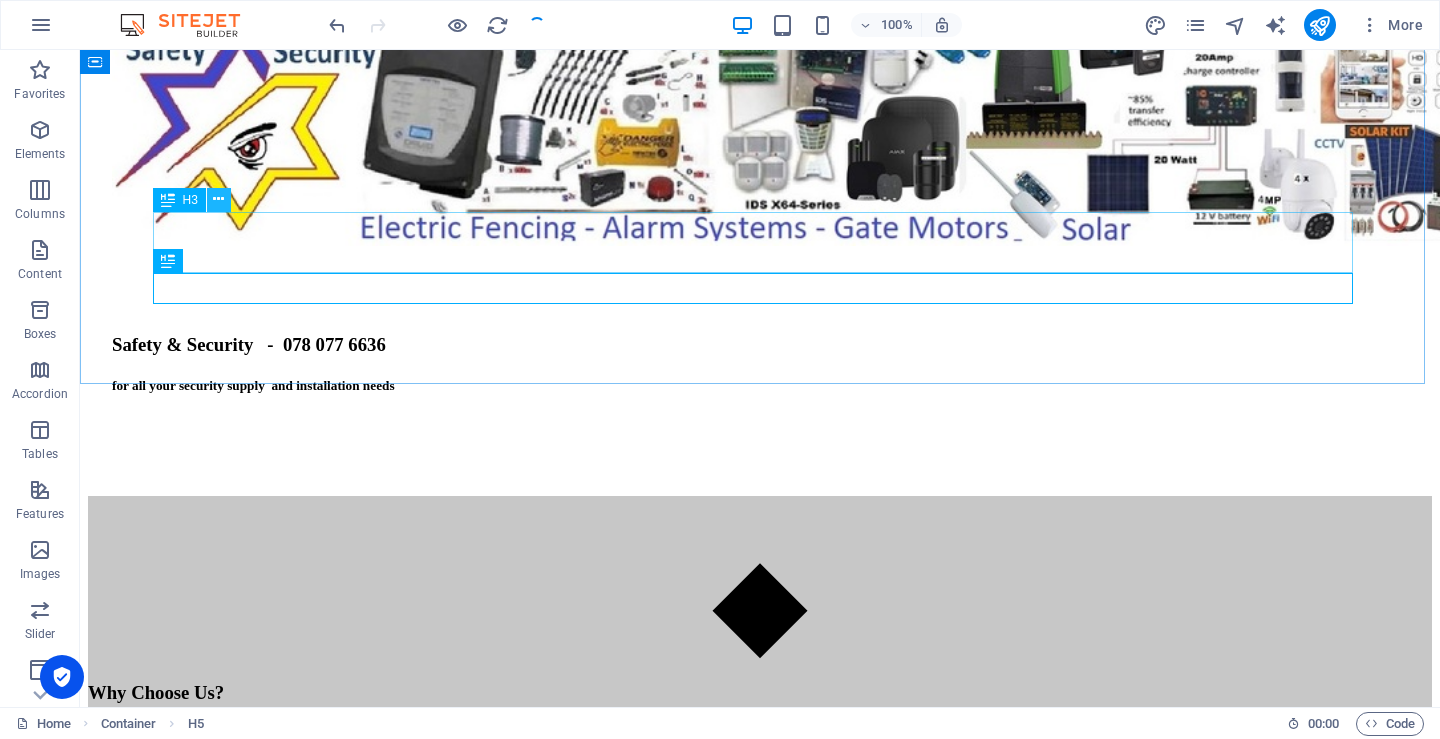 click at bounding box center (218, 199) 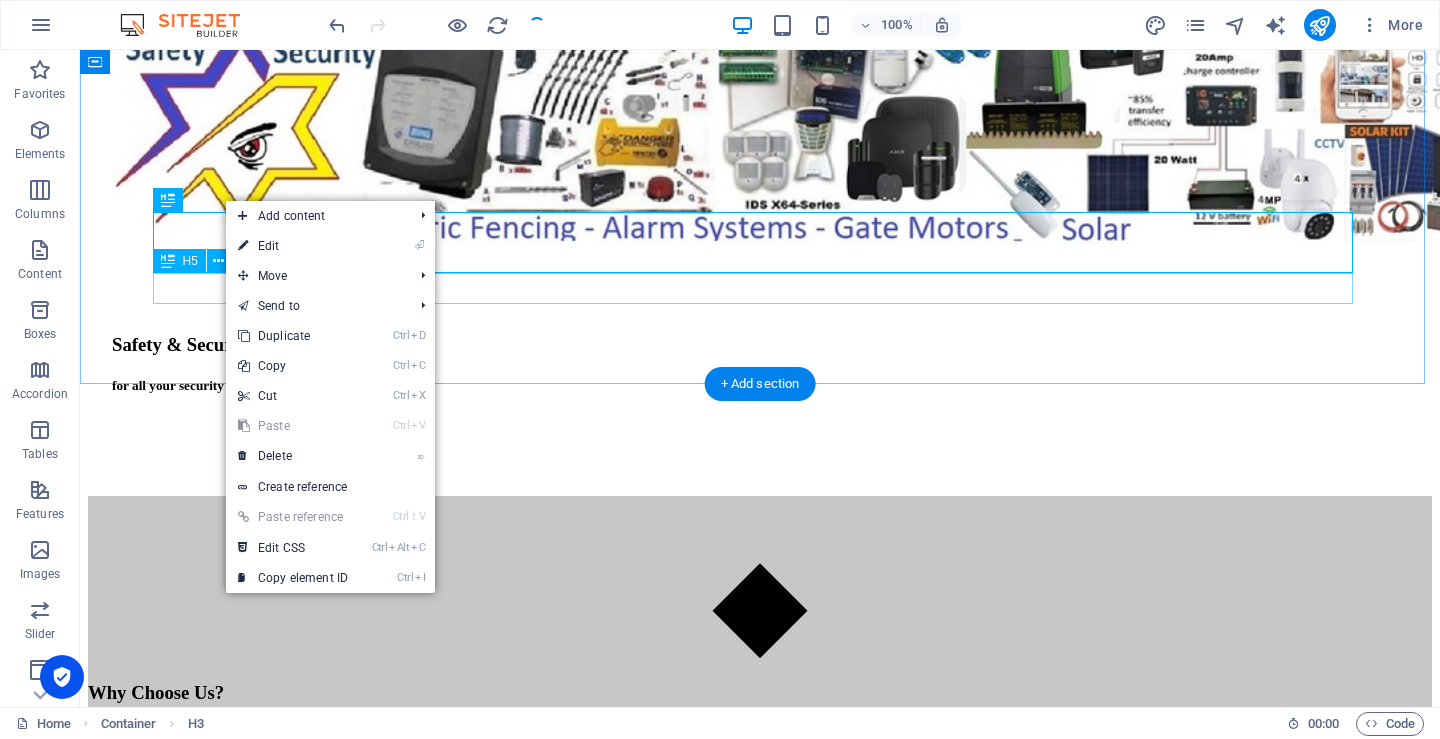 click on "for all your security supply  and installation needs" at bounding box center (760, 386) 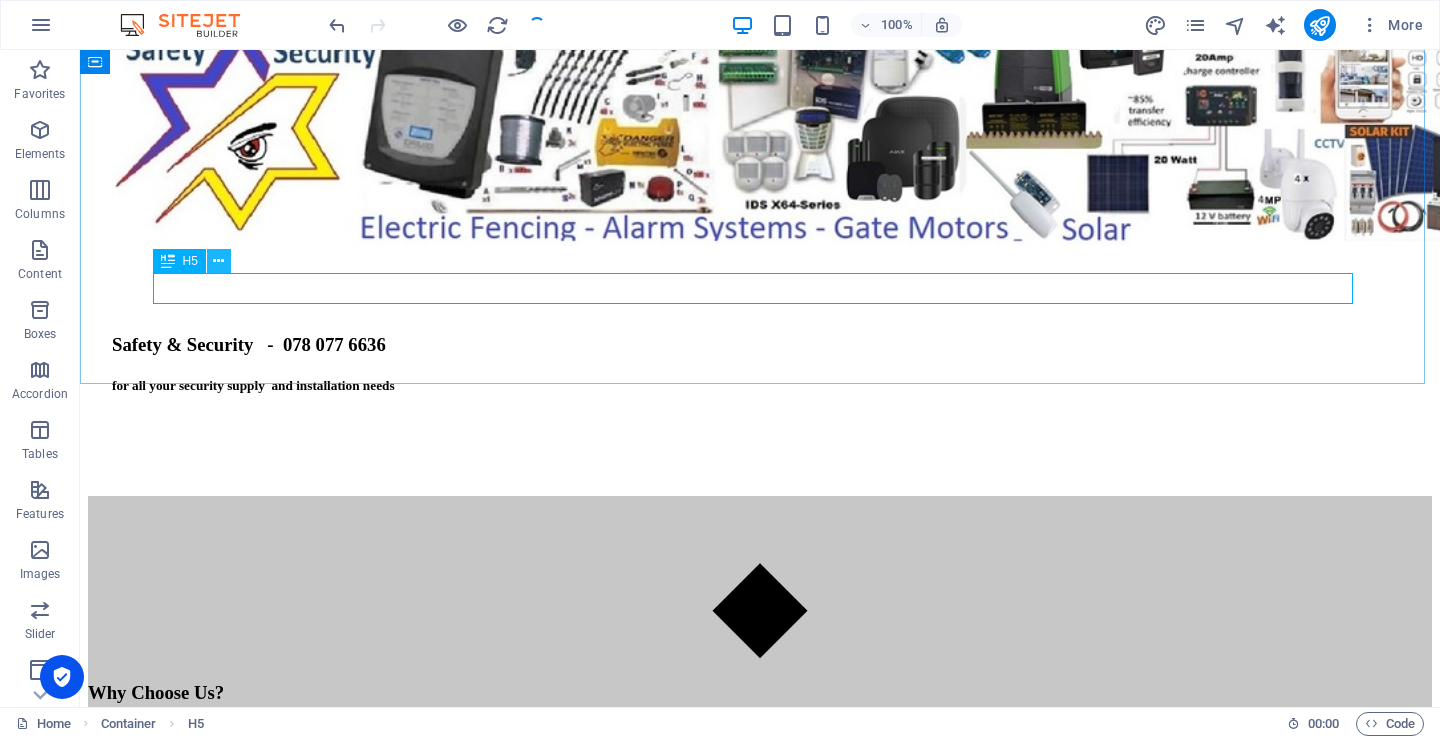 click at bounding box center [218, 261] 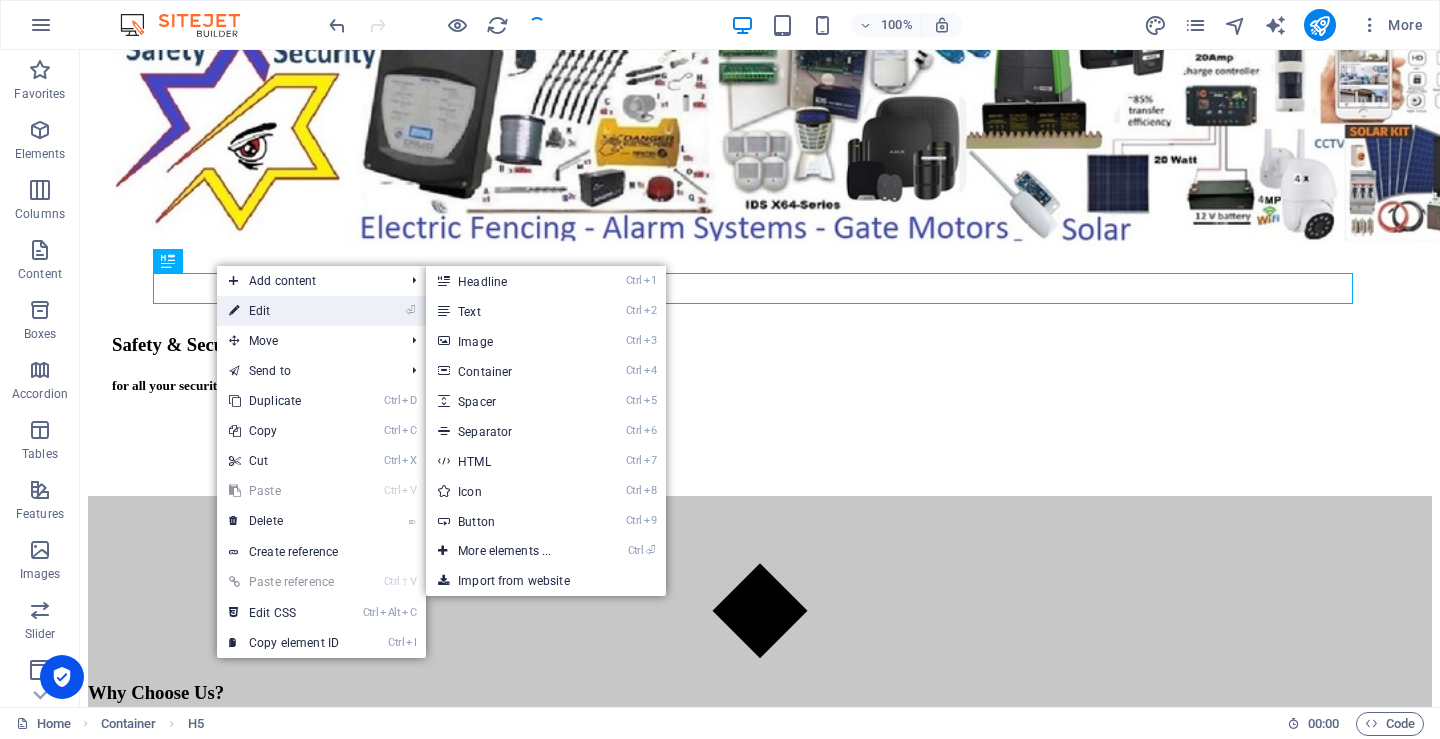 click on "⏎  Edit" at bounding box center (284, 311) 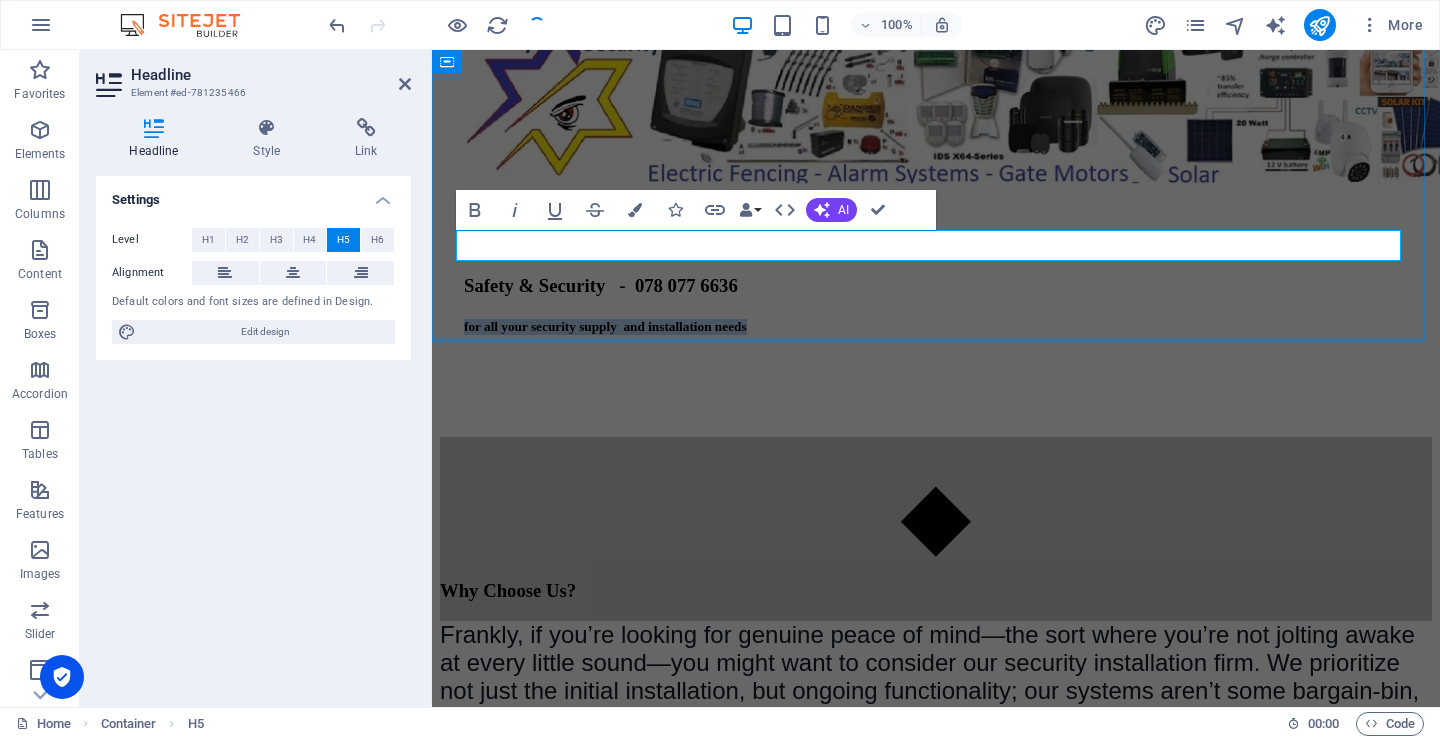 click on "for all your security supply  and installation needs" at bounding box center (936, 327) 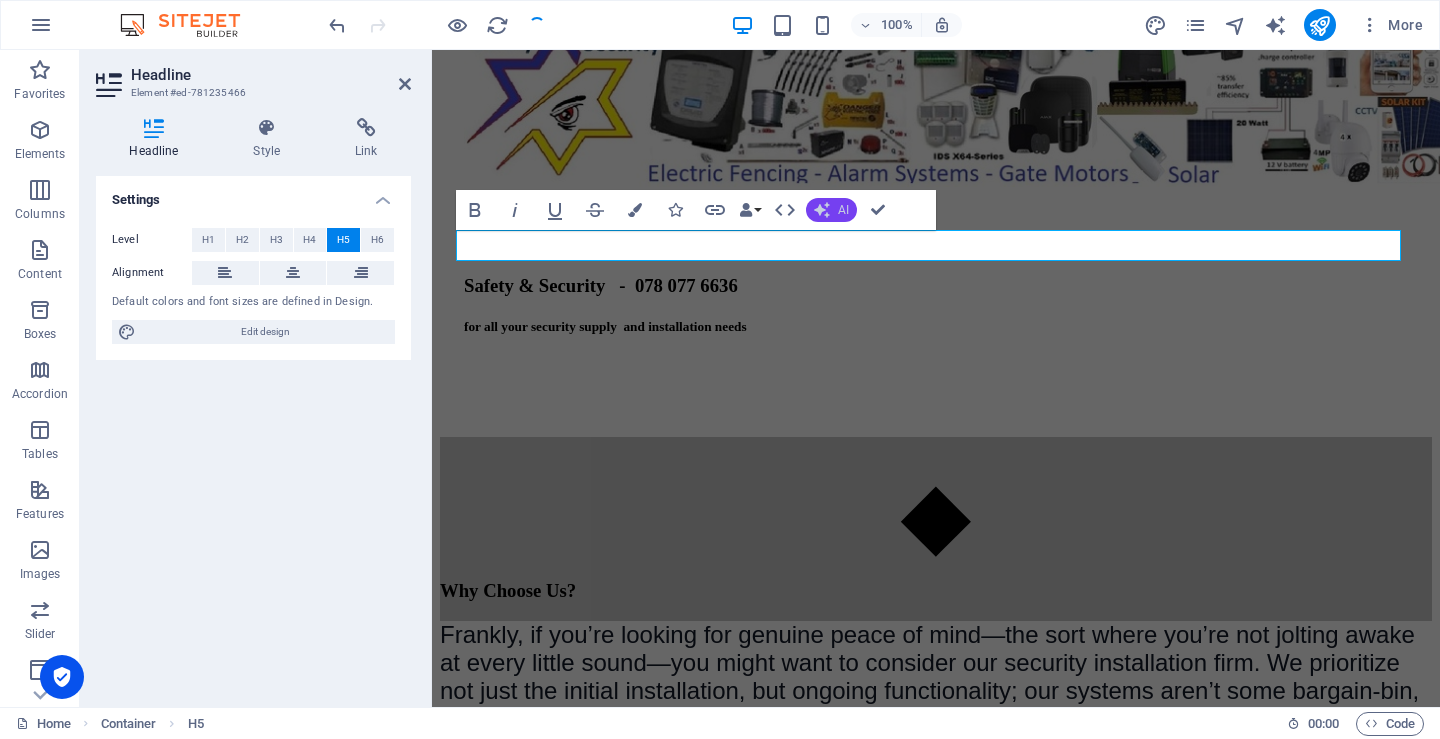click 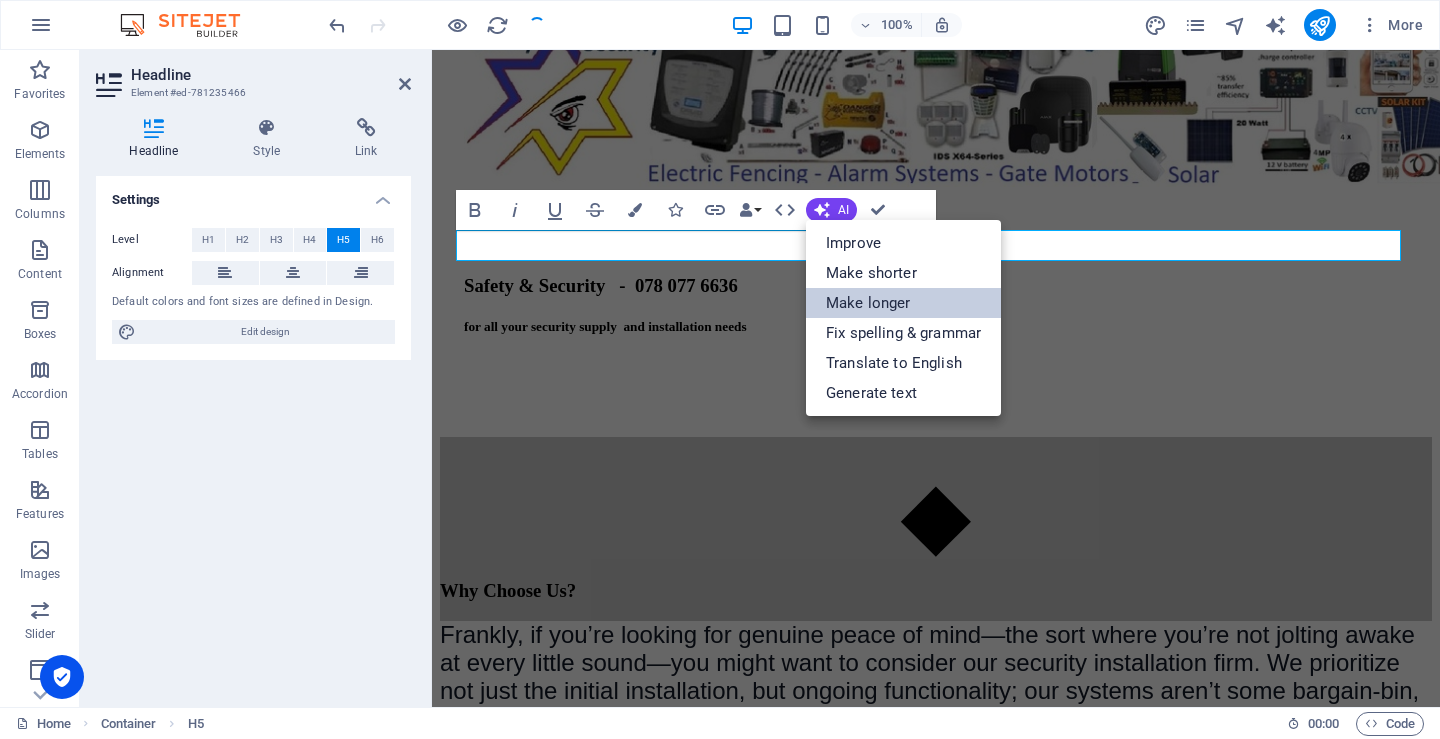 click on "Make longer" at bounding box center (903, 303) 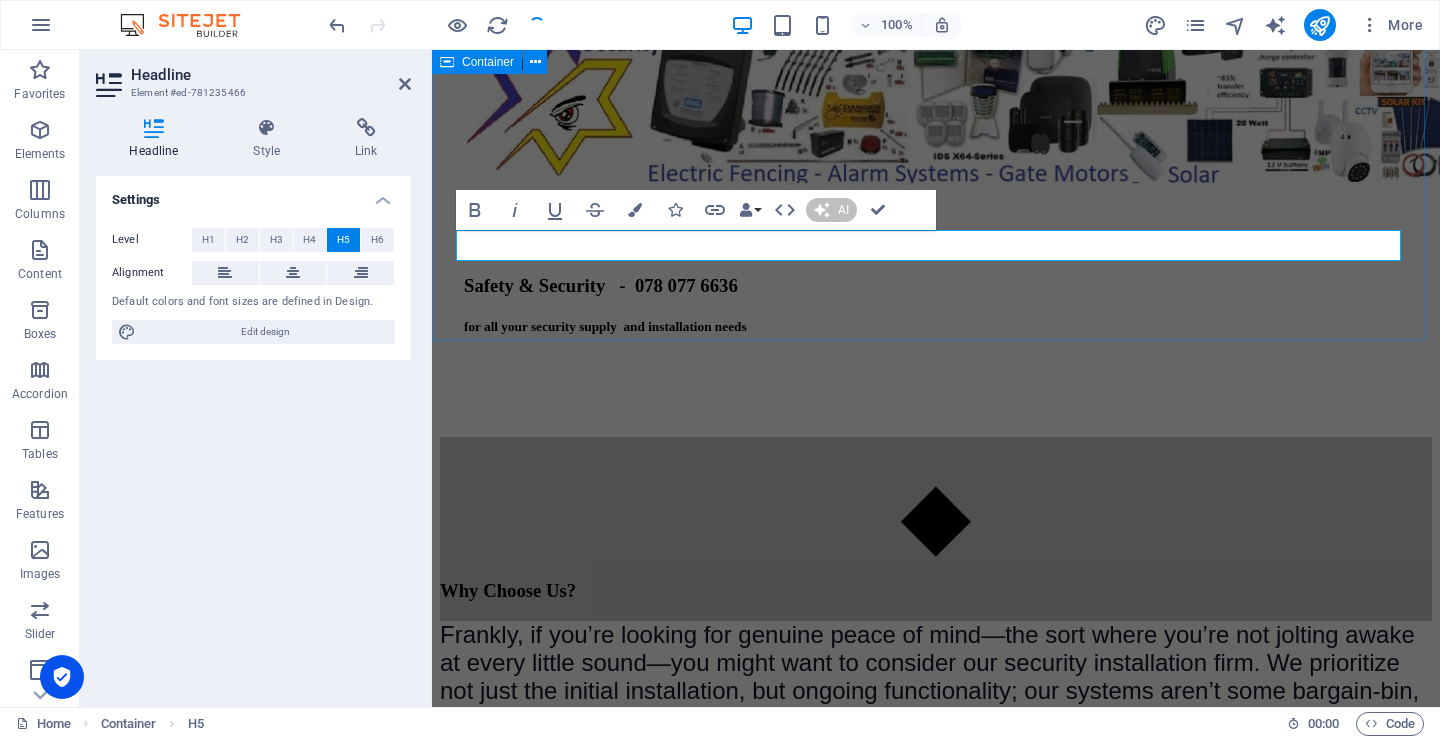 type 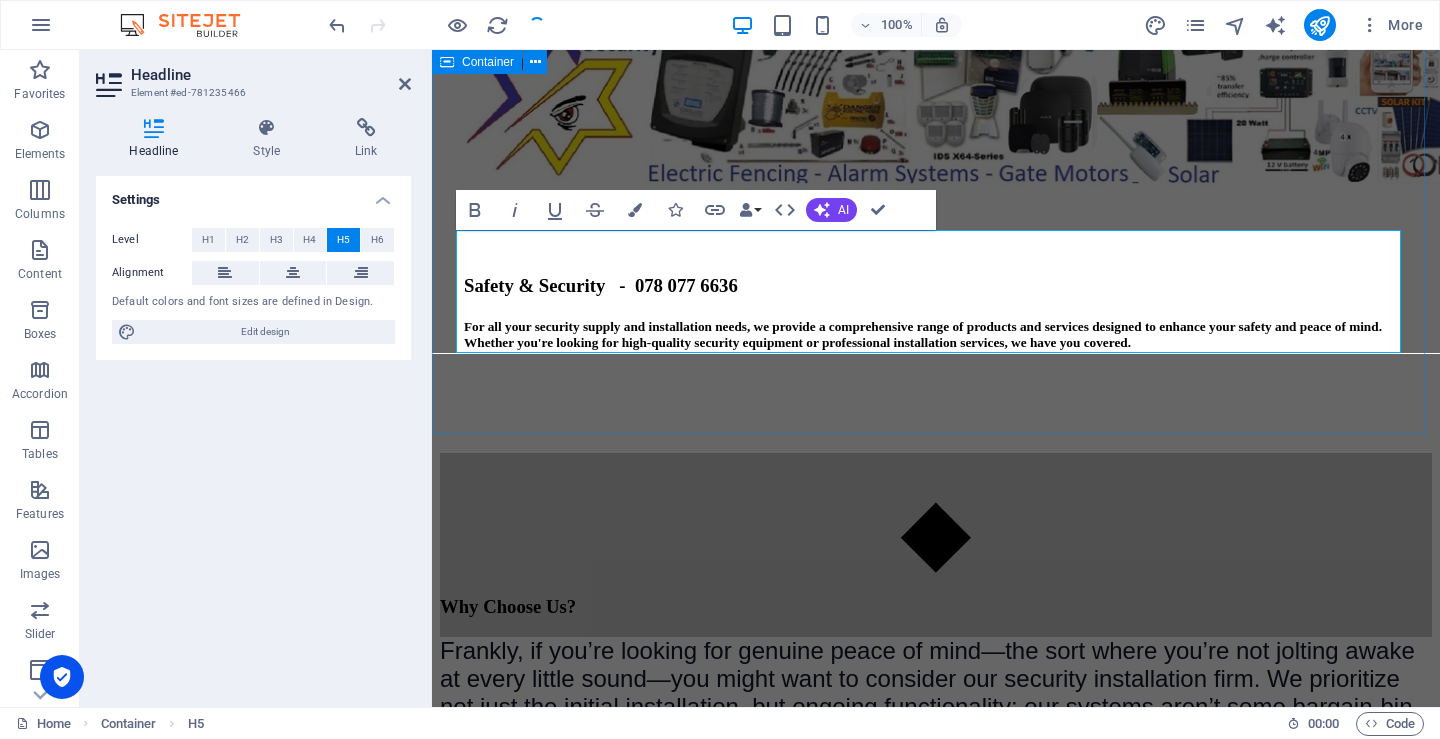 click on "Safety & Security   -  078 077 6636  For all your security supply and installation needs, we provide a comprehensive range of products and services designed to enhance your safety and peace of mind. Whether you're looking for high-quality security equipment or professional installation services, we have you covered." at bounding box center (936, 164) 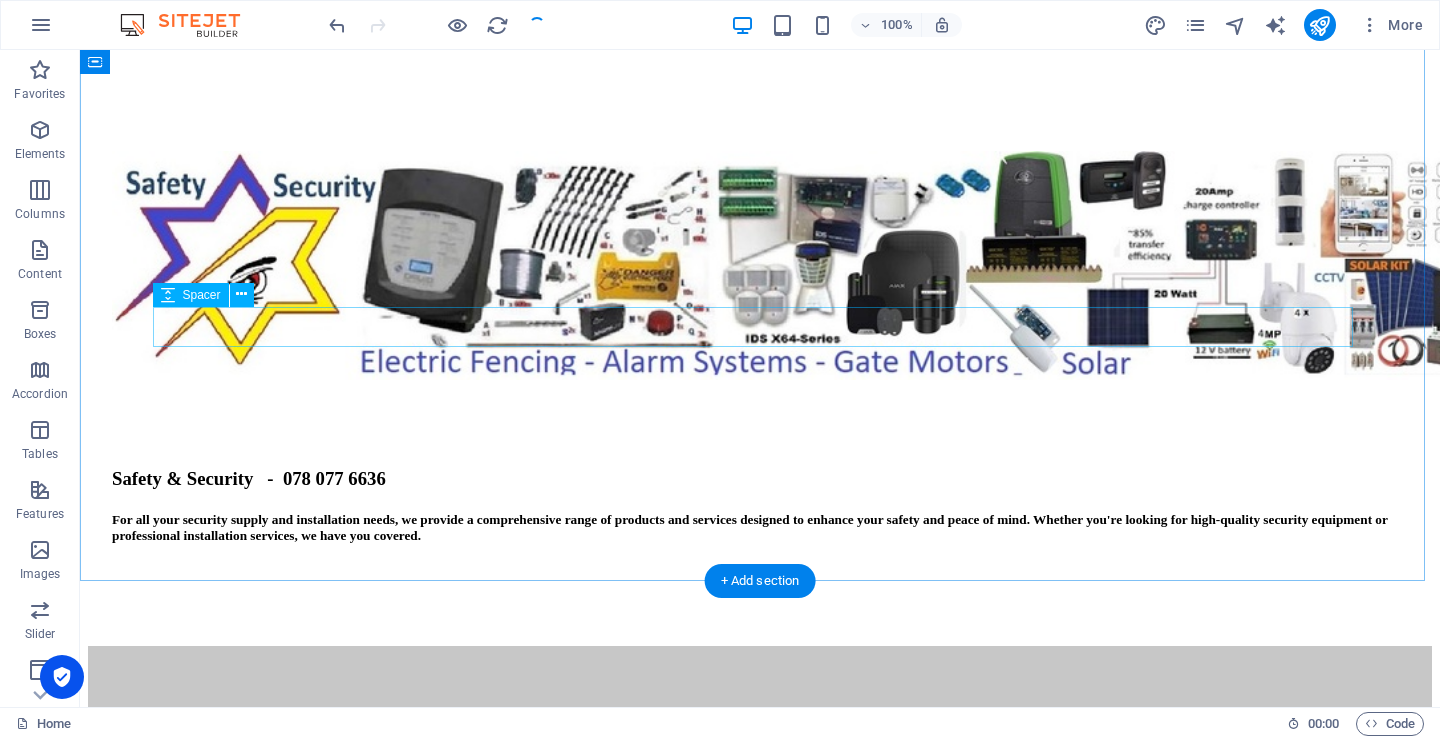 scroll, scrollTop: 0, scrollLeft: 0, axis: both 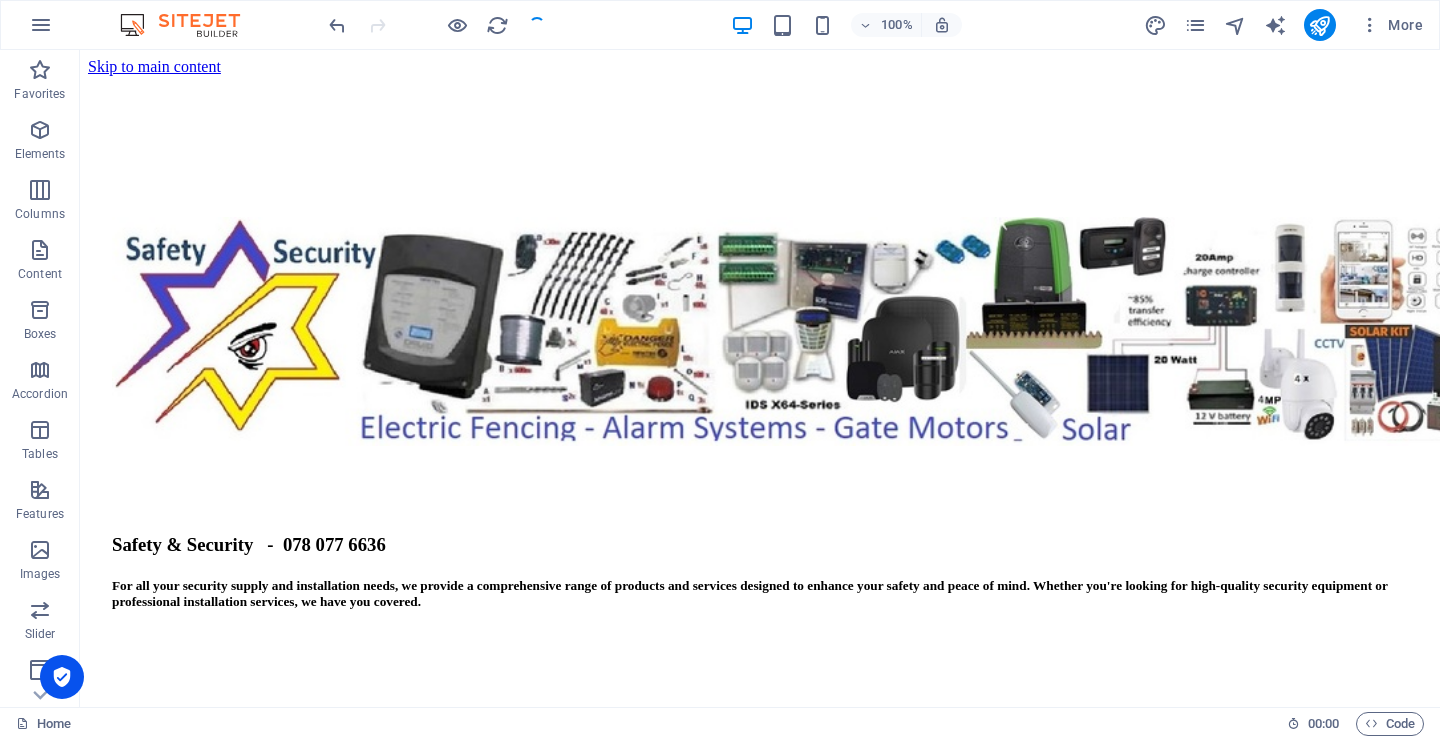click at bounding box center (437, 25) 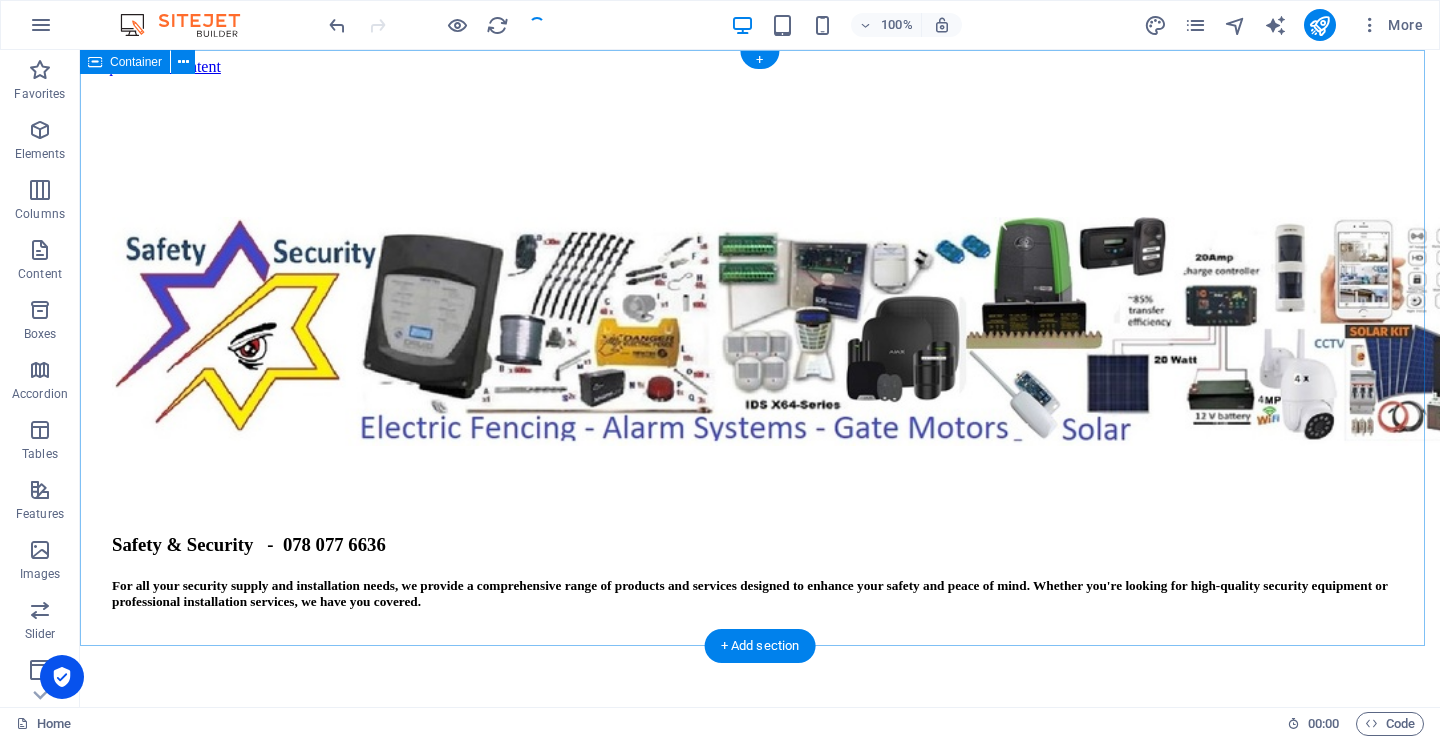 click on "Safety & Security   -  078 077 6636  For all your security supply and installation needs, we provide a comprehensive range of products and services designed to enhance your safety and peace of mind. Whether you're looking for high-quality security equipment or professional installation services, we have you covered." at bounding box center [760, 394] 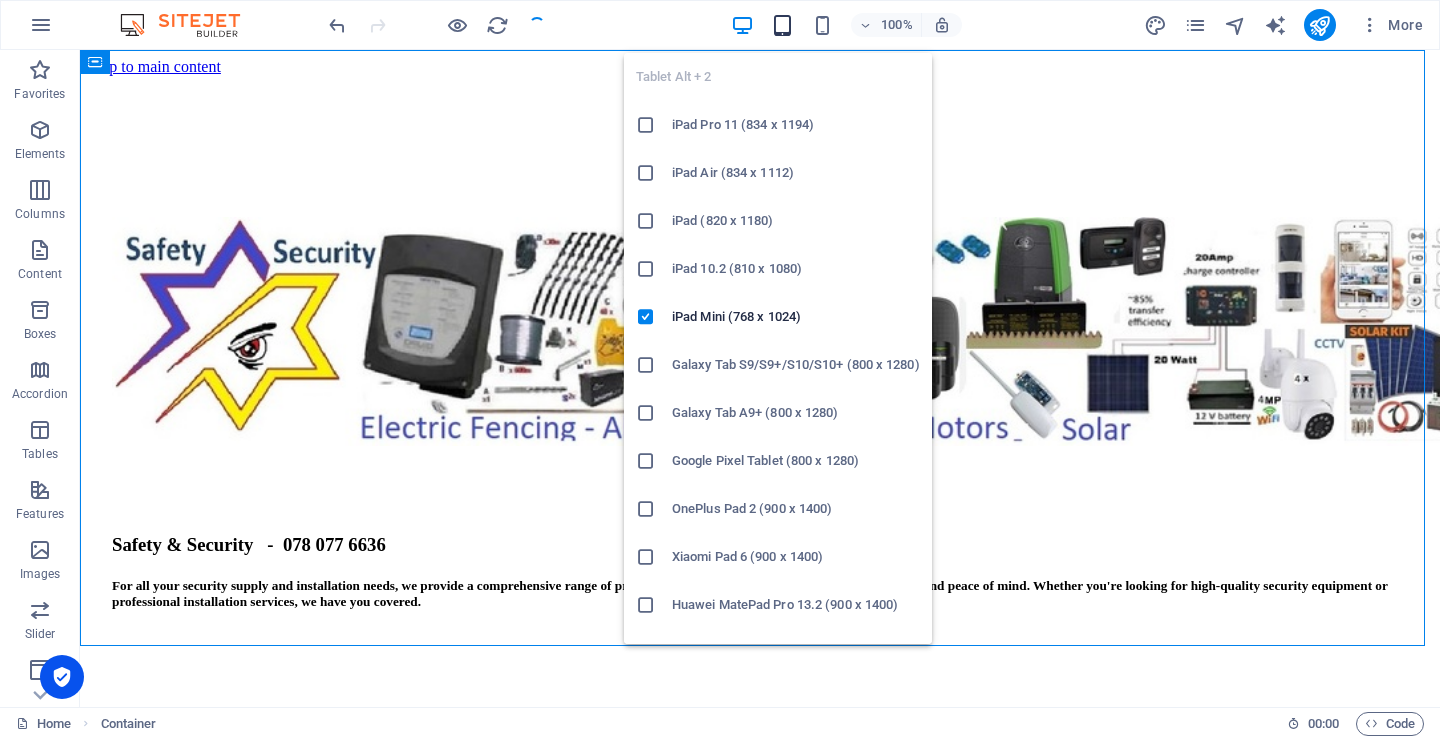 click at bounding box center (782, 25) 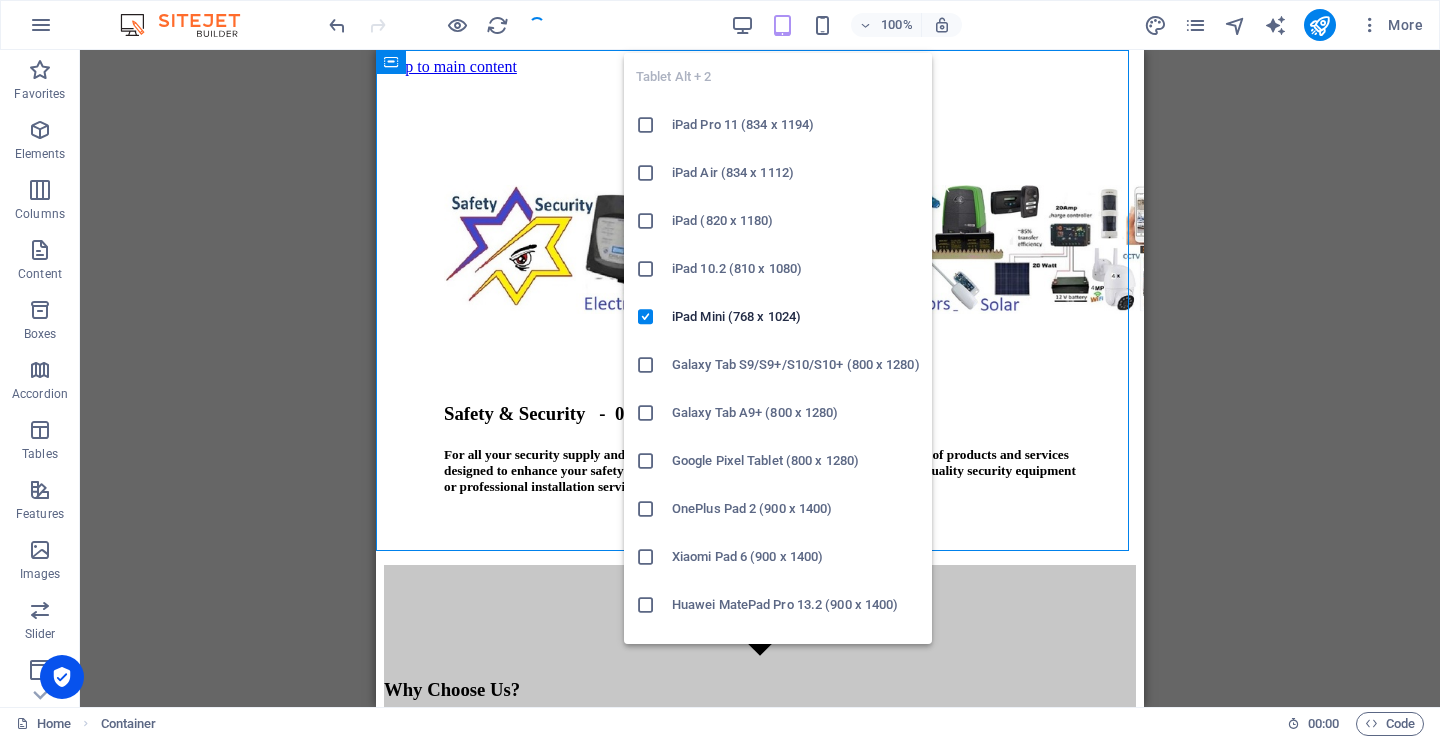 click at bounding box center [782, 25] 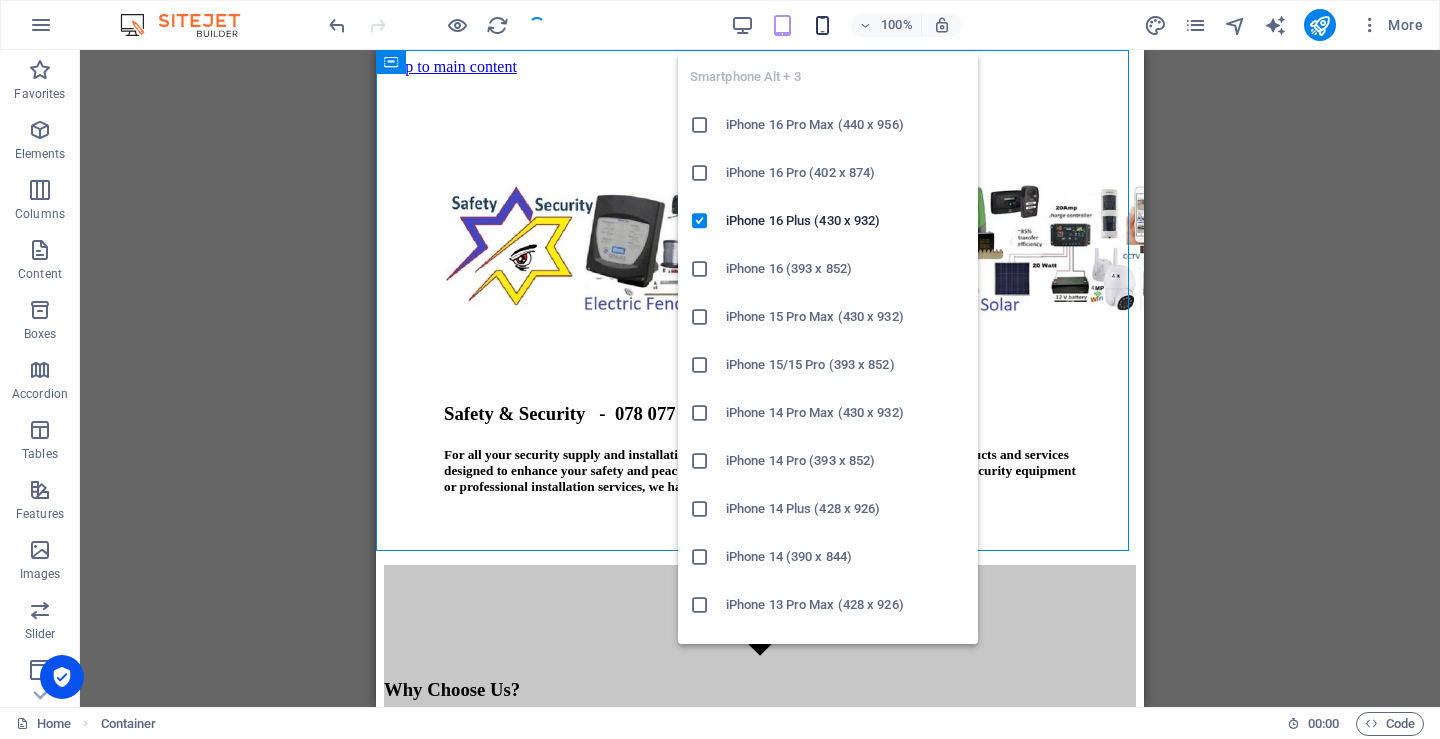 click at bounding box center [822, 25] 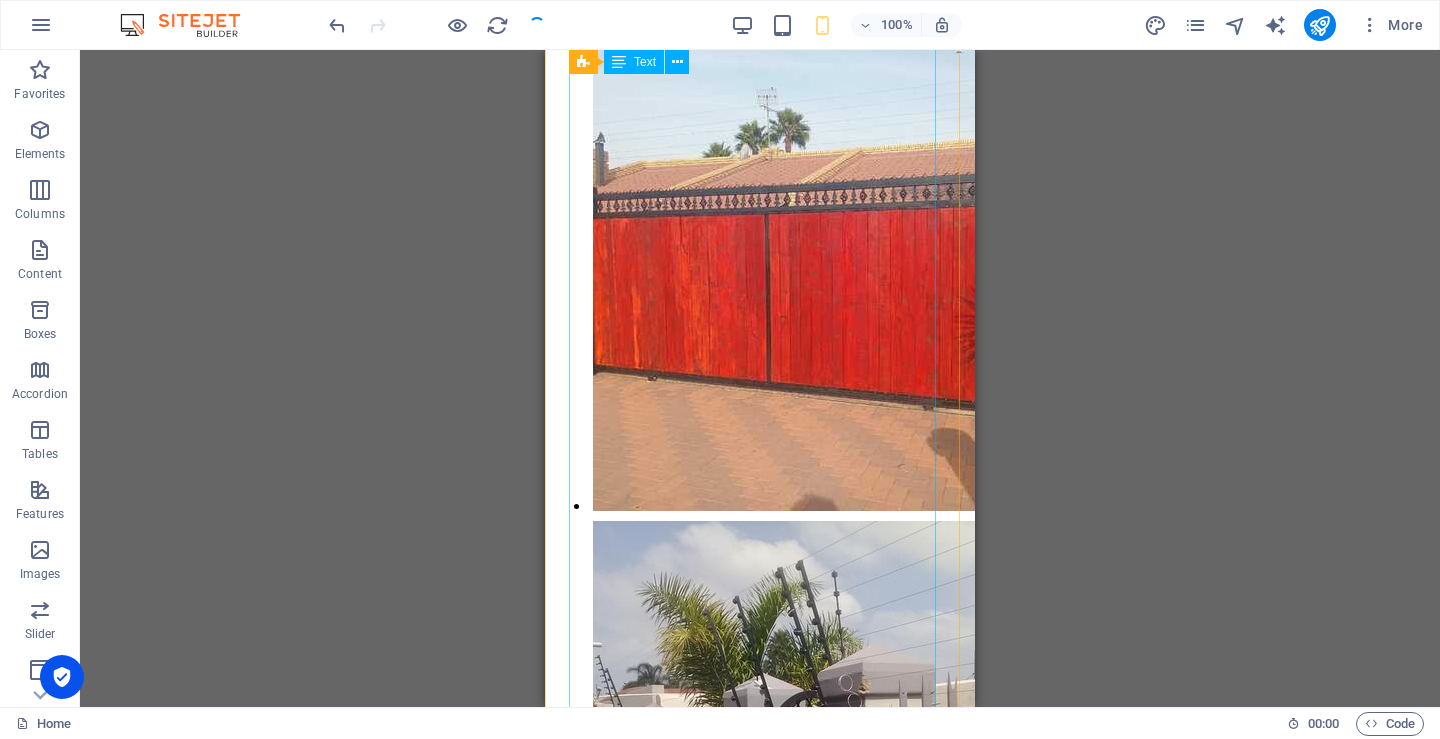 scroll, scrollTop: 11087, scrollLeft: 0, axis: vertical 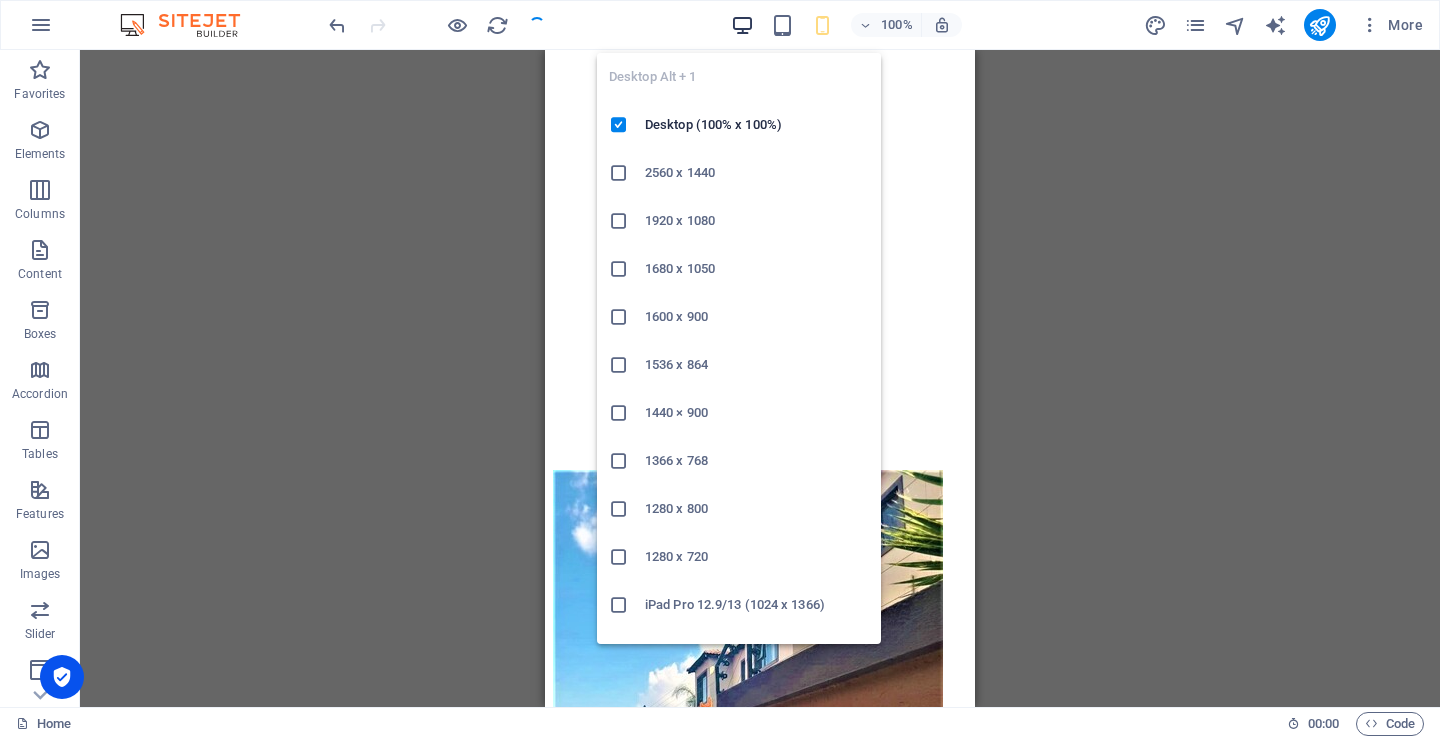 click at bounding box center (742, 25) 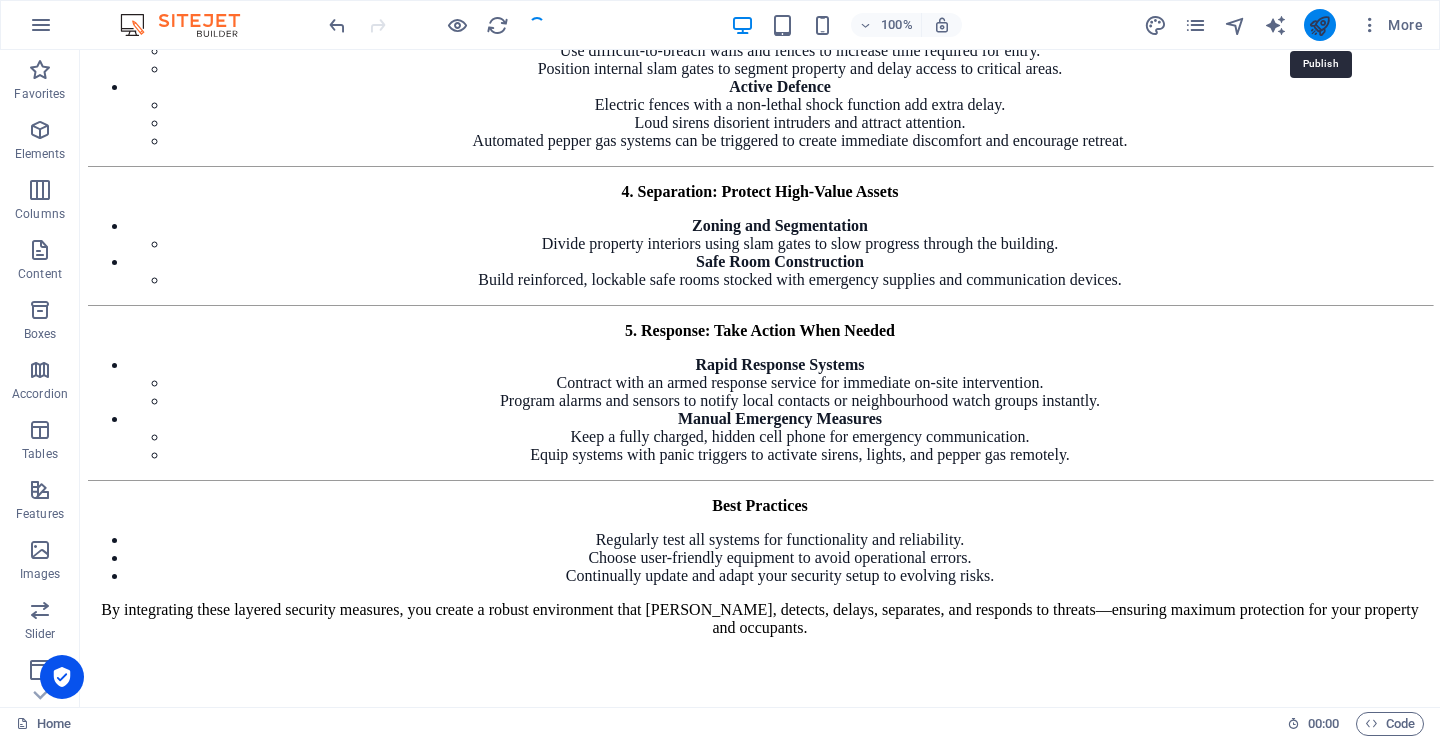 click at bounding box center (1319, 25) 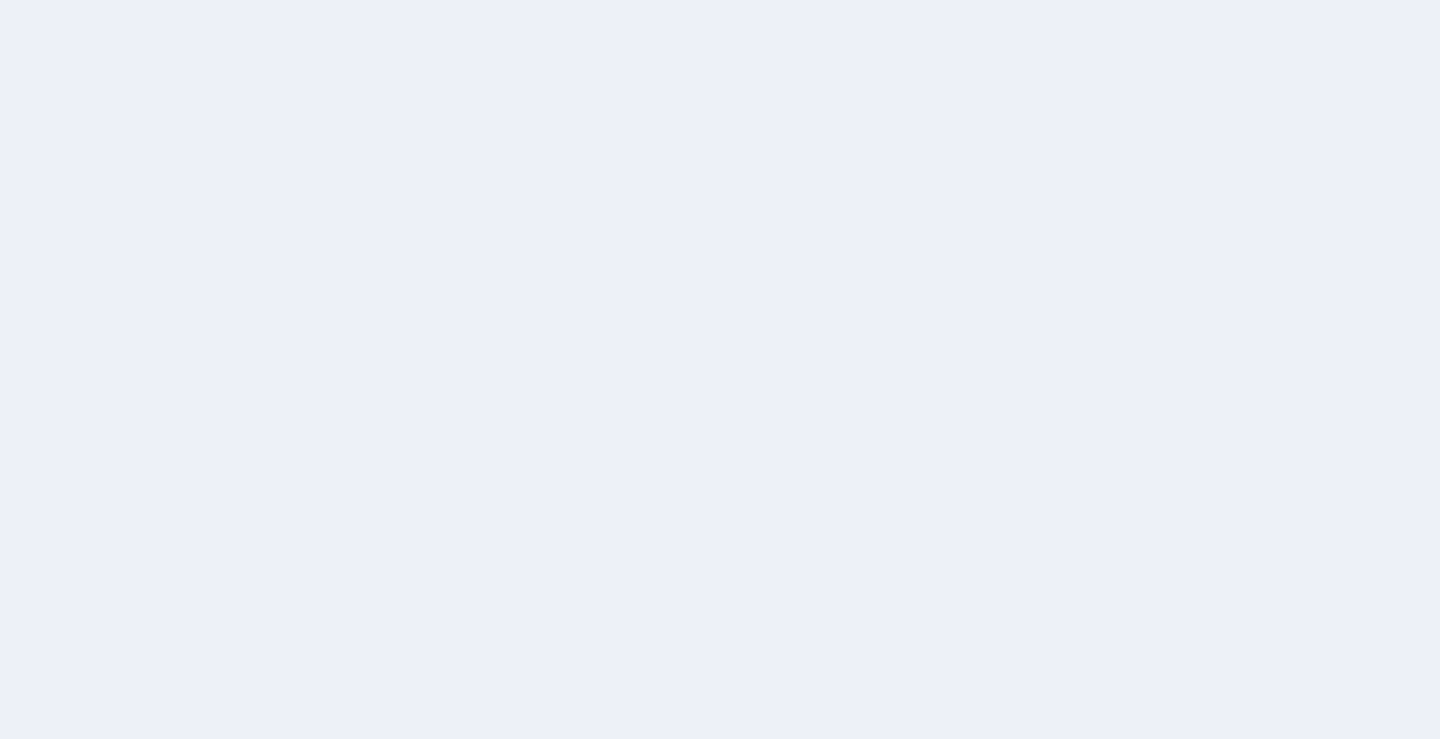 scroll, scrollTop: 0, scrollLeft: 0, axis: both 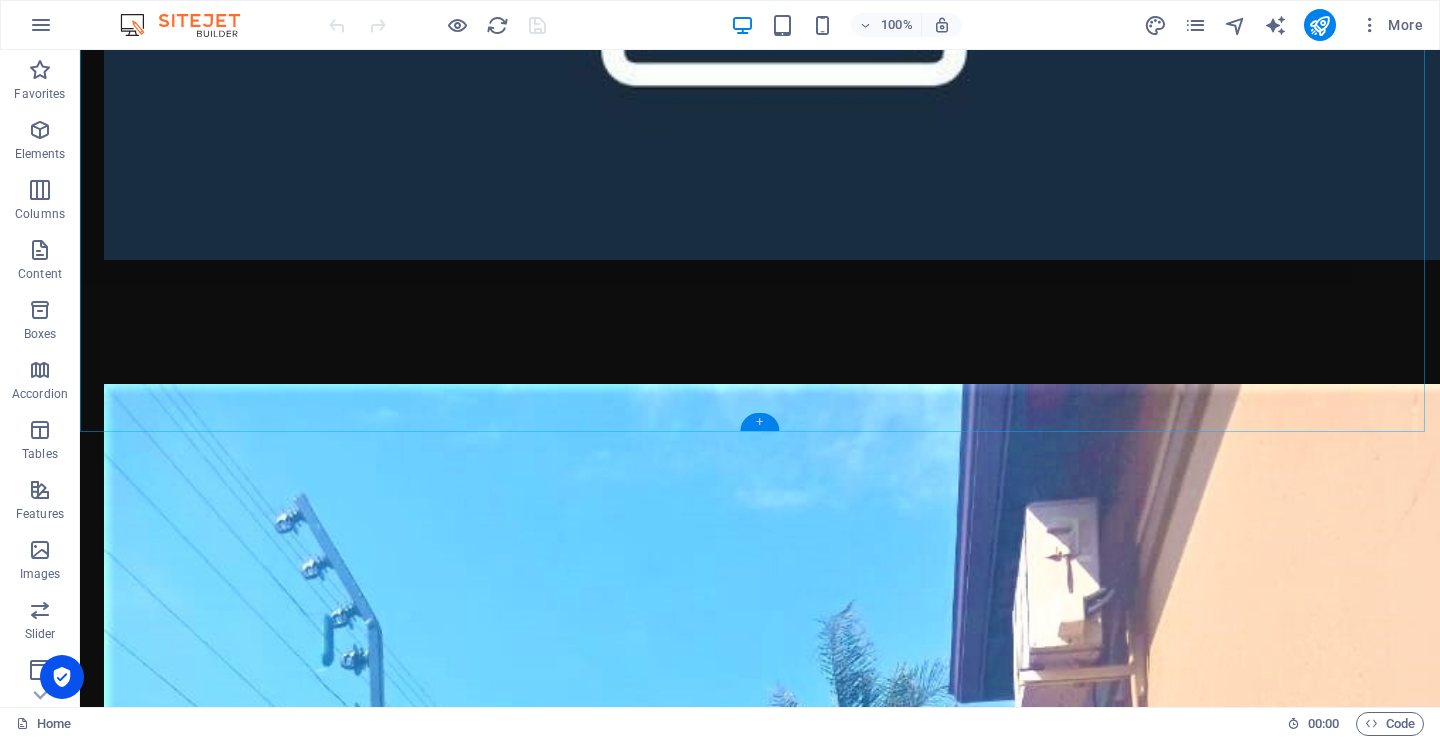 click on "+" at bounding box center [759, 422] 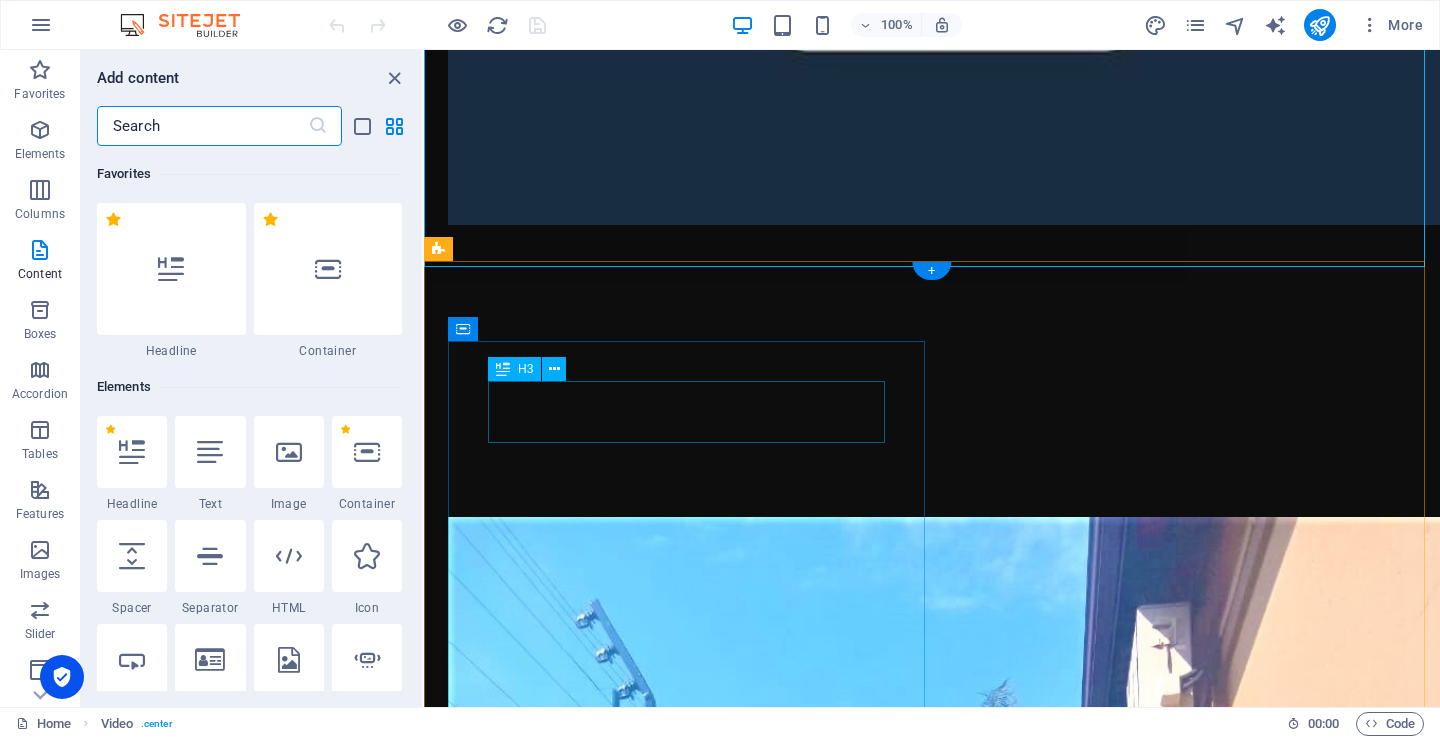 scroll, scrollTop: 1957, scrollLeft: 0, axis: vertical 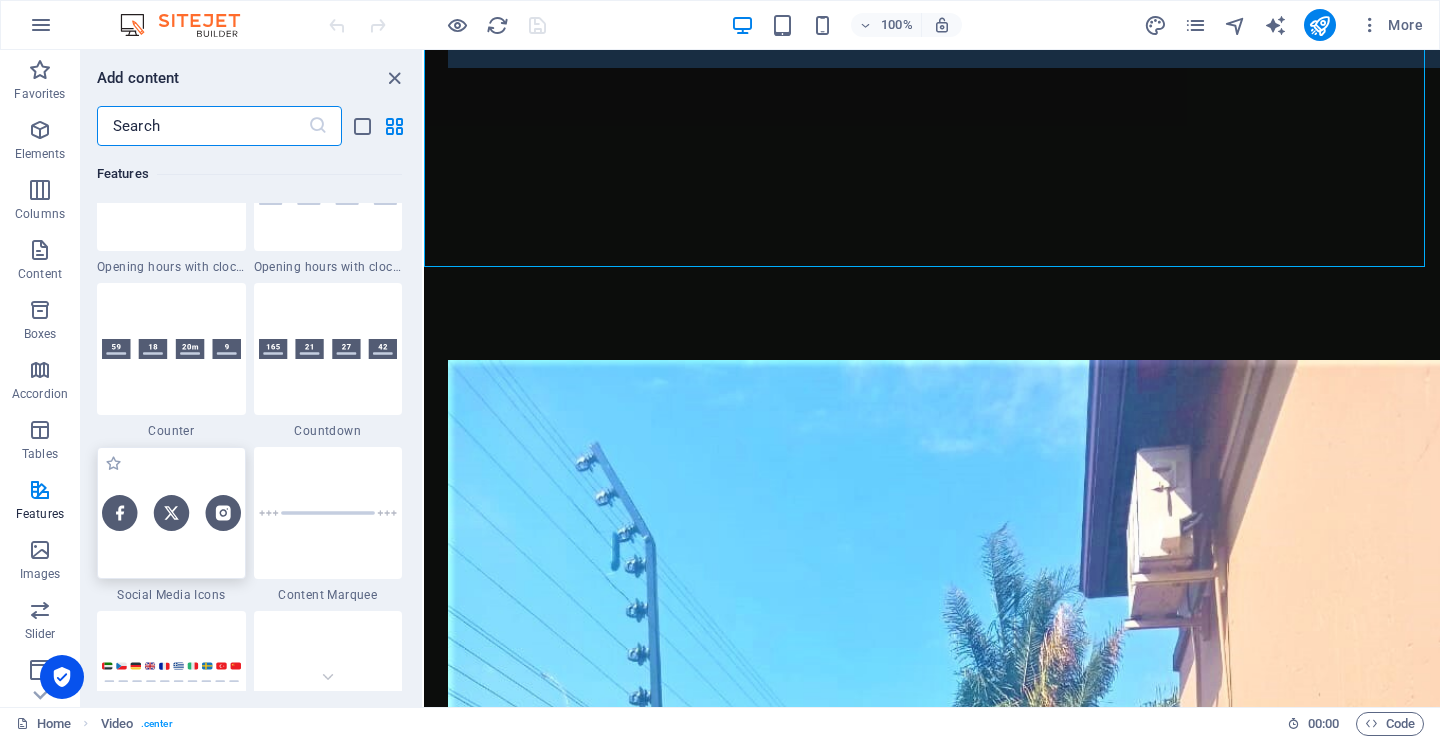 click at bounding box center (171, 512) 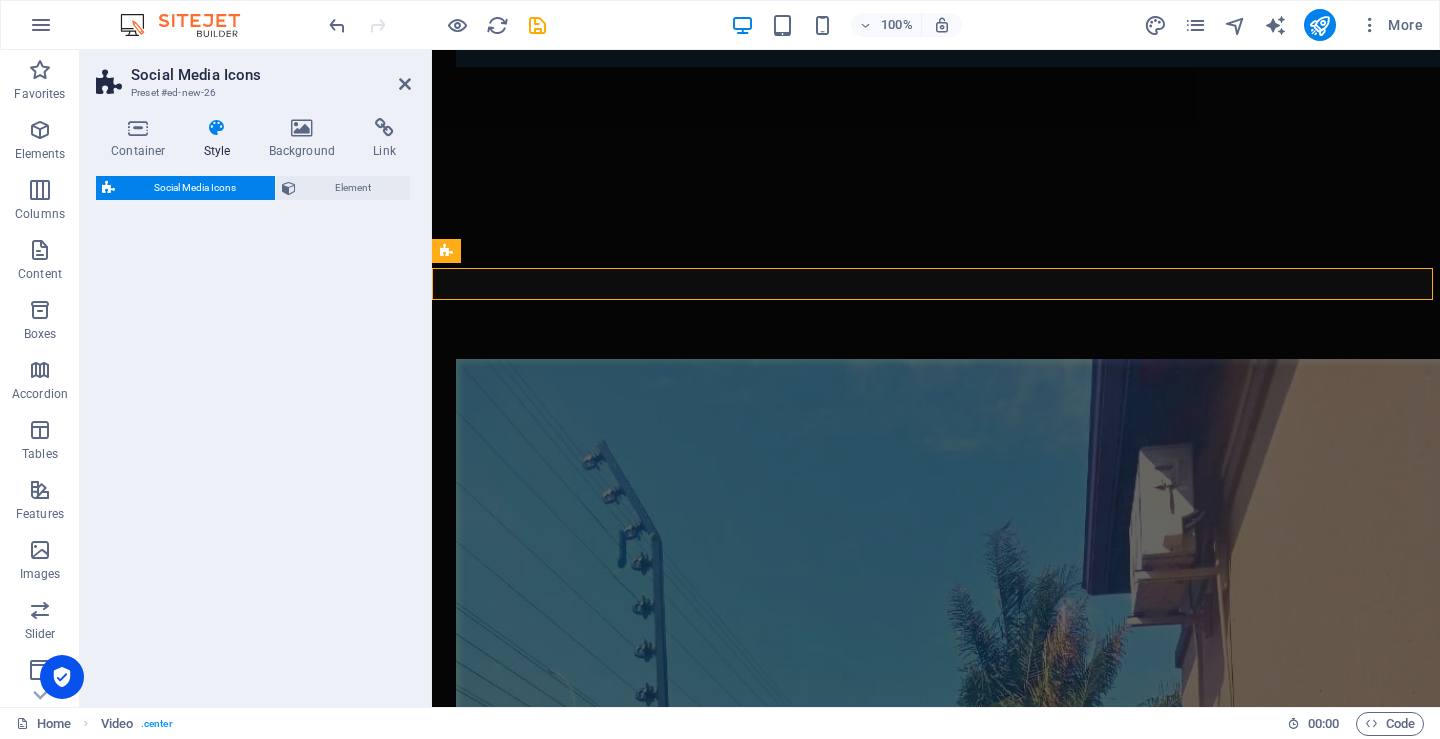 select on "rem" 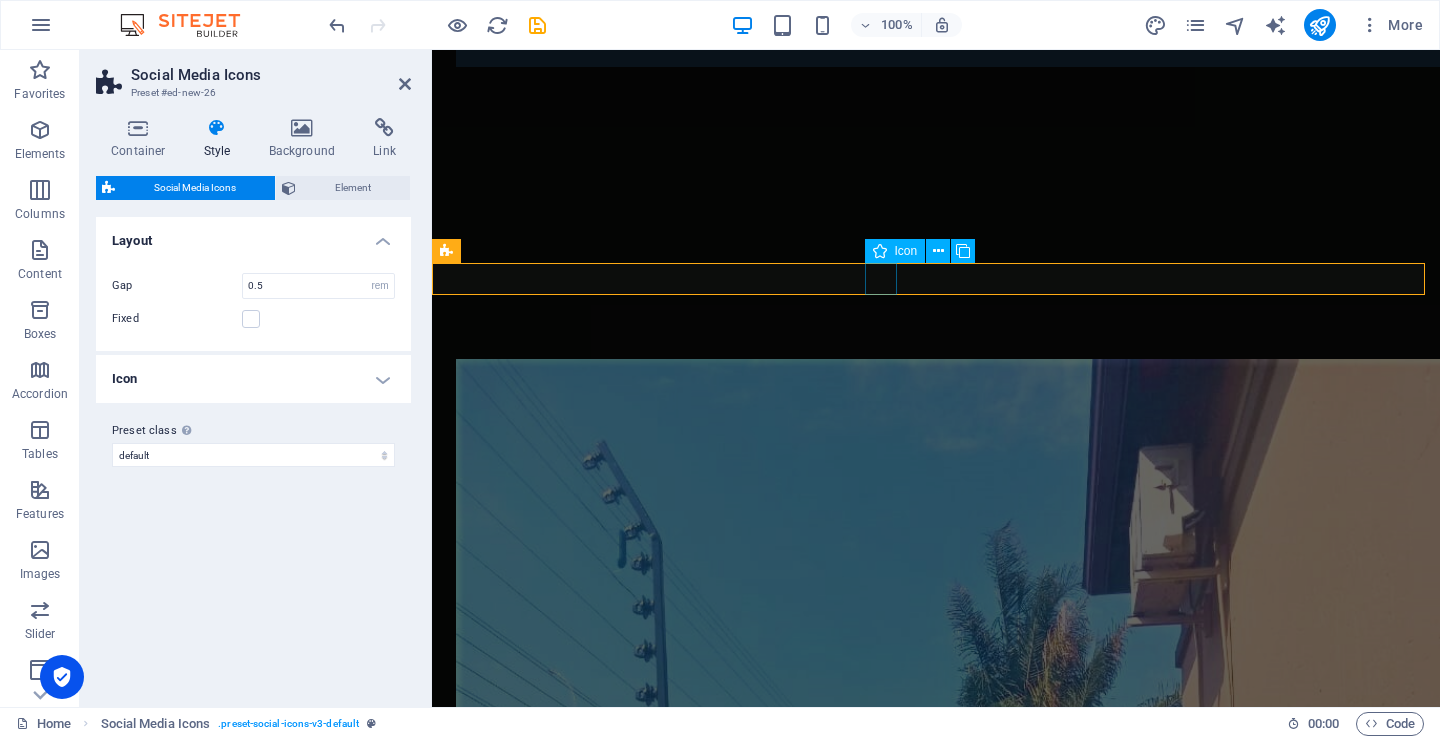 click at bounding box center [936, 2282] 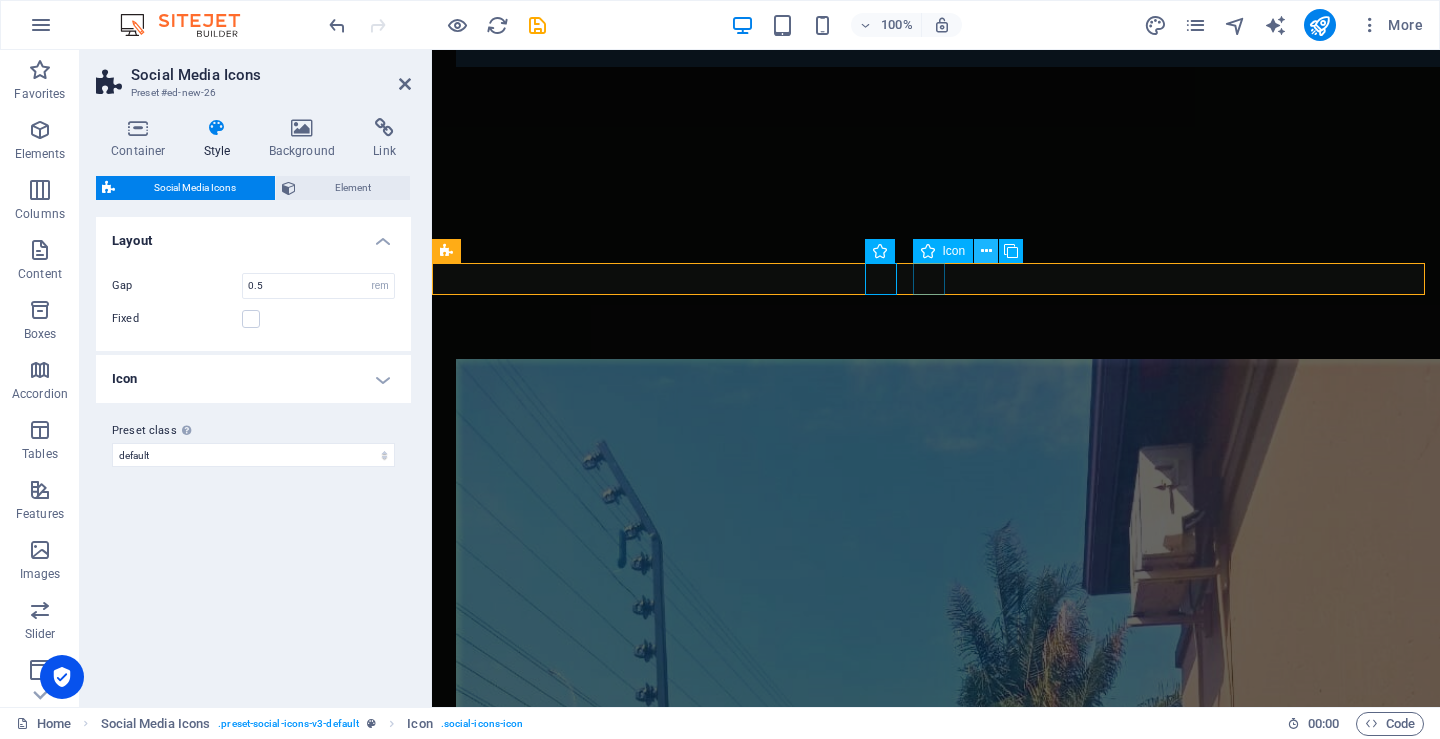 click at bounding box center [986, 251] 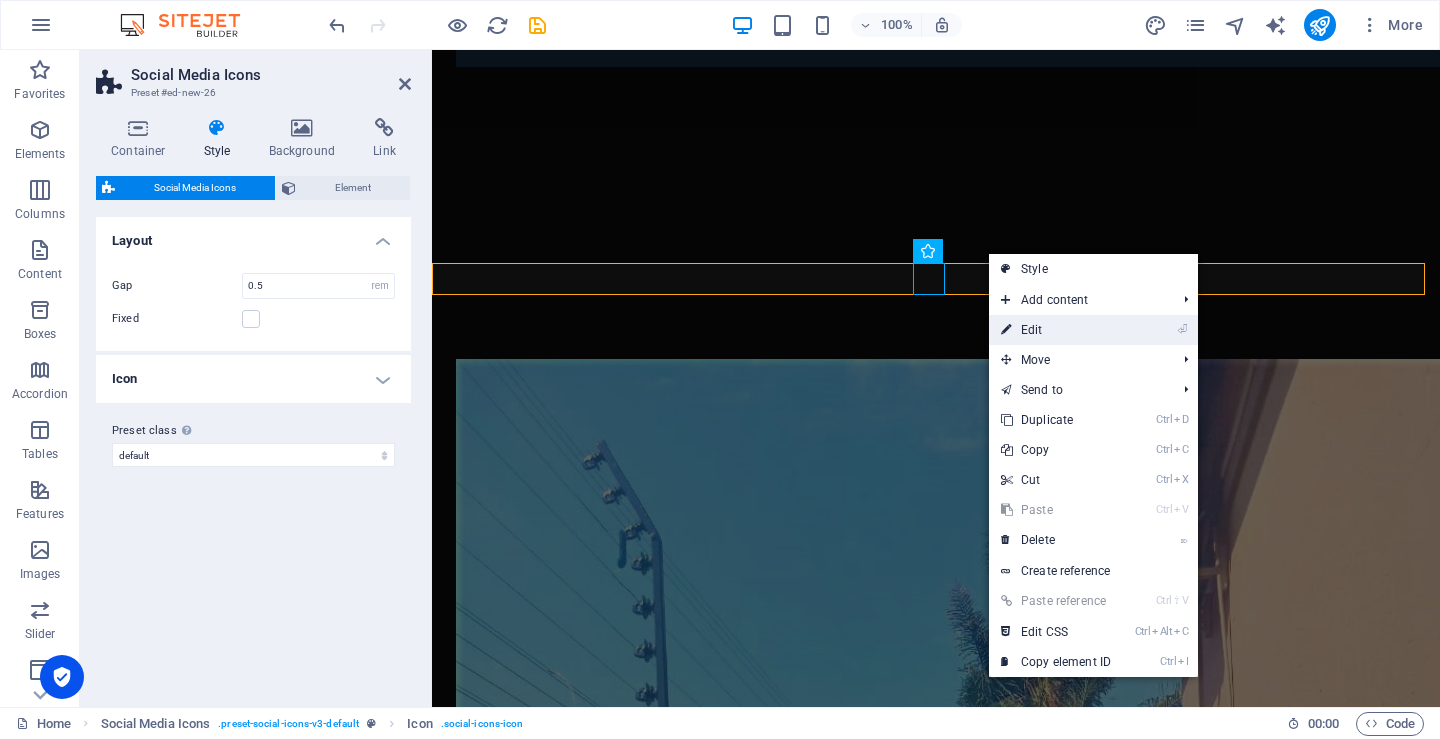 click on "⏎  Edit" at bounding box center [1056, 330] 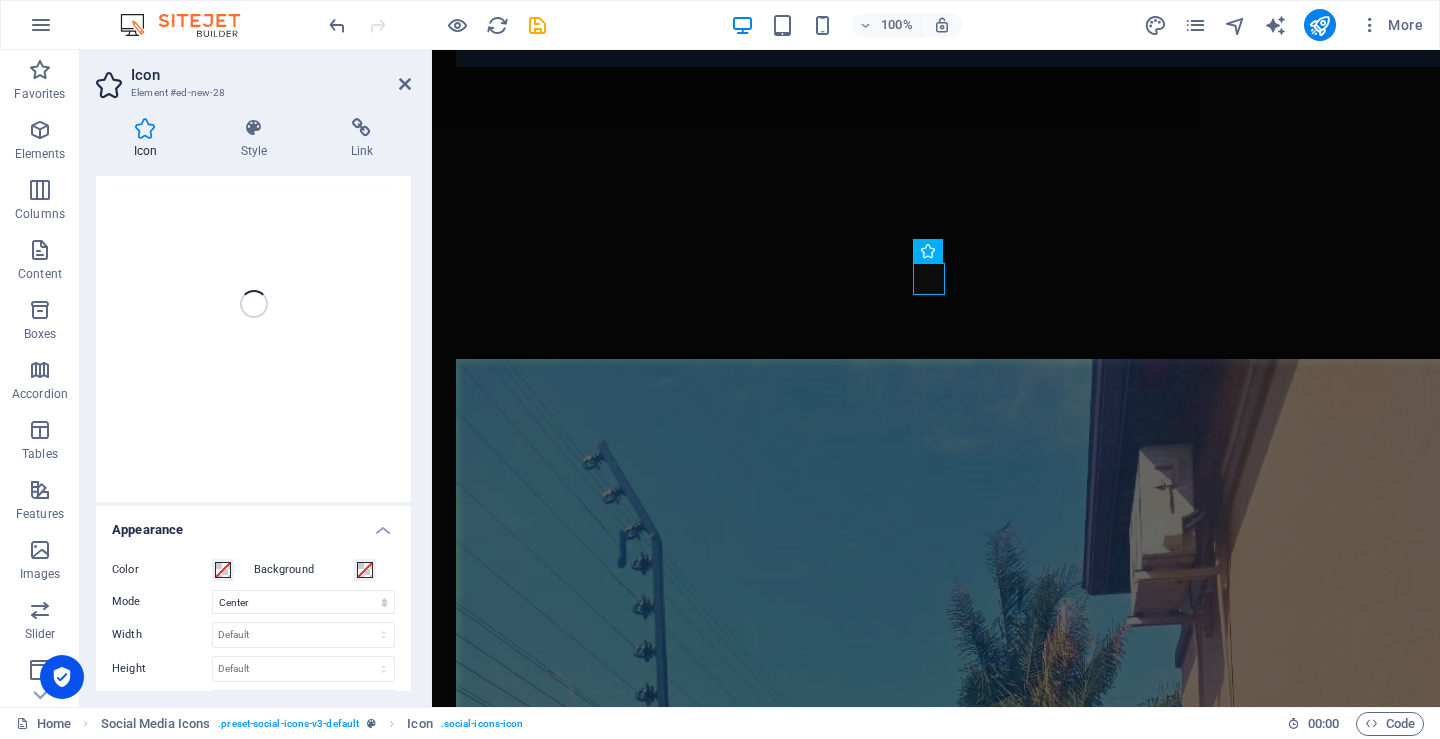 scroll, scrollTop: 0, scrollLeft: 0, axis: both 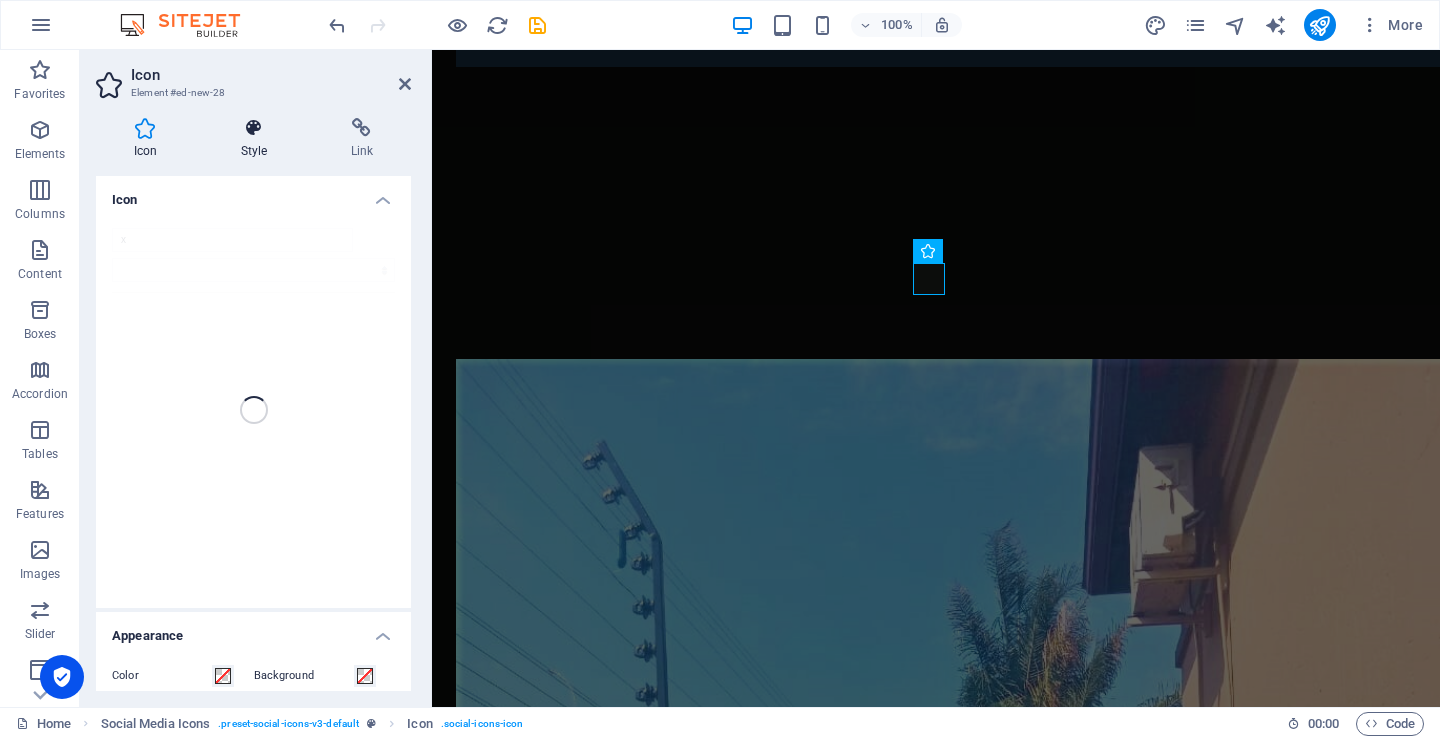 click at bounding box center (254, 128) 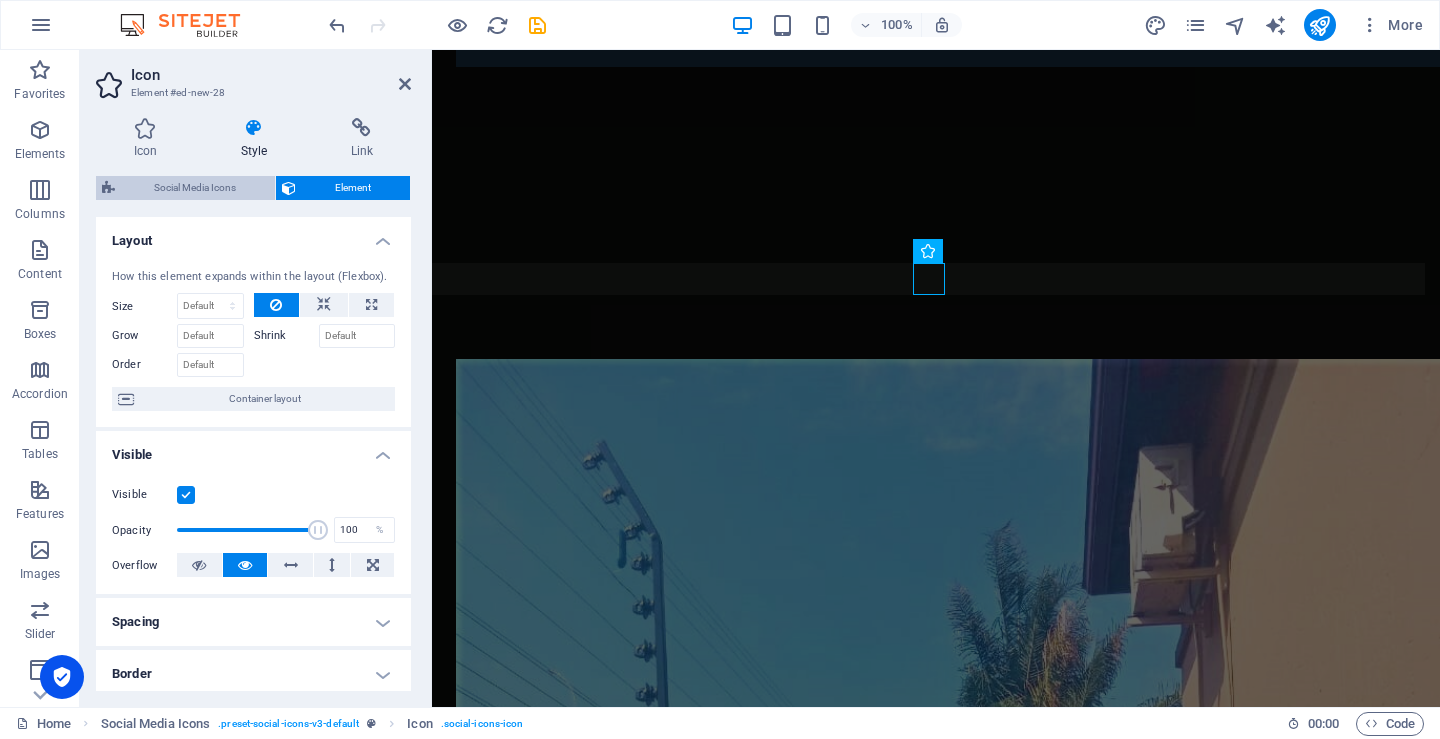 click on "Social Media Icons" at bounding box center [195, 188] 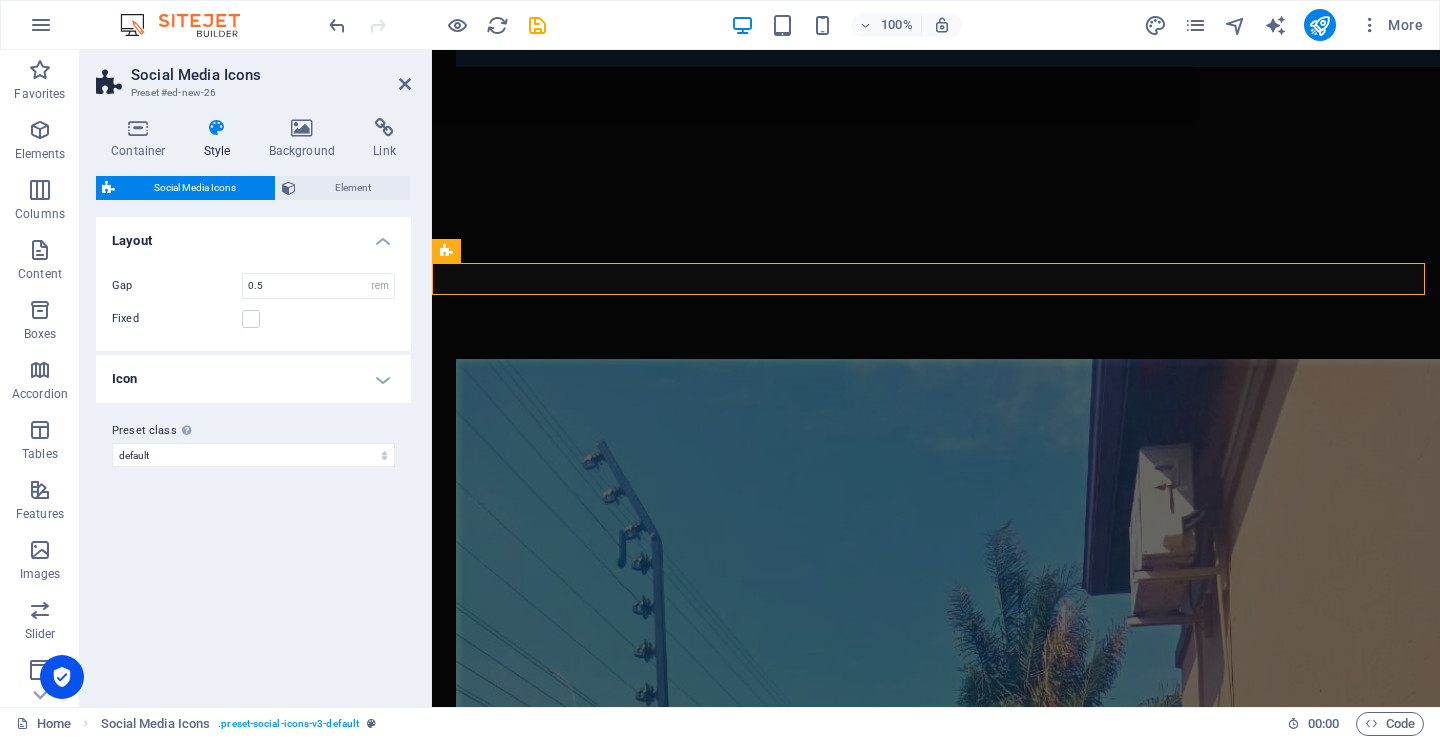 click on "Icon" at bounding box center (253, 379) 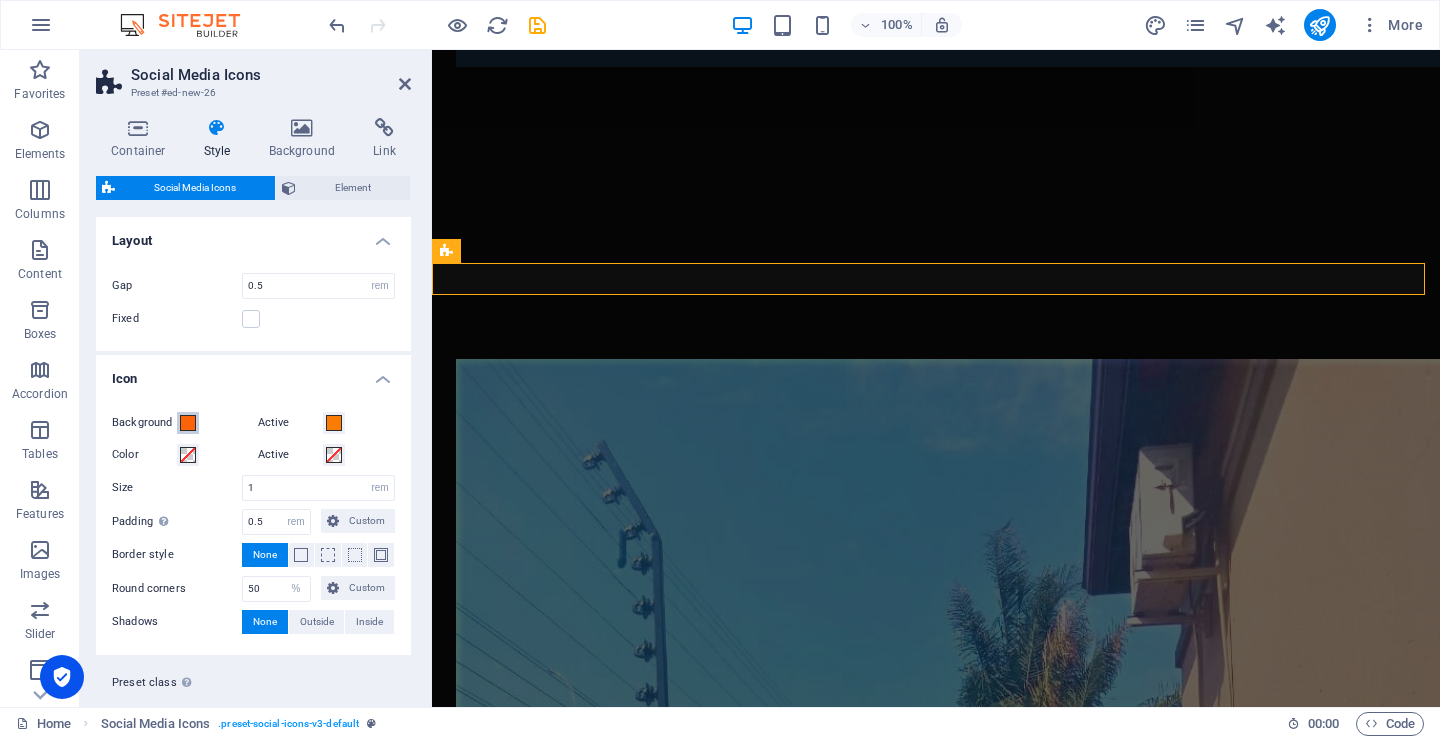 click at bounding box center (188, 423) 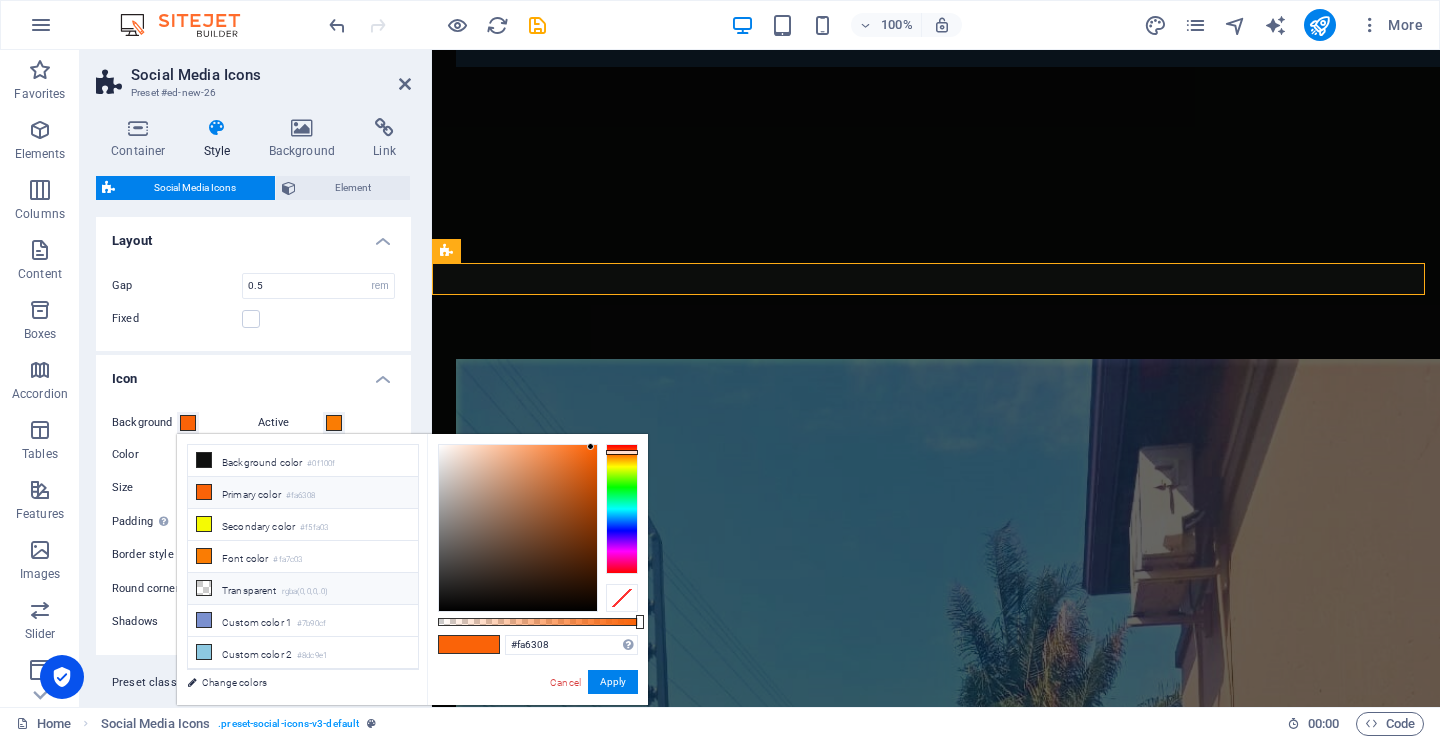 scroll, scrollTop: 55, scrollLeft: 0, axis: vertical 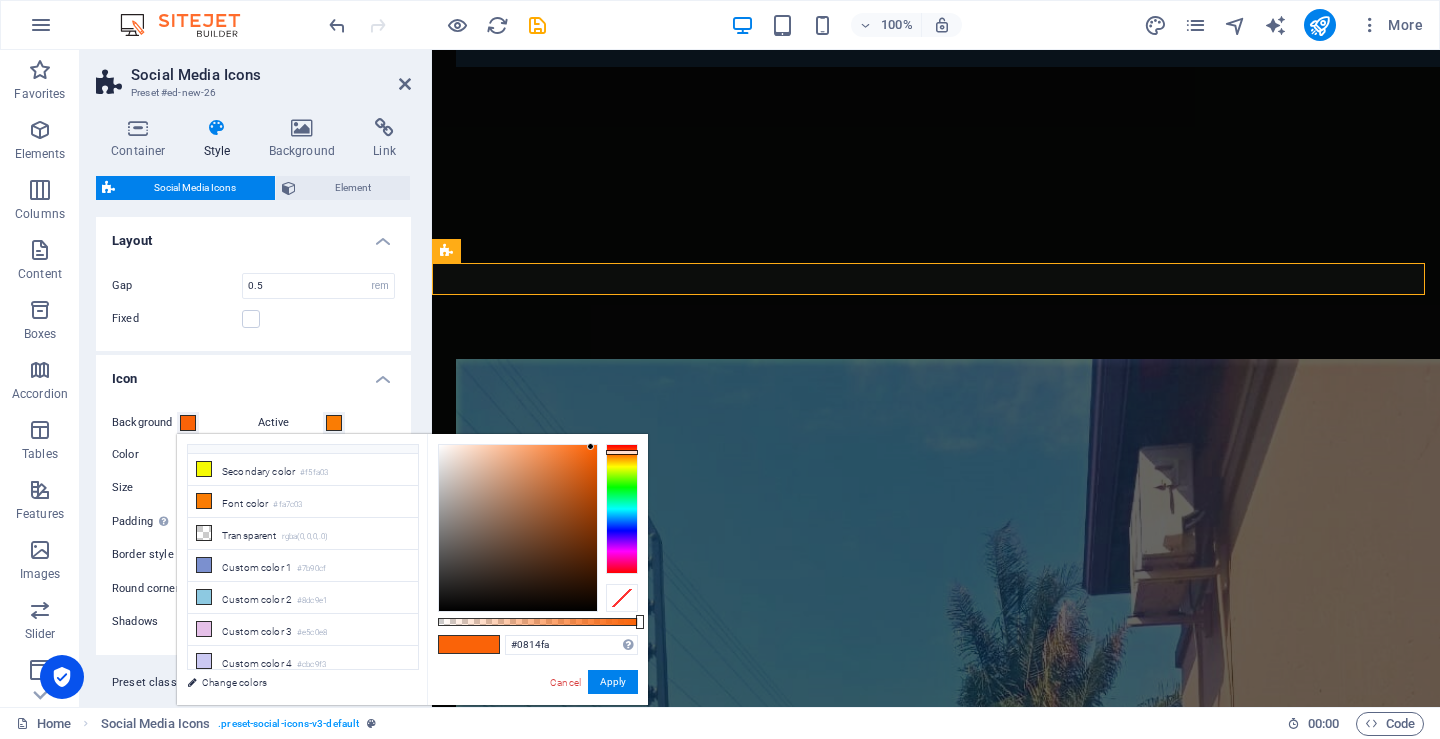click at bounding box center (622, 509) 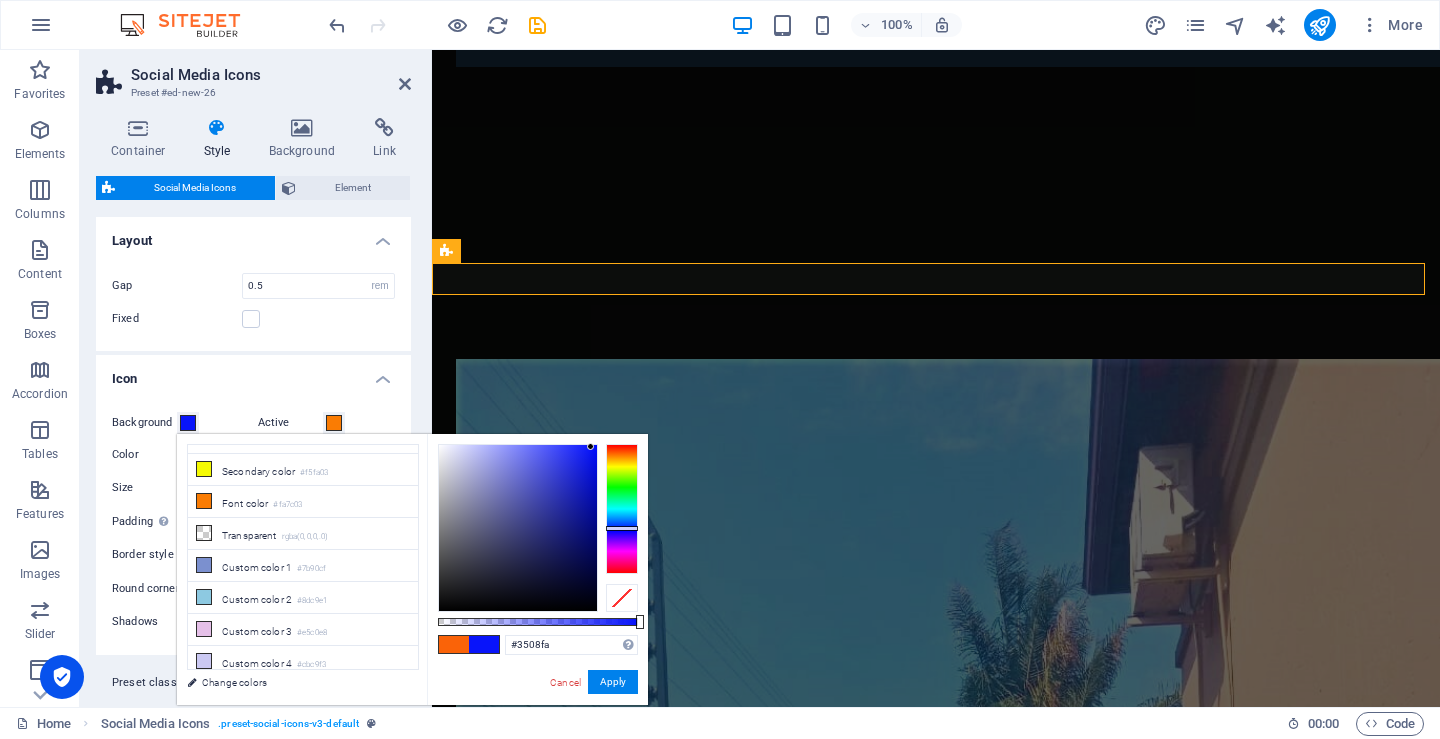 click at bounding box center [622, 509] 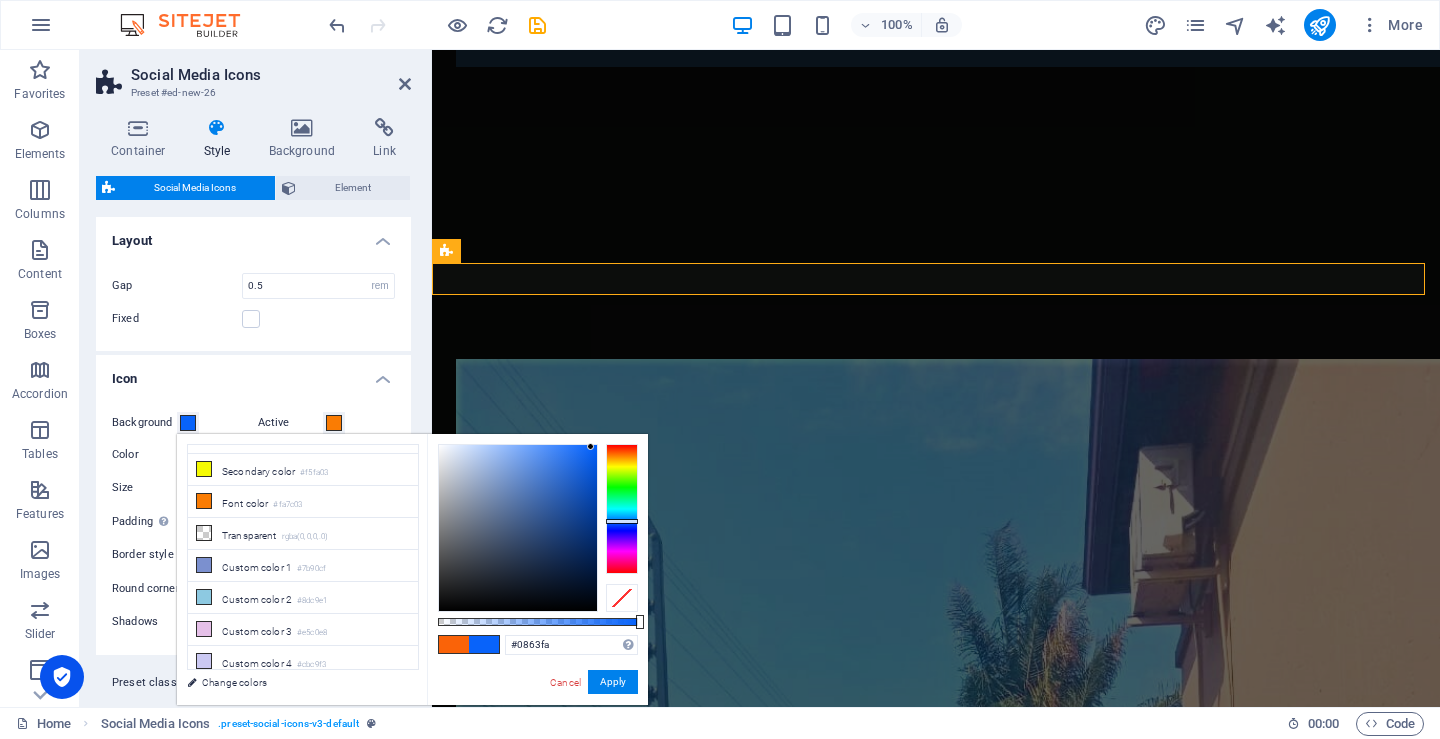 type on "#0858fa" 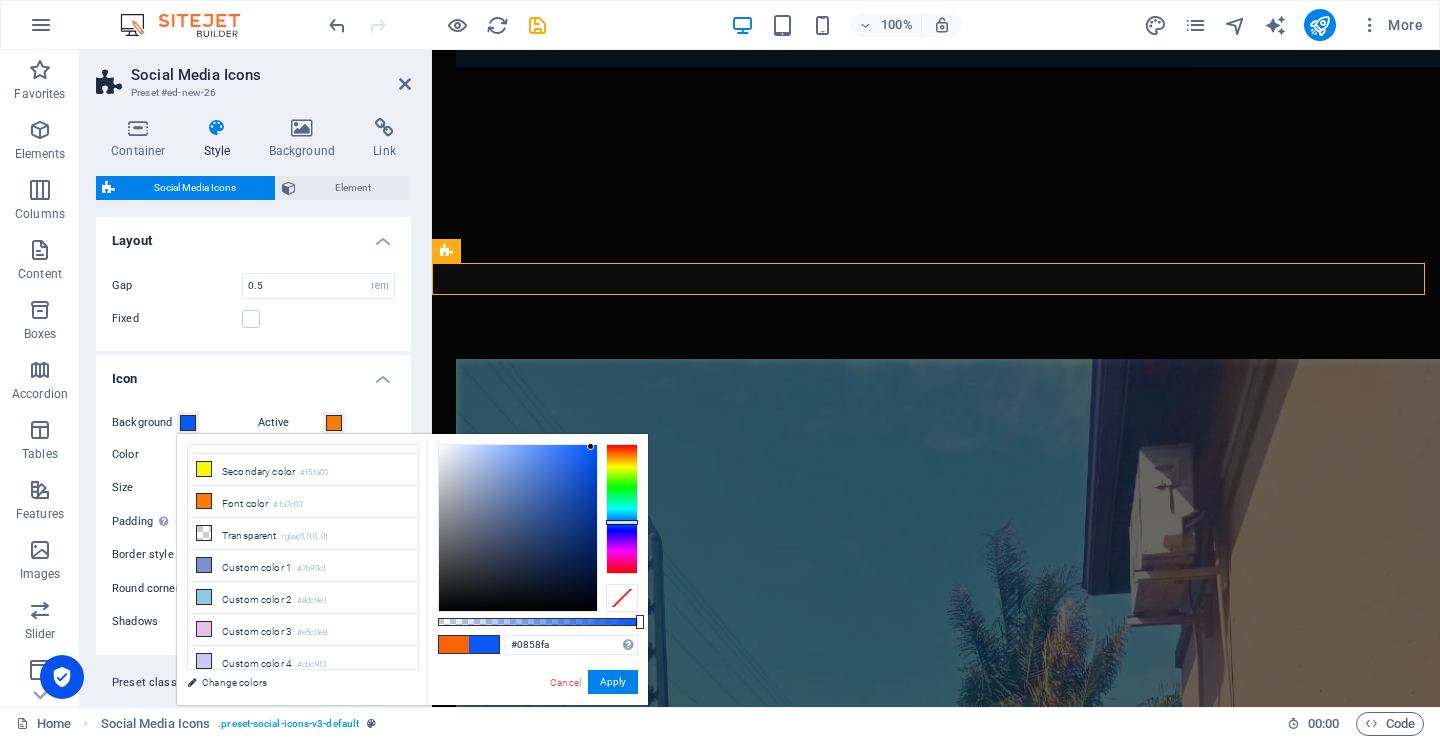 drag, startPoint x: 623, startPoint y: 533, endPoint x: 619, endPoint y: 522, distance: 11.7046995 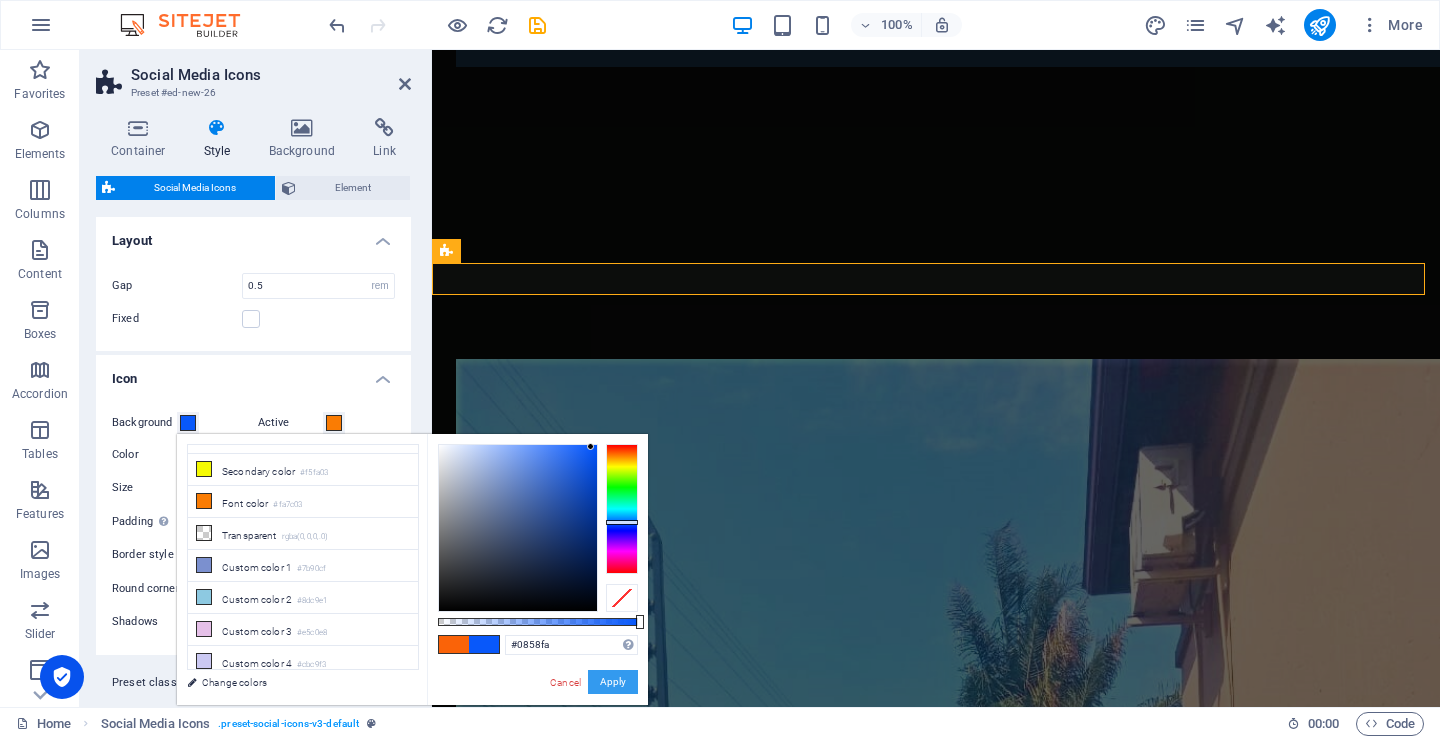 click on "Apply" at bounding box center (613, 682) 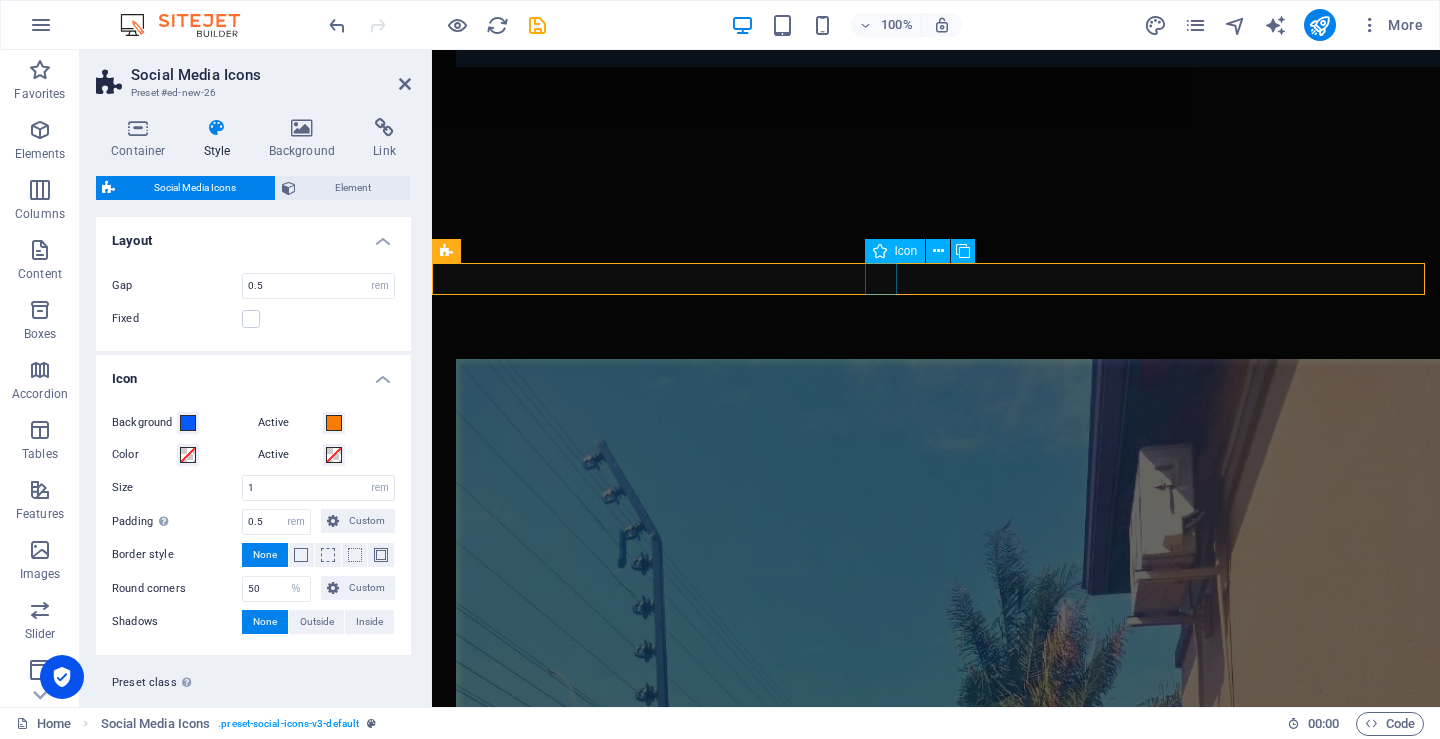 click at bounding box center [936, 2282] 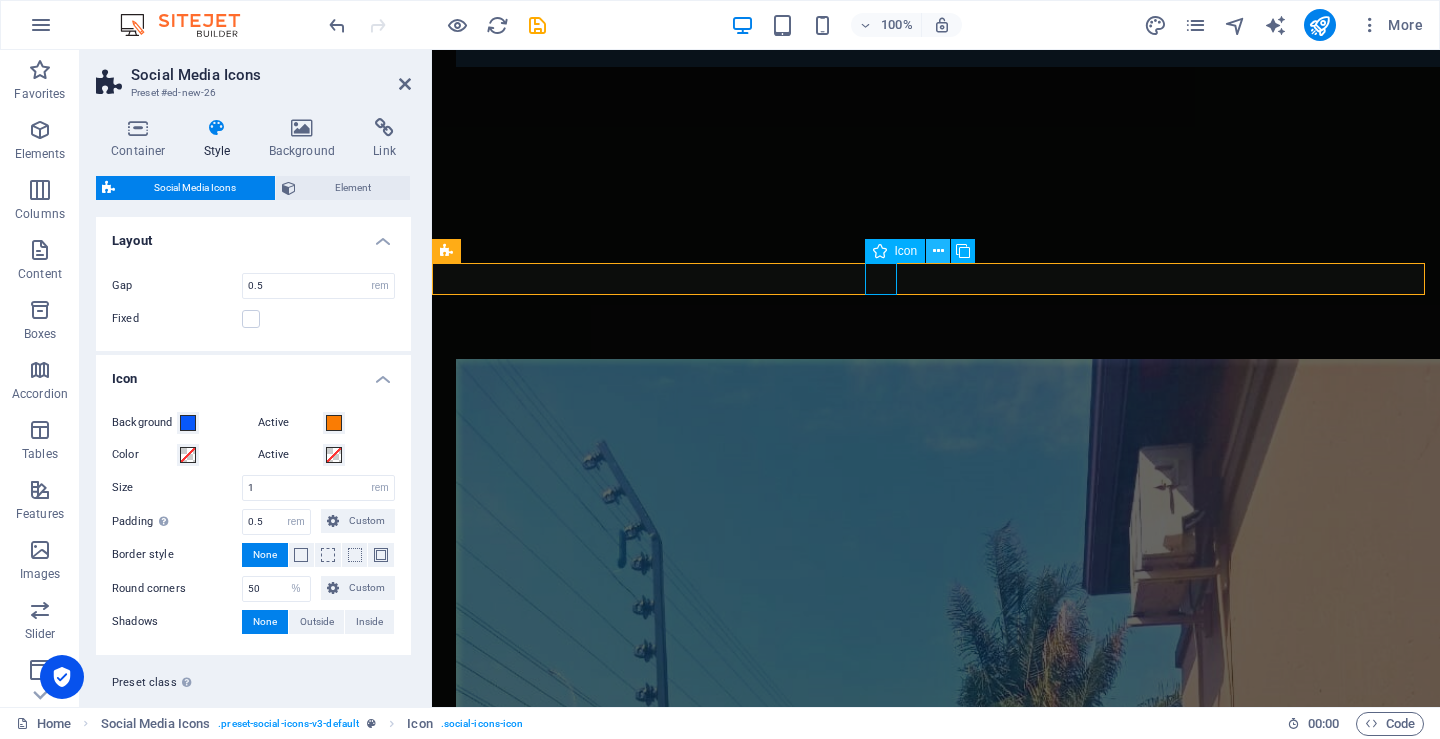 click at bounding box center [938, 251] 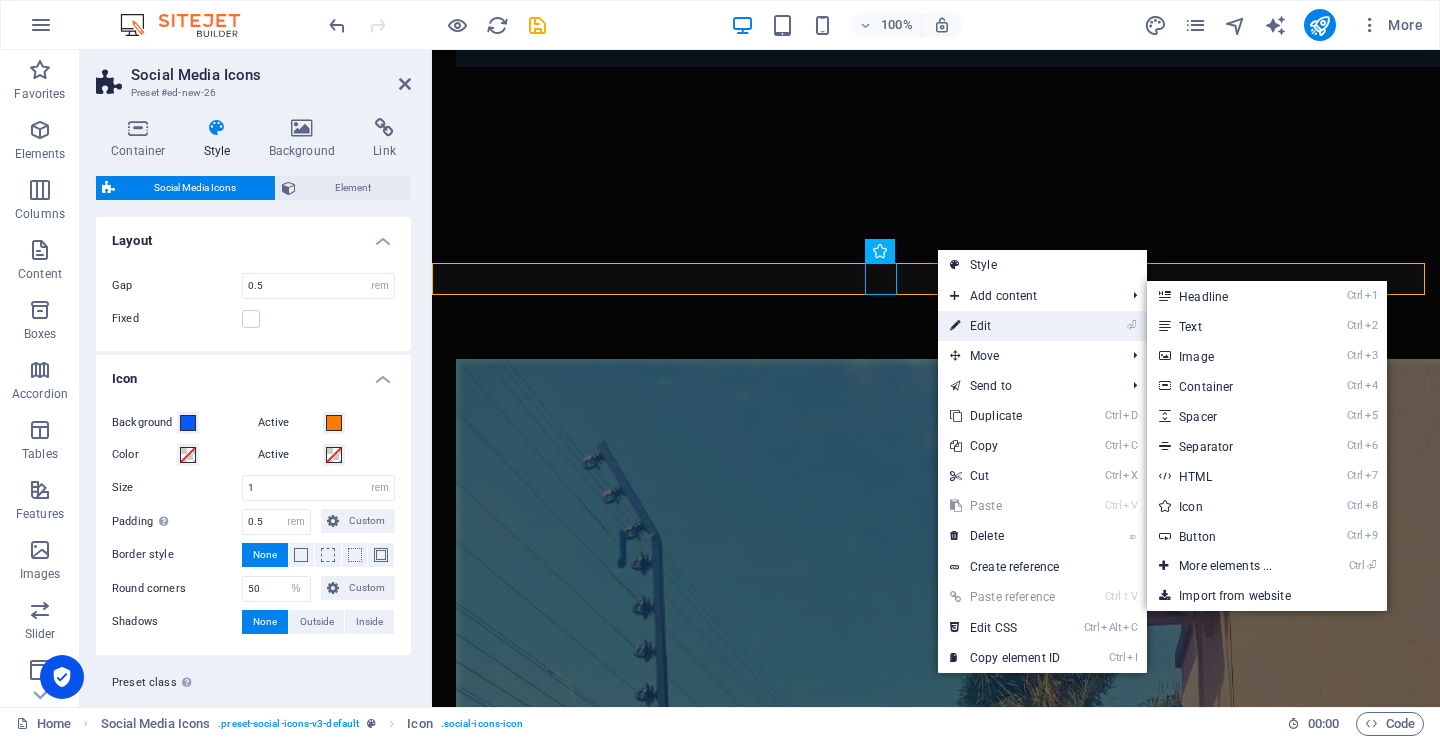 click at bounding box center [955, 326] 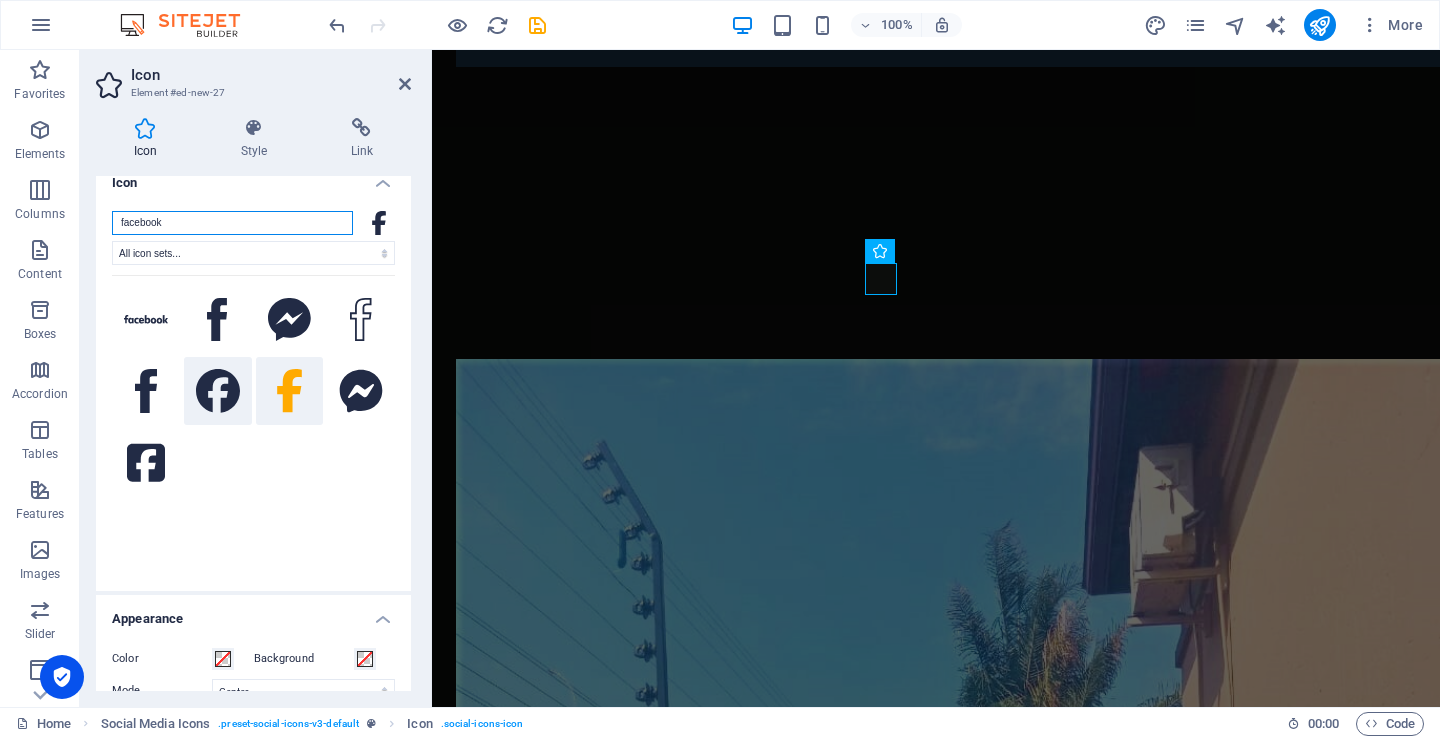 scroll, scrollTop: 0, scrollLeft: 0, axis: both 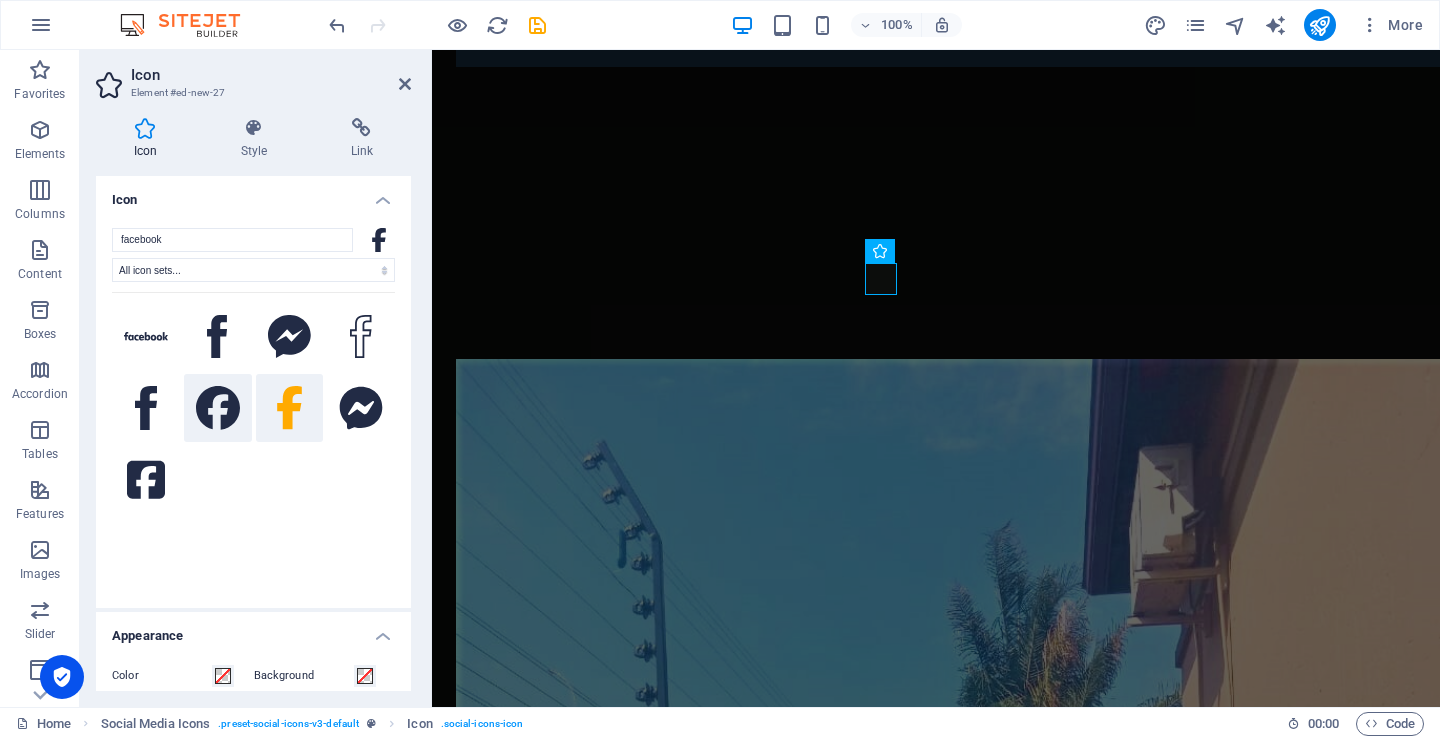 click 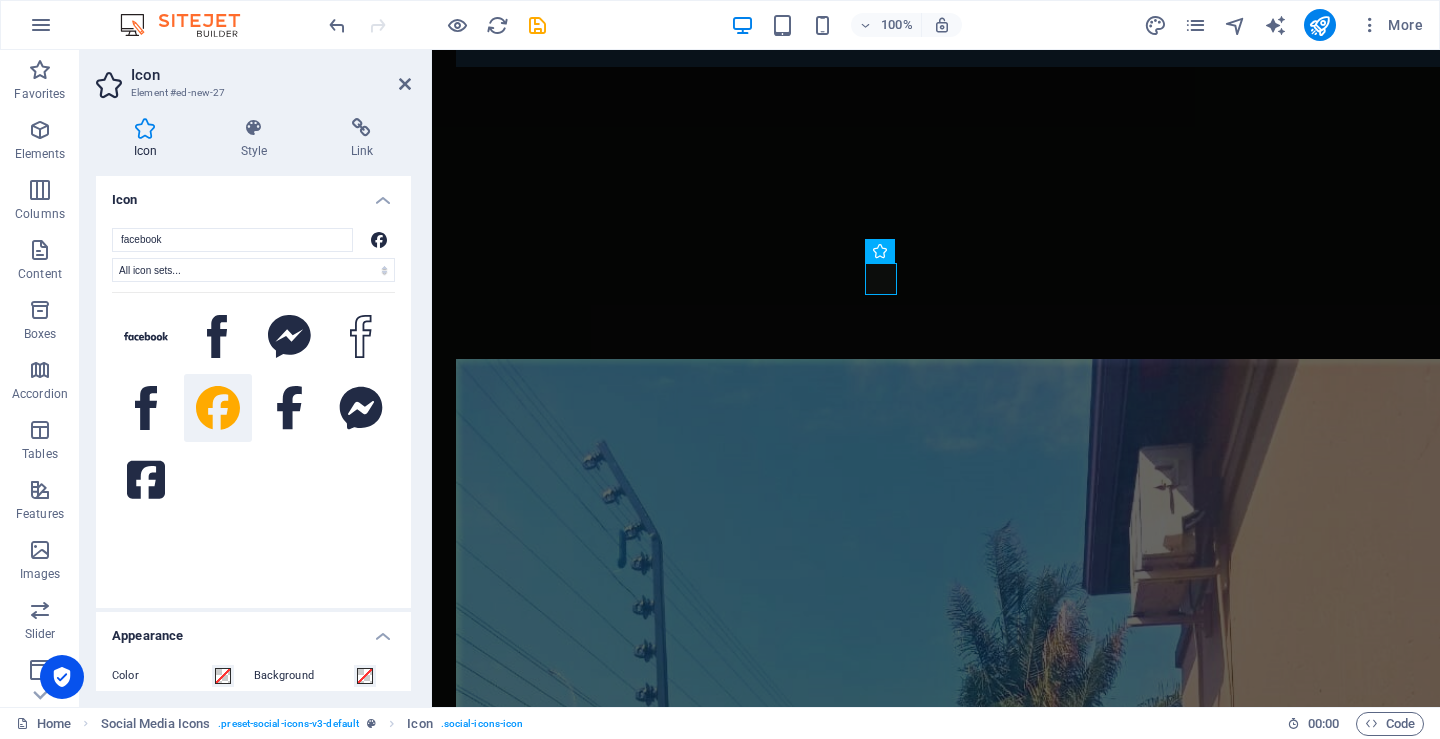 click at bounding box center [253, 437] 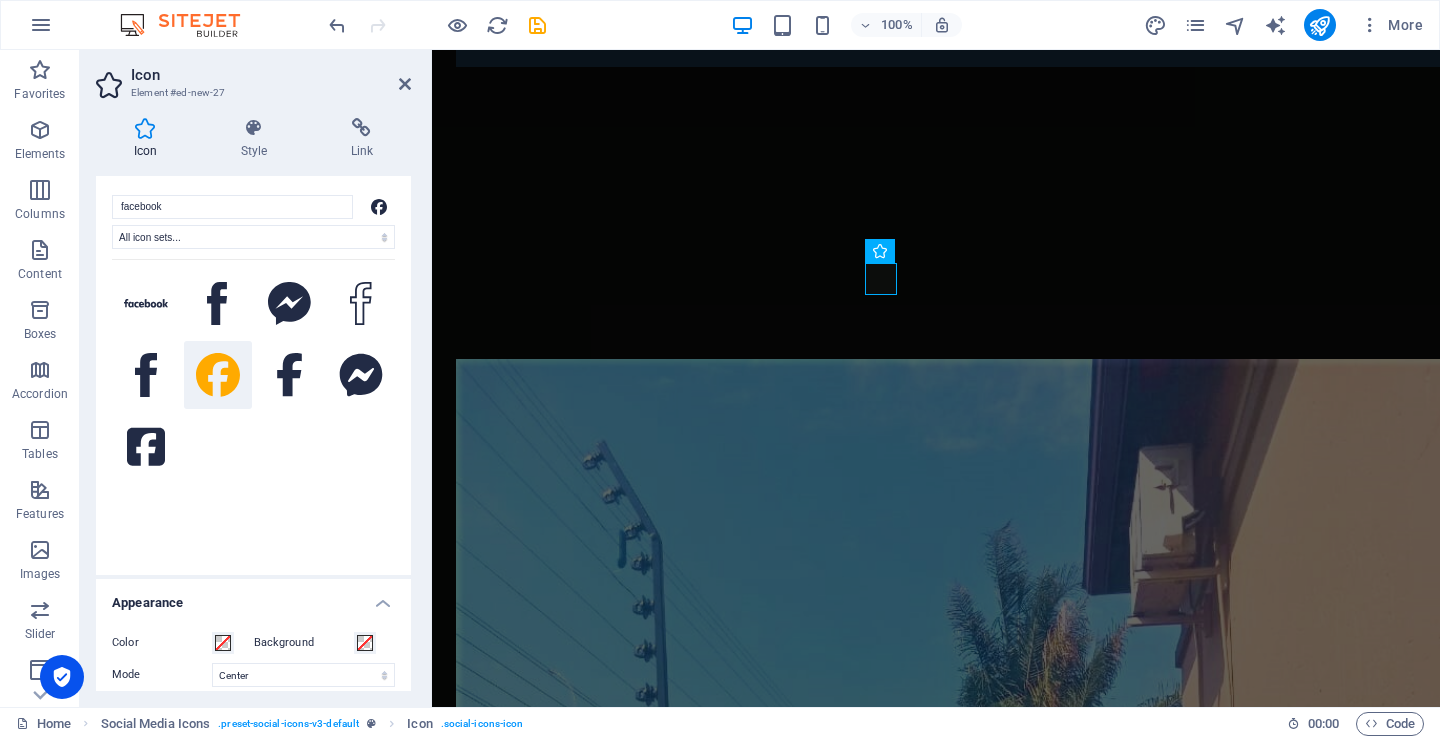 scroll, scrollTop: 0, scrollLeft: 0, axis: both 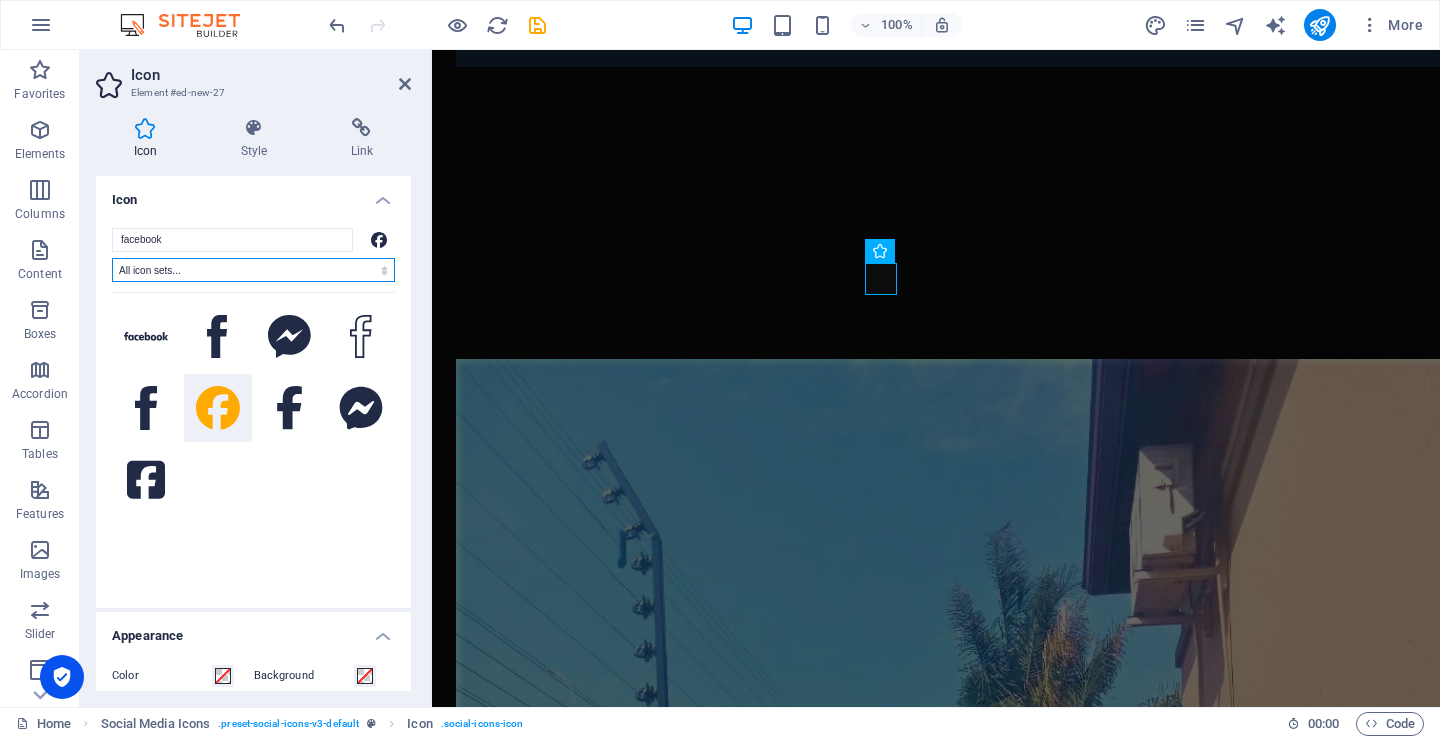 click on "All icon sets... IcoFont Ionicons FontAwesome Brands FontAwesome Duotone FontAwesome Solid FontAwesome Regular FontAwesome Light FontAwesome Thin FontAwesome Sharp Solid FontAwesome Sharp Regular FontAwesome Sharp Light FontAwesome Sharp Thin" at bounding box center [253, 270] 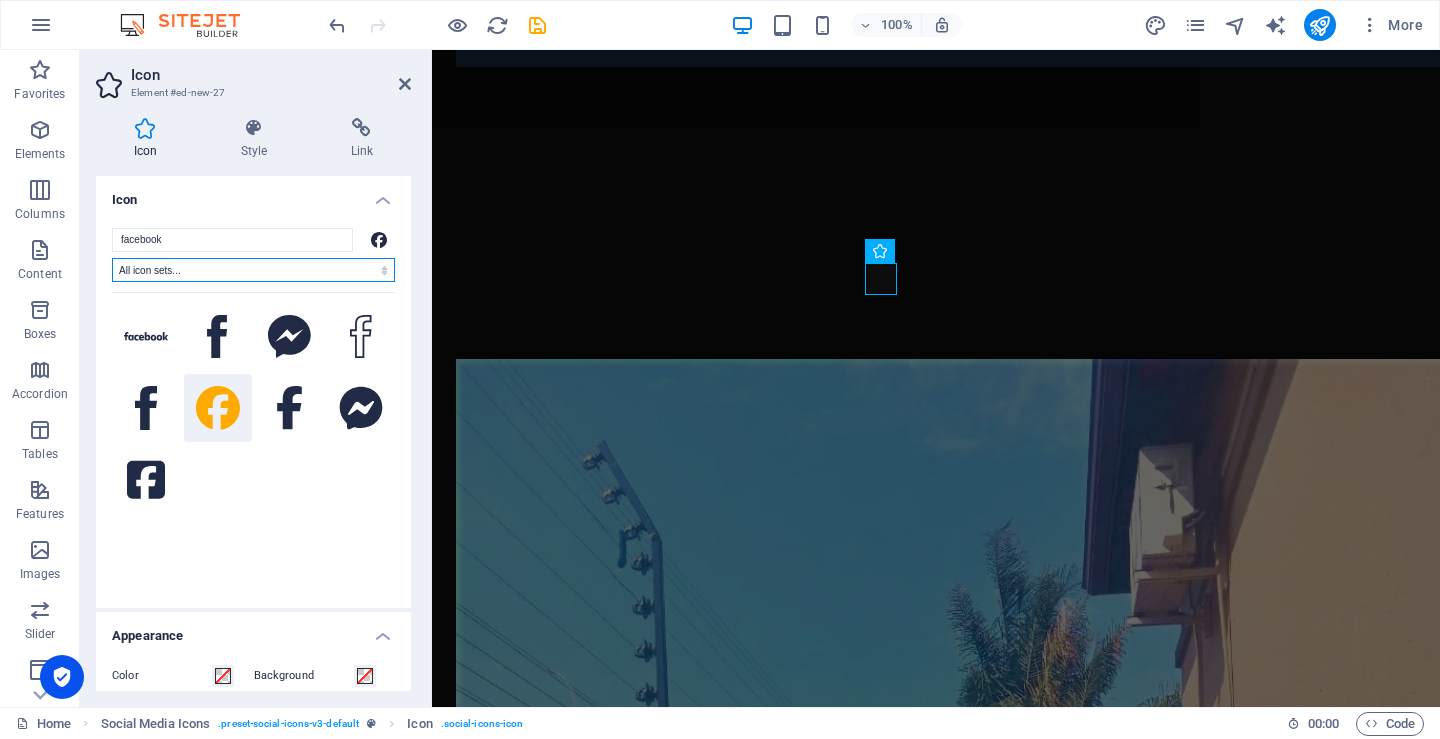 click on "All icon sets... IcoFont Ionicons FontAwesome Brands FontAwesome Duotone FontAwesome Solid FontAwesome Regular FontAwesome Light FontAwesome Thin FontAwesome Sharp Solid FontAwesome Sharp Regular FontAwesome Sharp Light FontAwesome Sharp Thin" at bounding box center [253, 270] 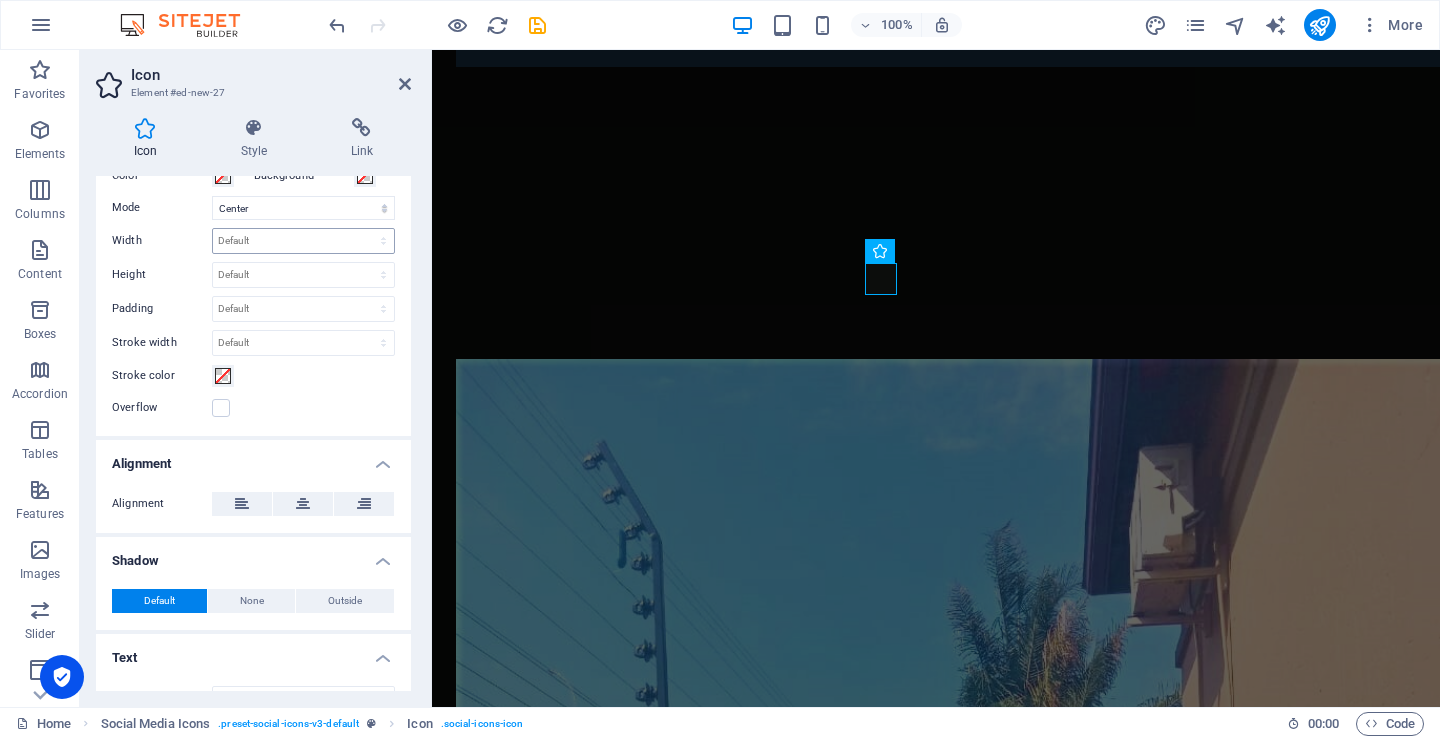 scroll, scrollTop: 535, scrollLeft: 0, axis: vertical 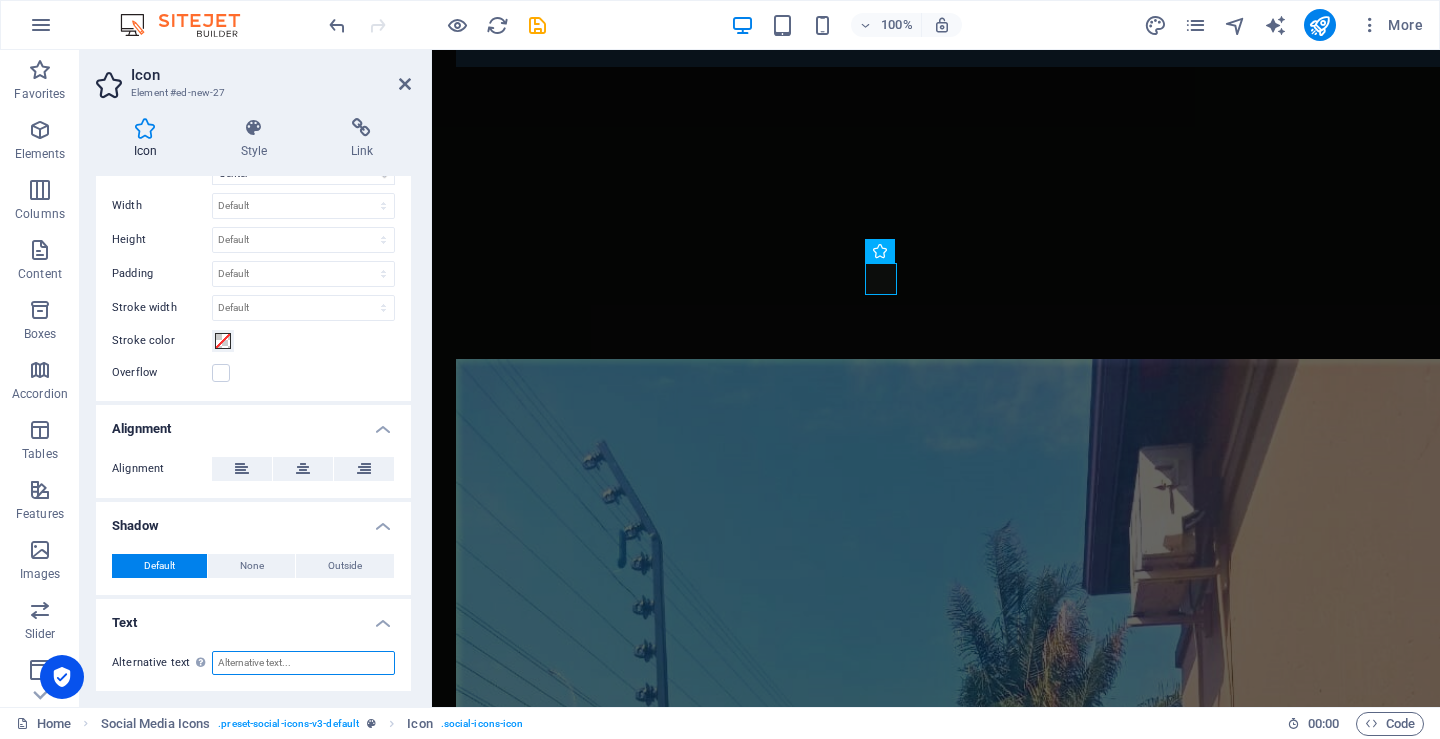click on "Alternative text The alternative text is used by devices that cannot display images (e.g. image search engines) and should be added to every image to improve website accessibility." at bounding box center (303, 663) 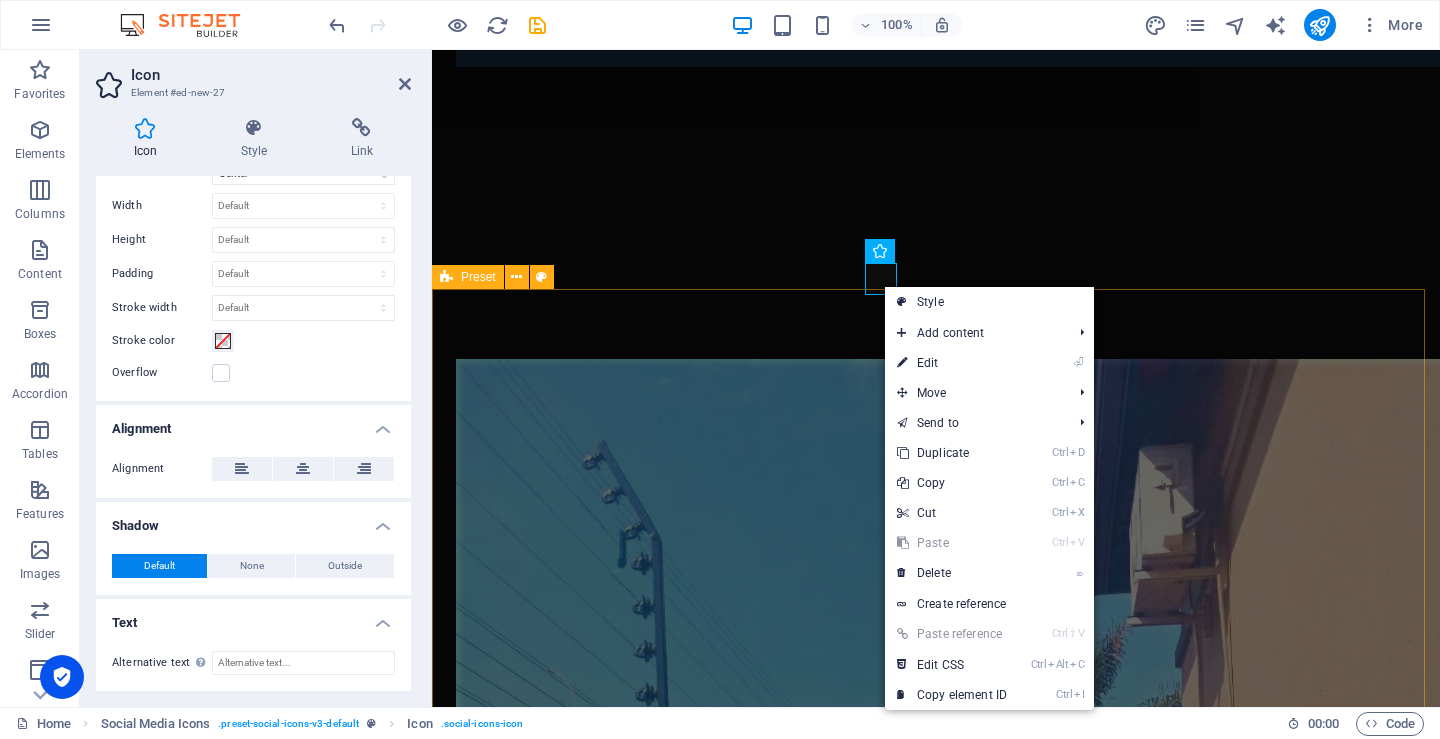 click on "Electric Fence At Safety & Security, we pride ourselves on delivering exceptional quality and meticulous attention to detail in every project we undertake.  Our commitment to minimizing disruption to our clients while fully addressing their needs sets us apart in the industry. Choosing to work with us means entering into a lasting partnership rather than a one-time transaction. With over 25 years of experience, we have built a loyal clientele of thousands of satisfied customers, and we are dedicated to continuing our legacy for another 25 years. We maintain an extensive referral network and prioritize strong relationships with our clients. Our competitive pricing ensures that we can match or beat any written quote, all while upholding the highest standards of quality. Let us partner with you to achieve your goals with professionalism and excellence." at bounding box center (936, 4051) 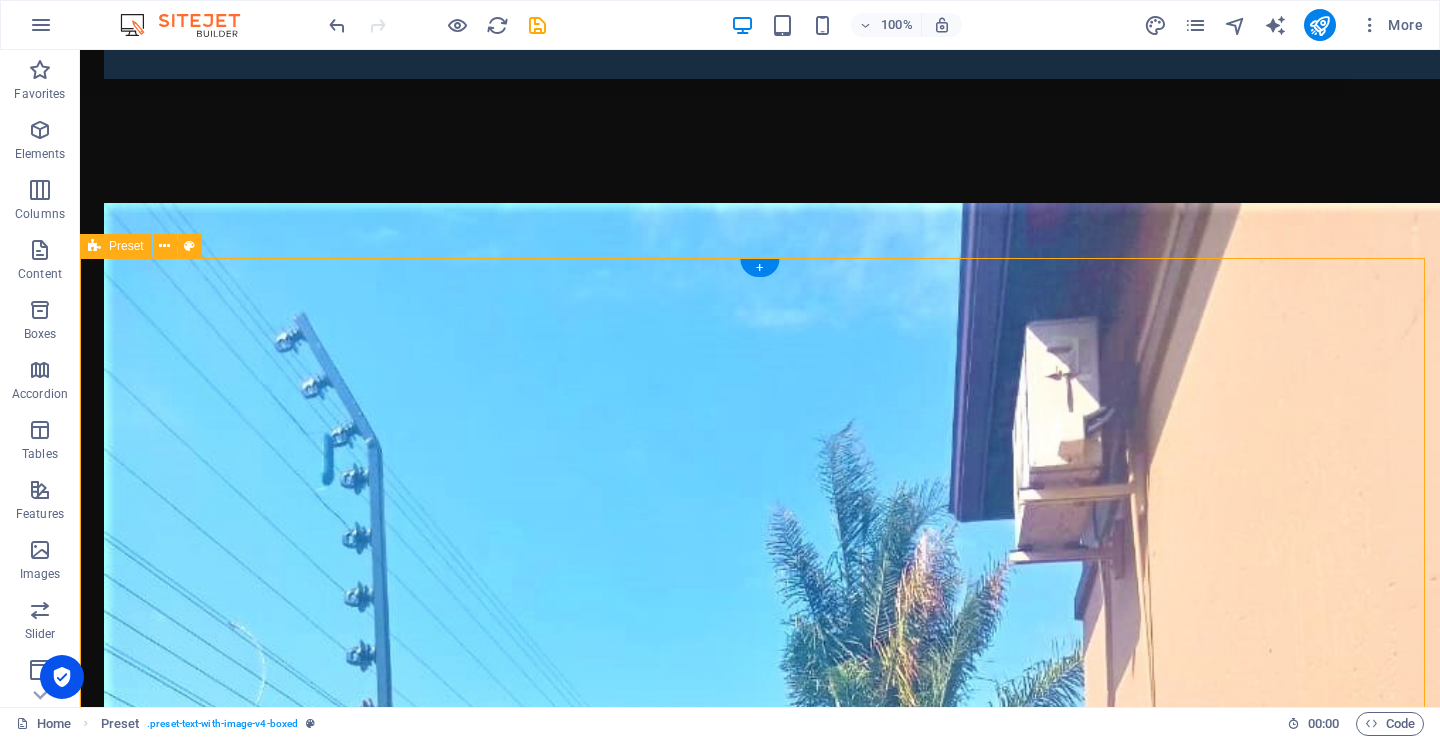 scroll, scrollTop: 2000, scrollLeft: 0, axis: vertical 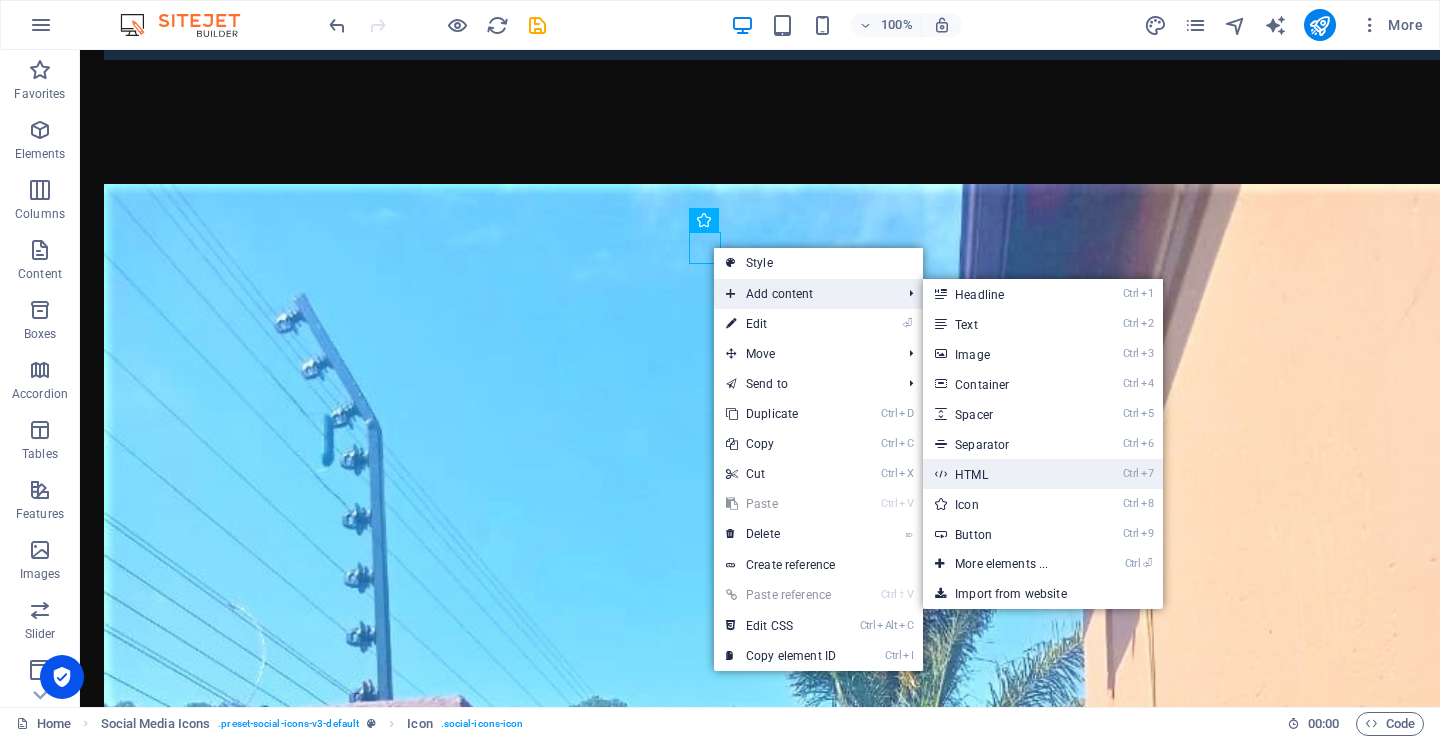 click on "Ctrl 7  HTML" at bounding box center (1005, 474) 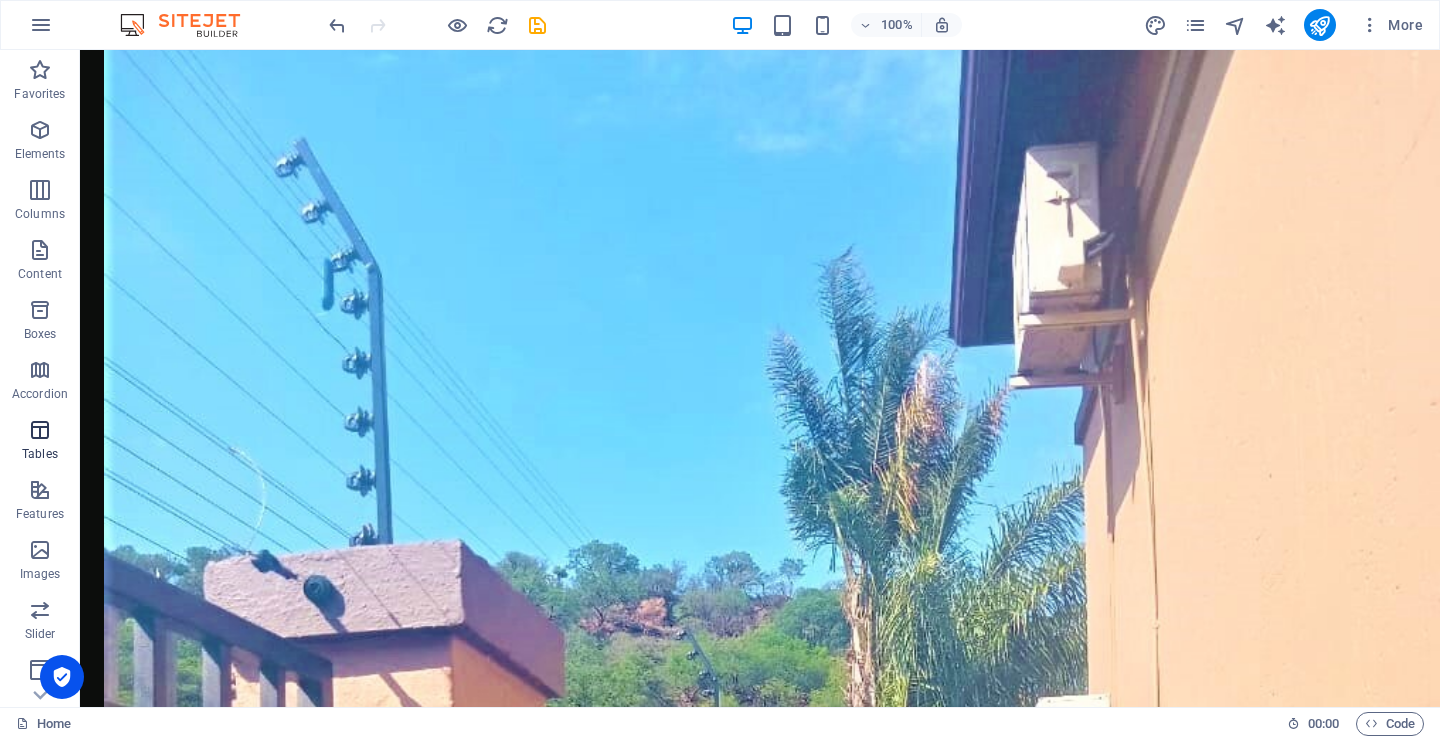 scroll, scrollTop: 2000, scrollLeft: 0, axis: vertical 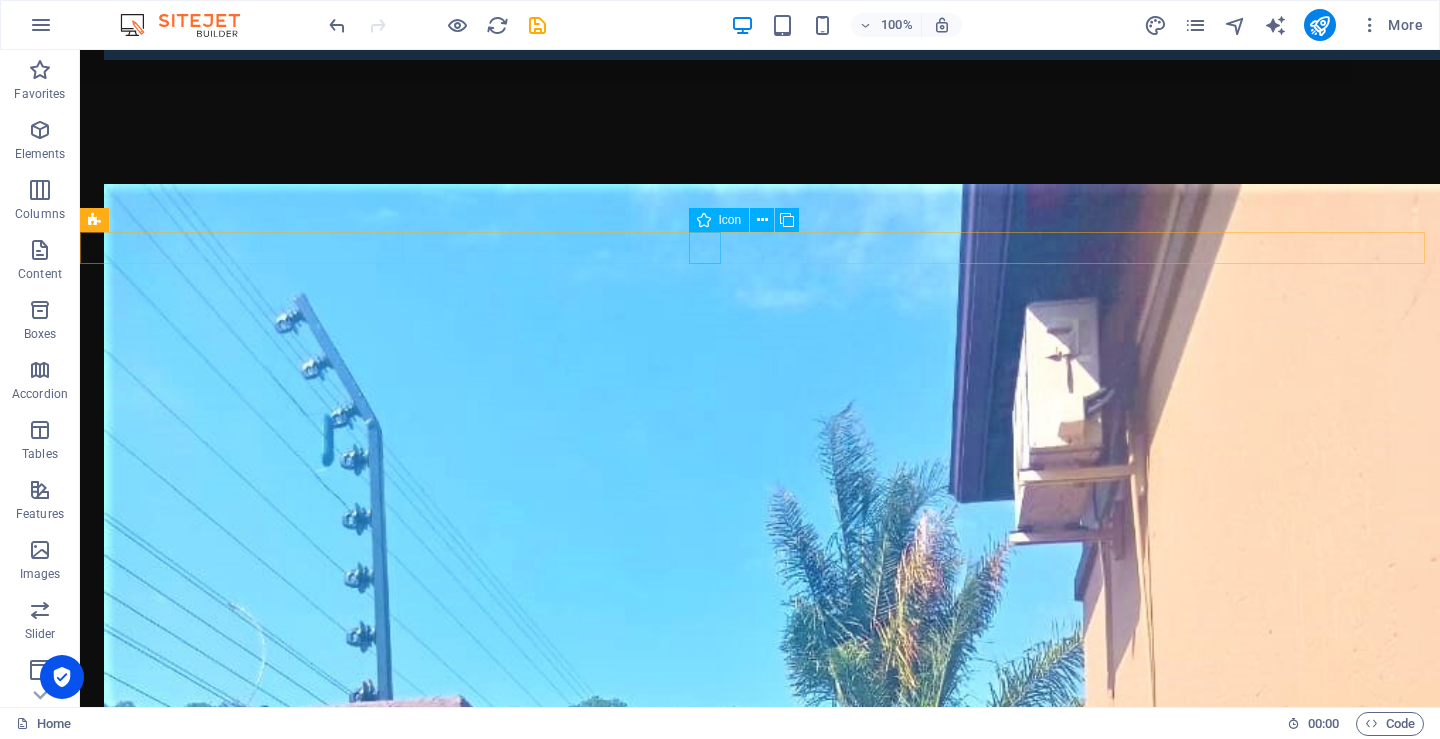 click at bounding box center (760, 2746) 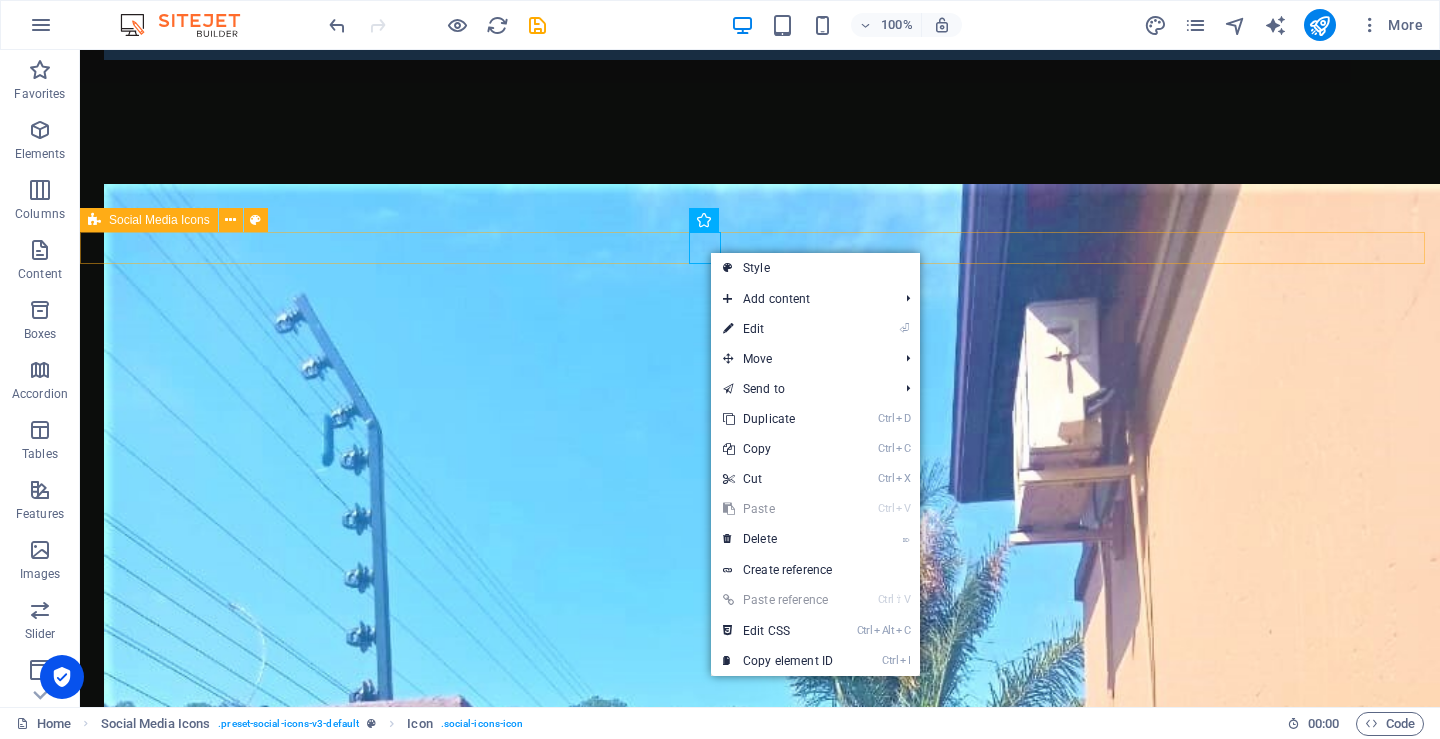 click on "Electric Fence At Safety & Security, we pride ourselves on delivering exceptional quality and meticulous attention to detail in every project we undertake.  Our commitment to minimizing disruption to our clients while fully addressing their needs sets us apart in the industry. Choosing to work with us means entering into a lasting partnership rather than a one-time transaction. With over 25 years of experience, we have built a loyal clientele of thousands of satisfied customers, and we are dedicated to continuing our legacy for another 25 years. We maintain an extensive referral network and prioritize strong relationships with our clients. Our competitive pricing ensures that we can match or beat any written quote, all while upholding the highest standards of quality. Let us partner with you to achieve your goals with professionalism and excellence." at bounding box center [760, 4624] 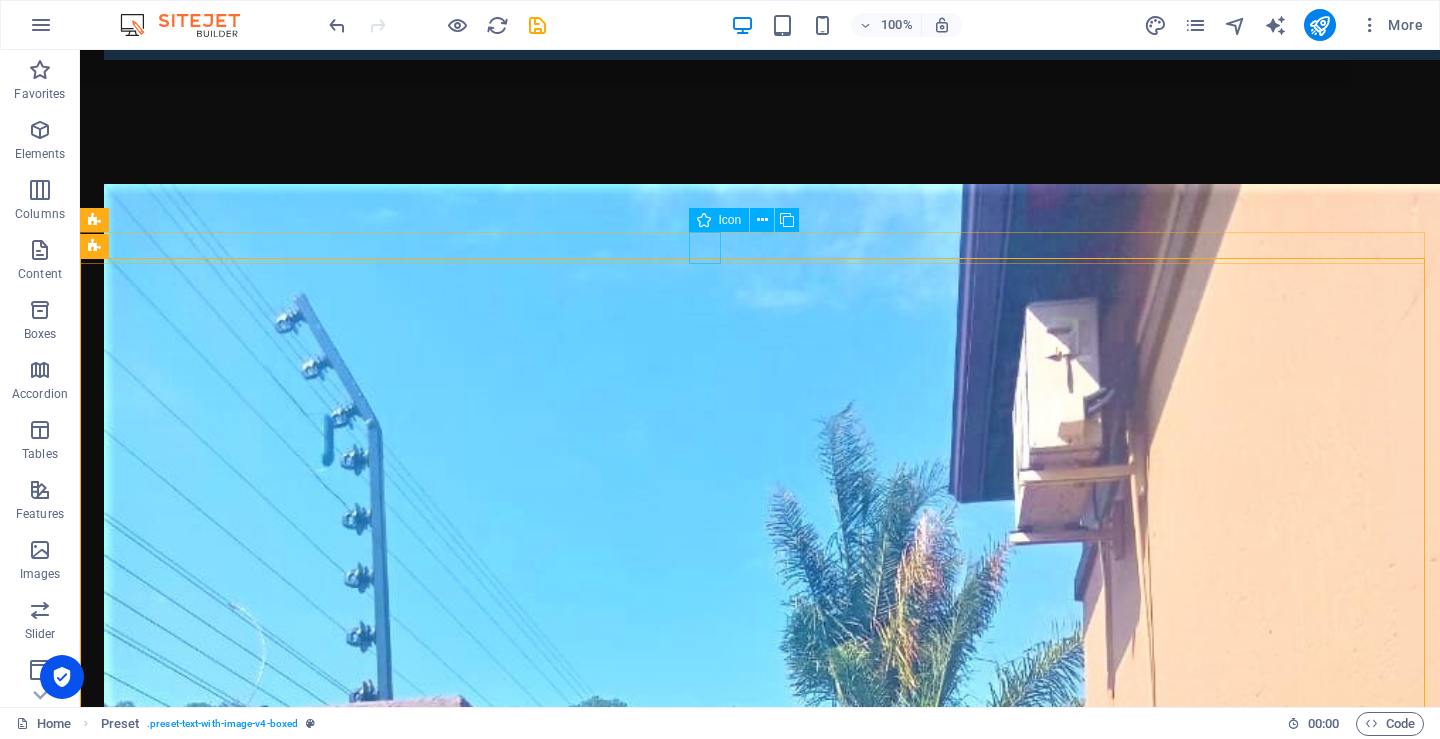 click at bounding box center [760, 2746] 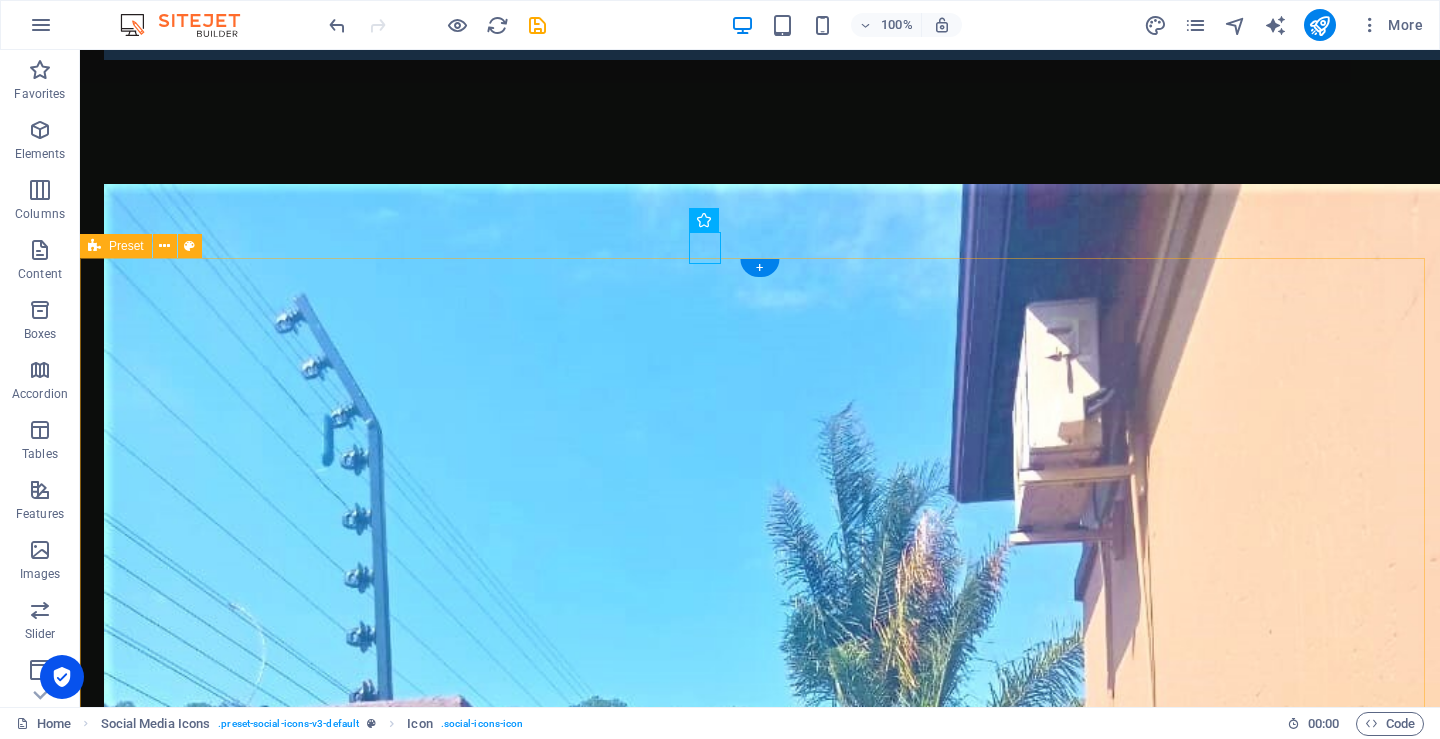 click on "Electric Fence At Safety & Security, we pride ourselves on delivering exceptional quality and meticulous attention to detail in every project we undertake.  Our commitment to minimizing disruption to our clients while fully addressing their needs sets us apart in the industry. Choosing to work with us means entering into a lasting partnership rather than a one-time transaction. With over 25 years of experience, we have built a loyal clientele of thousands of satisfied customers, and we are dedicated to continuing our legacy for another 25 years. We maintain an extensive referral network and prioritize strong relationships with our clients. Our competitive pricing ensures that we can match or beat any written quote, all while upholding the highest standards of quality. Let us partner with you to achieve your goals with professionalism and excellence." at bounding box center [760, 4624] 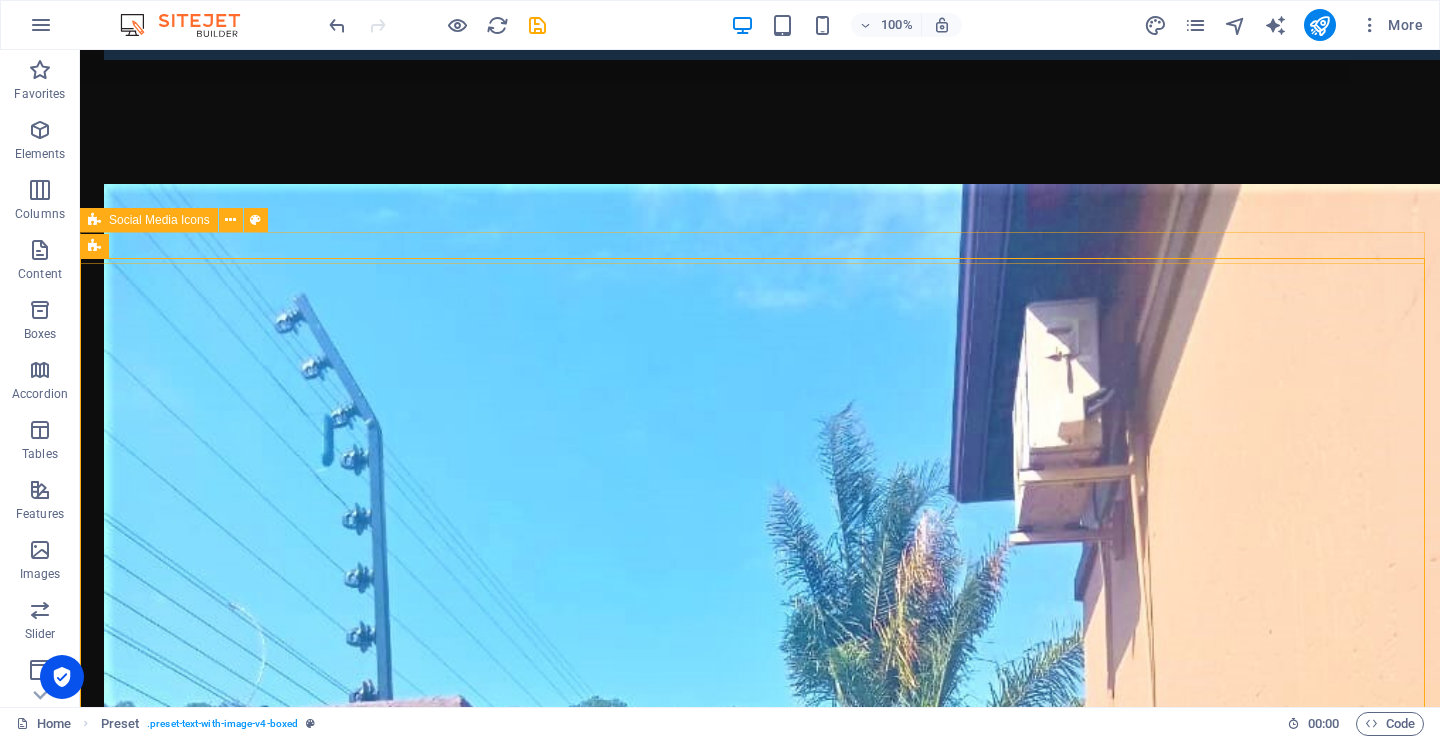 click at bounding box center (760, 2786) 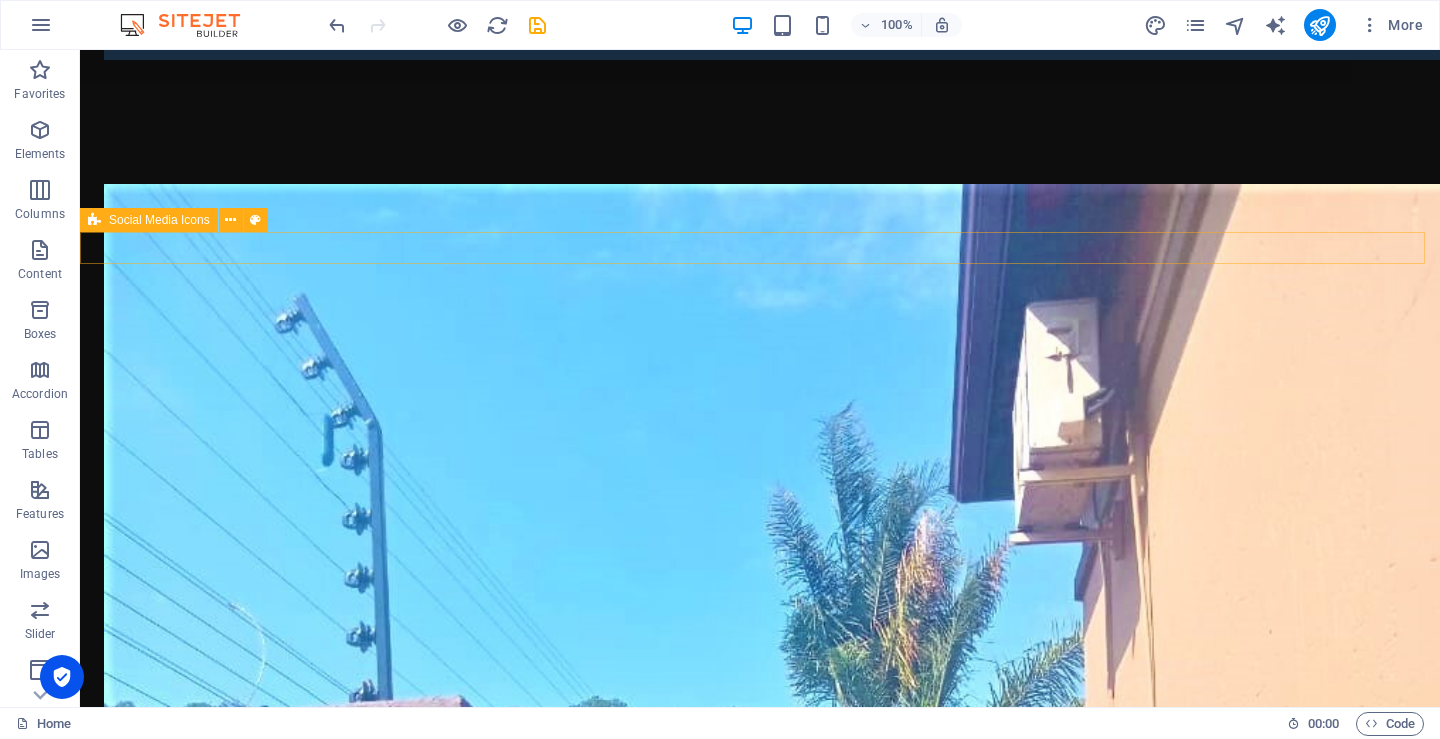 click at bounding box center (760, 2786) 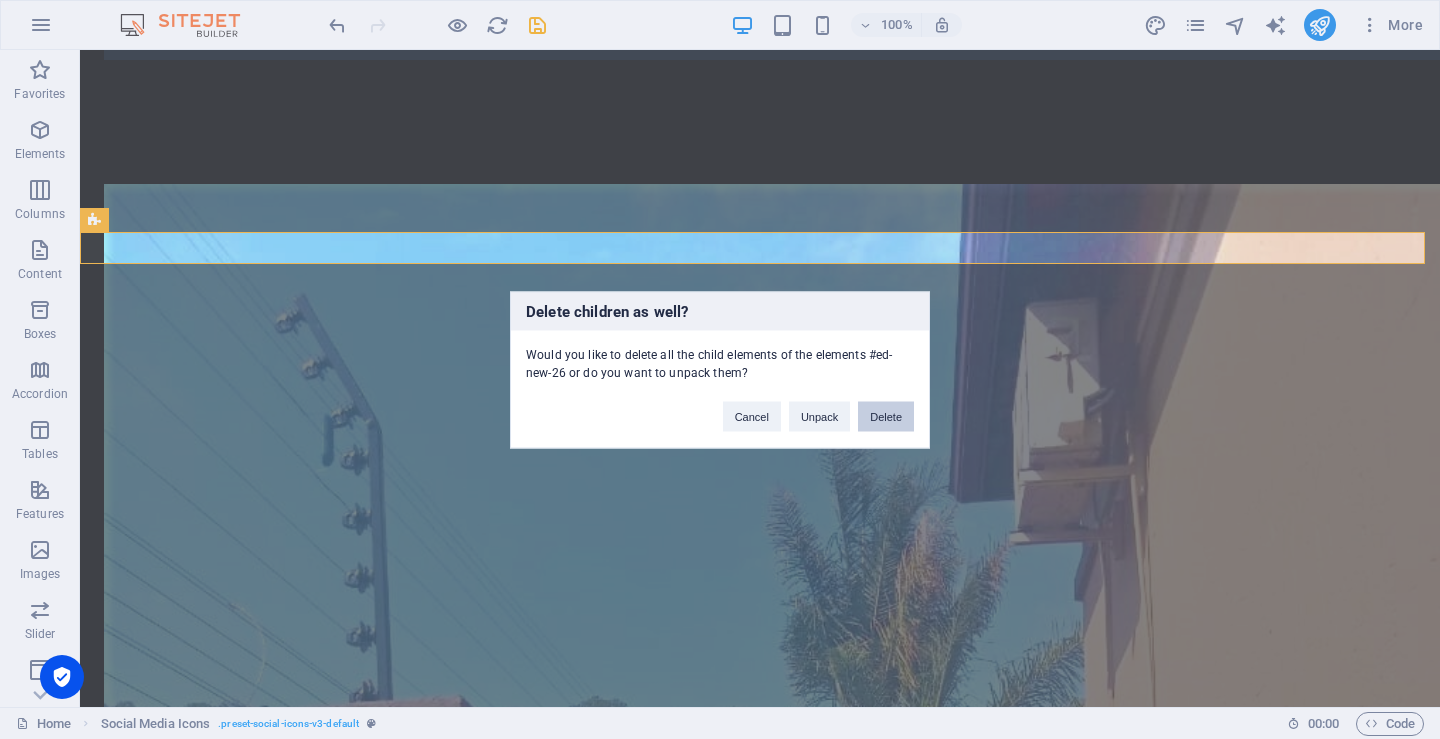 drag, startPoint x: 904, startPoint y: 418, endPoint x: 825, endPoint y: 368, distance: 93.49332 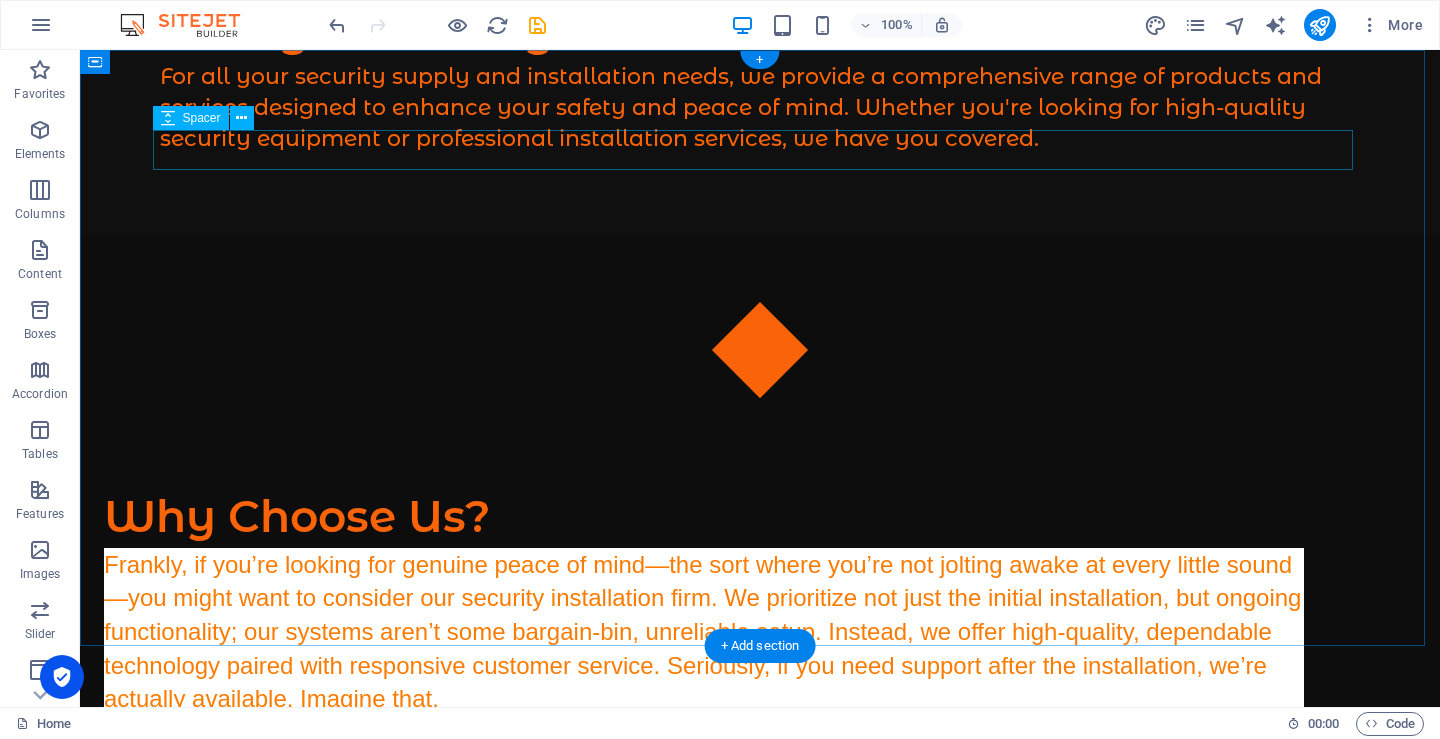 scroll, scrollTop: 0, scrollLeft: 0, axis: both 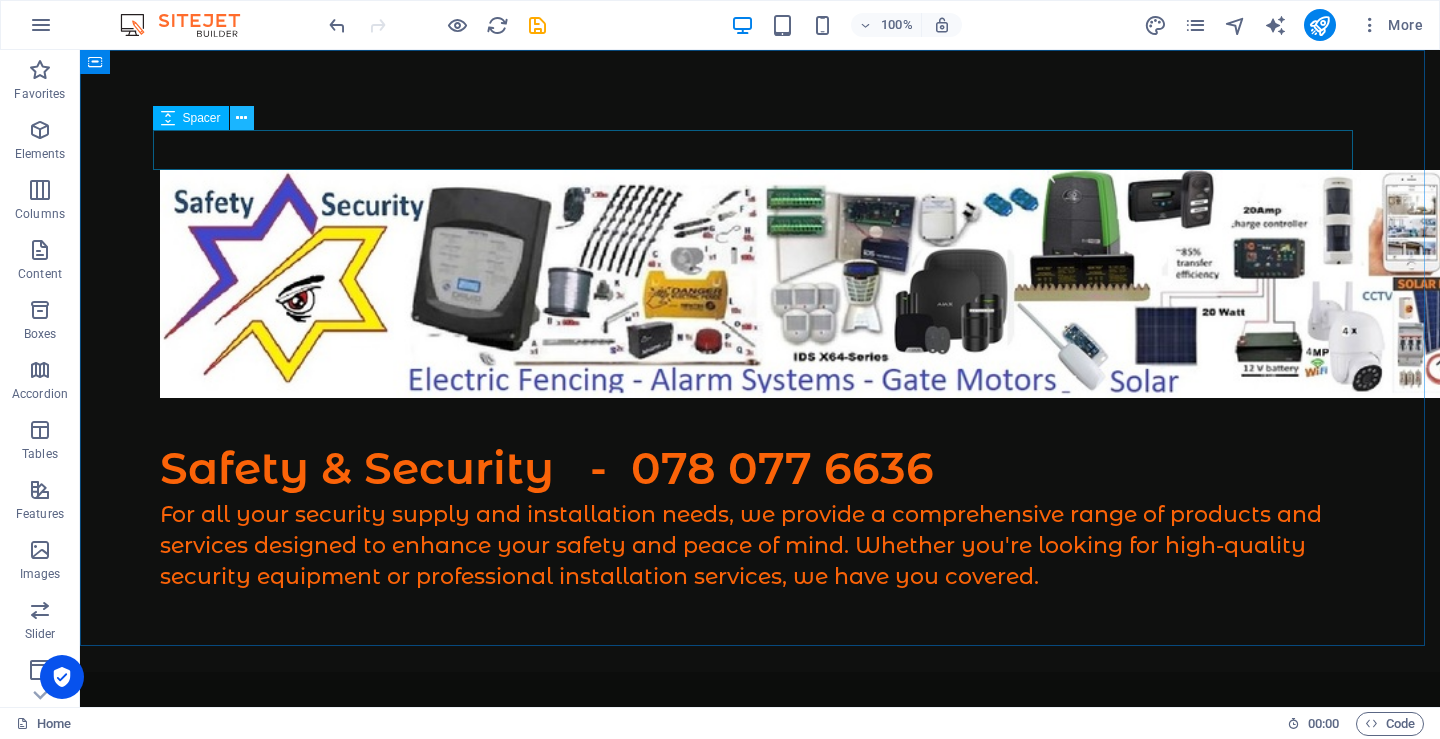 click at bounding box center [241, 118] 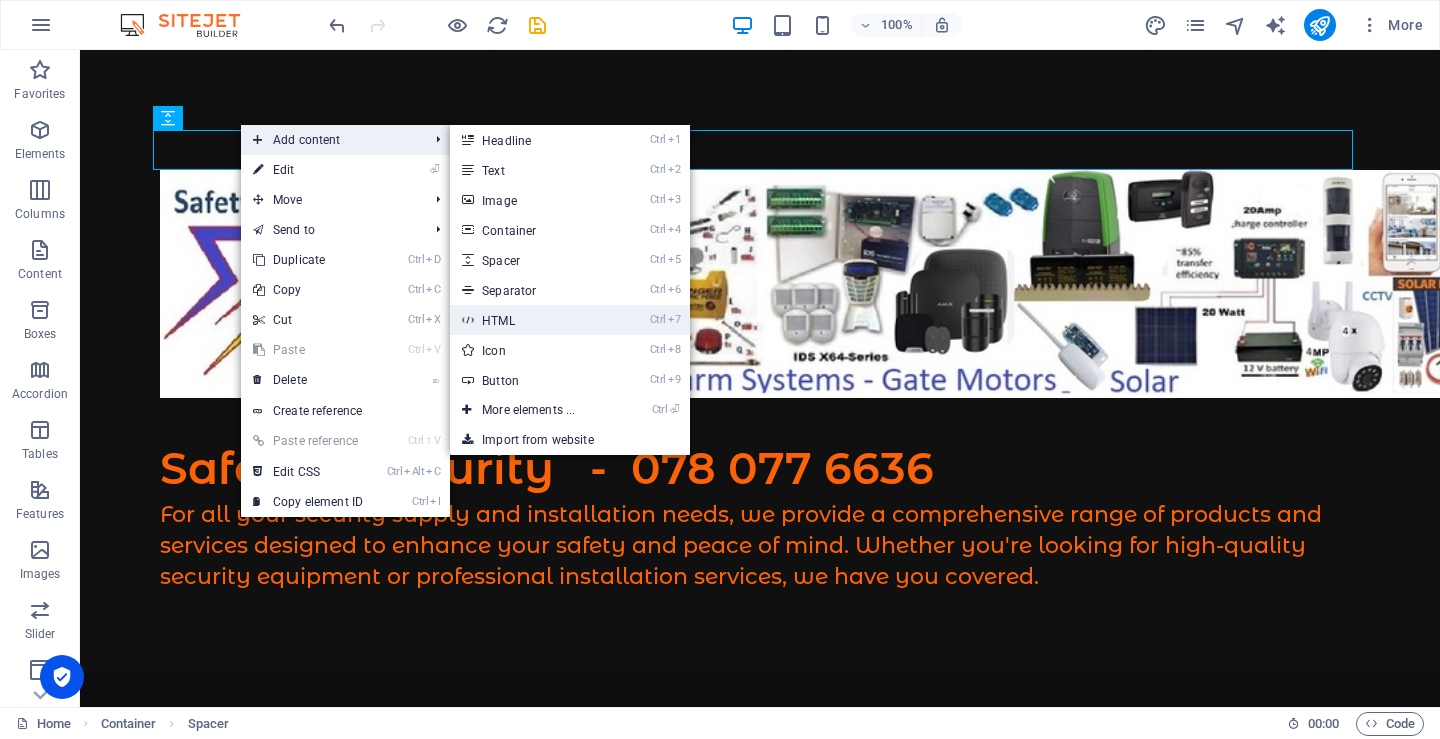 click on "Ctrl 7  HTML" at bounding box center (532, 320) 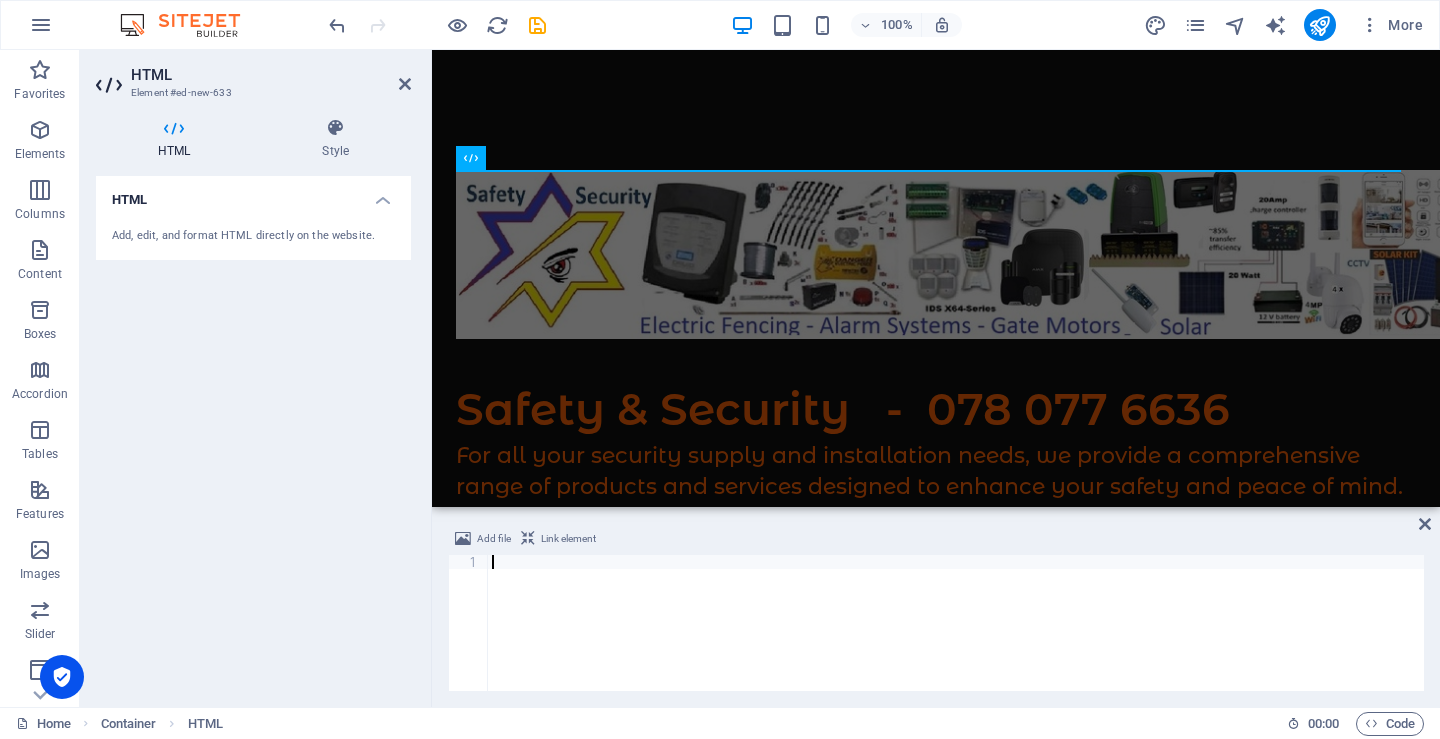 paste on "<!-- End Google Tag Manager -->" 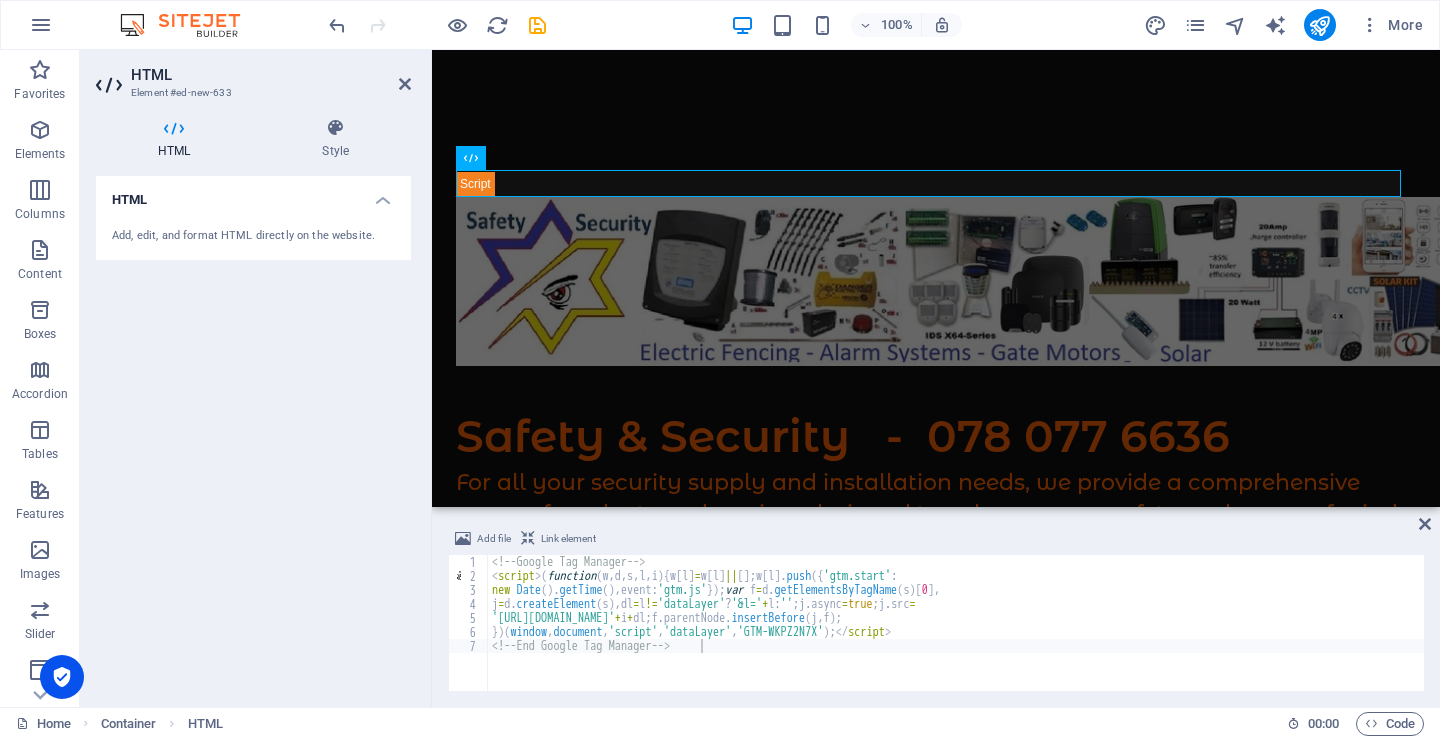 click on "HTML Add, edit, and format HTML directly on the website." at bounding box center (253, 433) 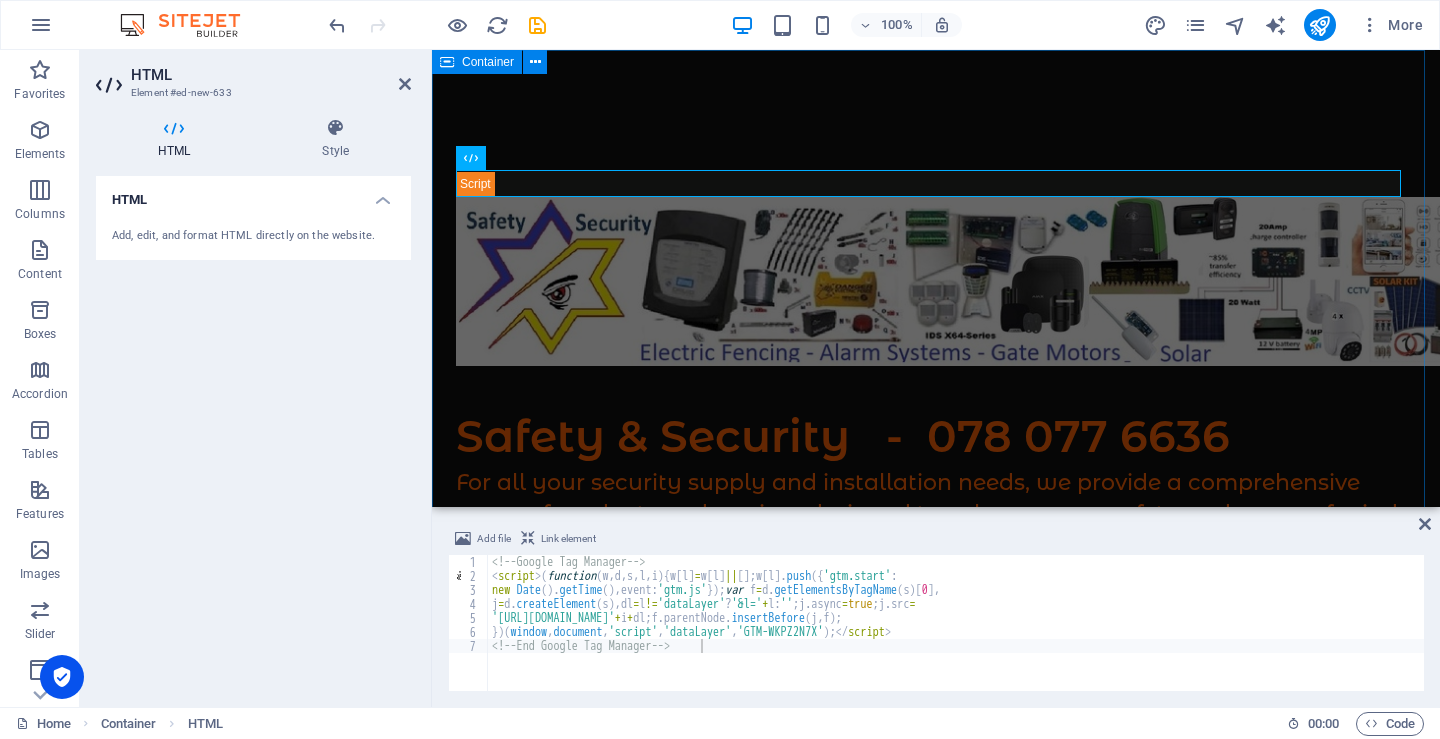 click on "Safety & Security   -  078 077 6636  For all your security supply and installation needs, we provide a comprehensive range of products and services designed to enhance your safety and peace of mind. Whether you're looking for high-quality security equipment or professional installation services, we have you covered." at bounding box center (936, 360) 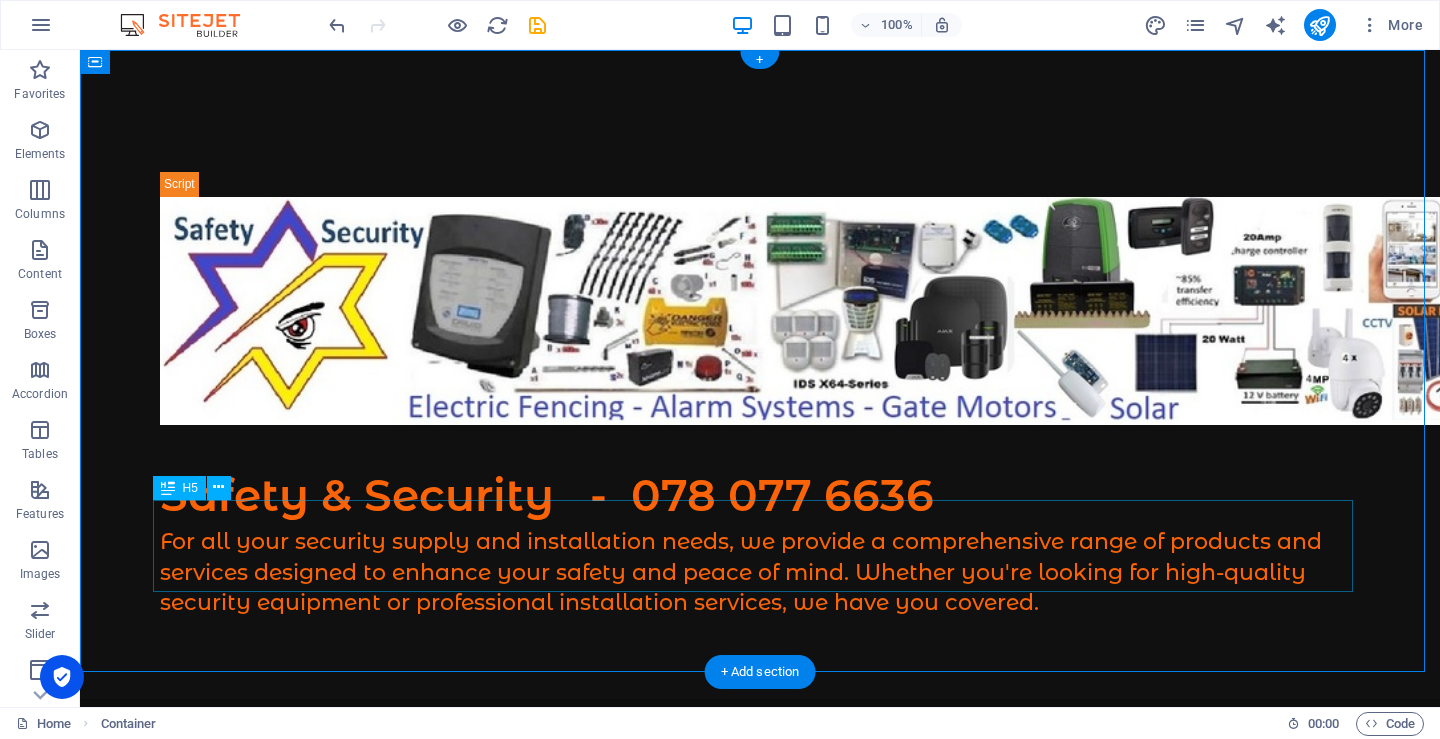 click on "For all your security supply and installation needs, we provide a comprehensive range of products and services designed to enhance your safety and peace of mind. Whether you're looking for high-quality security equipment or professional installation services, we have you covered." at bounding box center (760, 573) 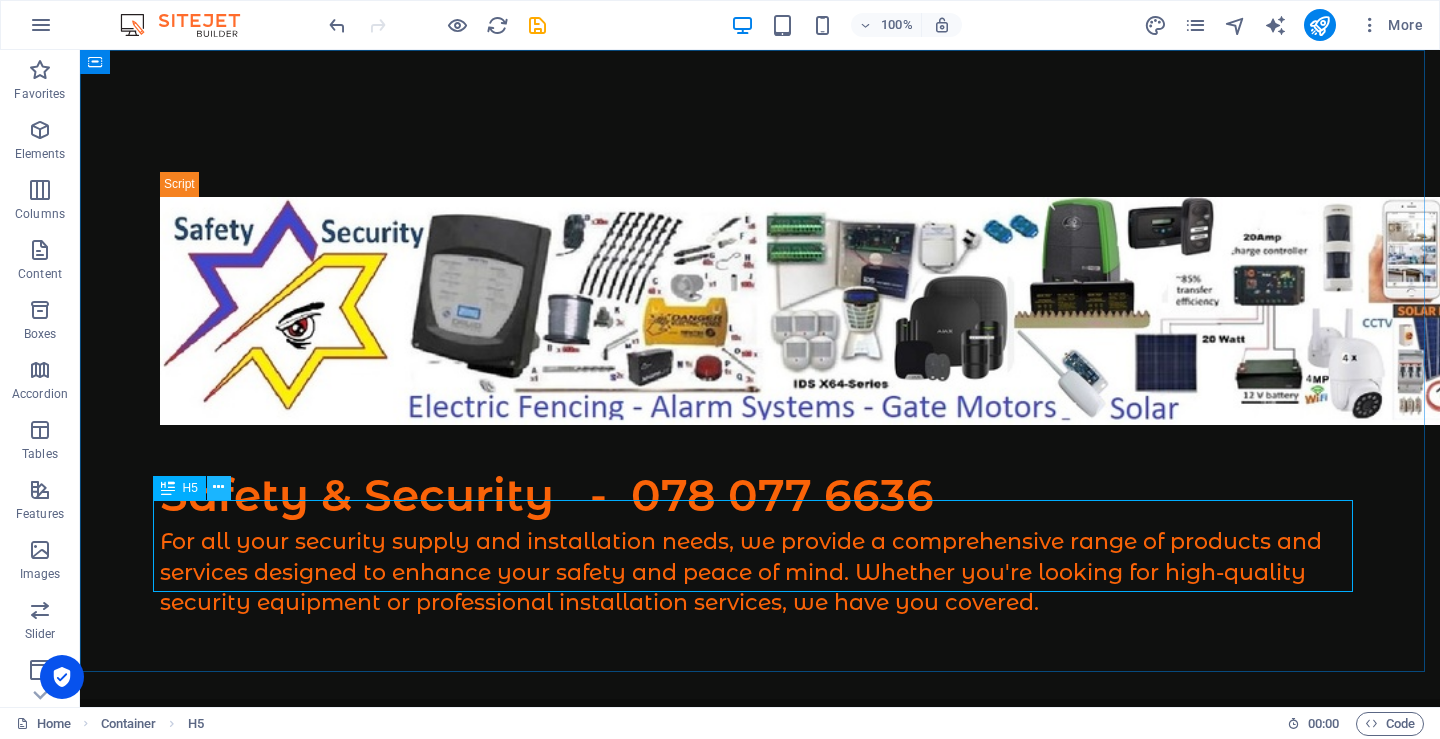 click at bounding box center (218, 487) 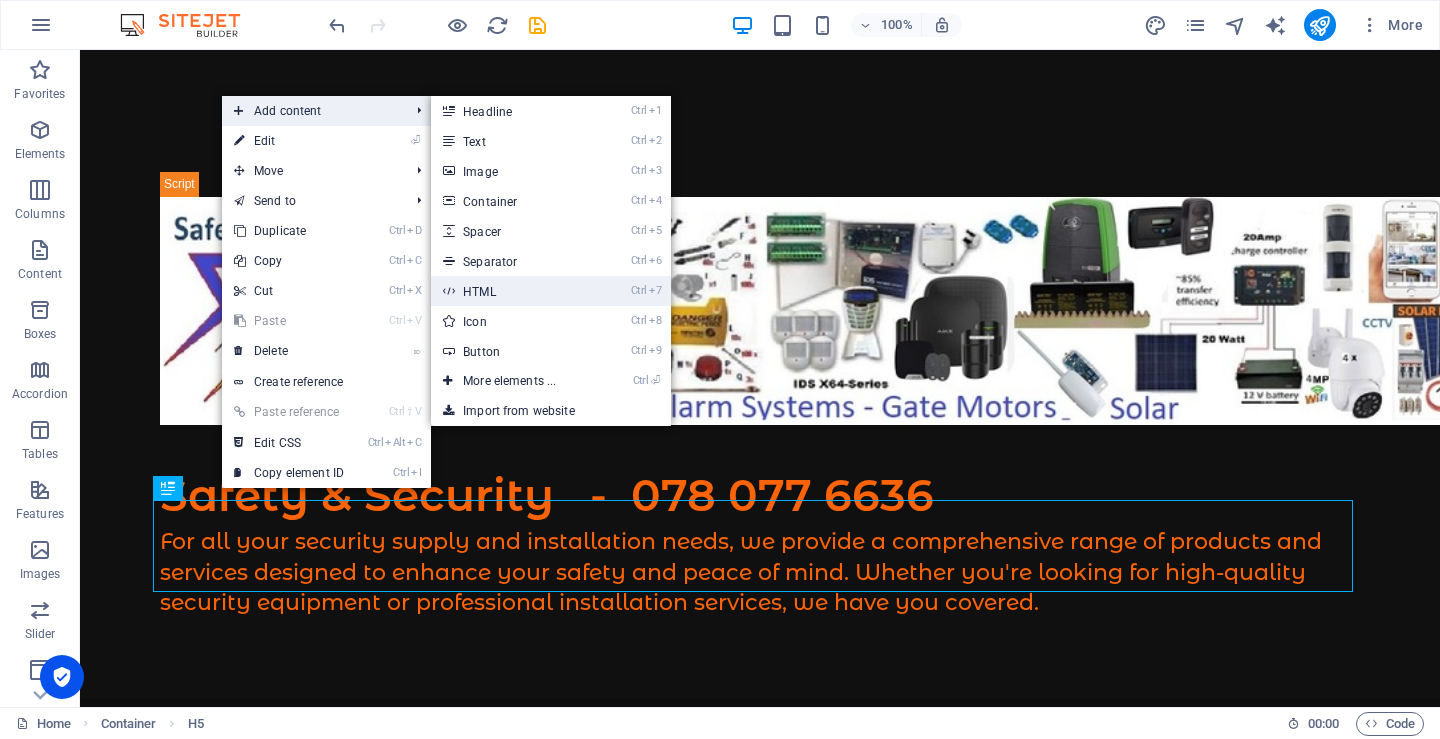 click on "Ctrl 7  HTML" at bounding box center (513, 291) 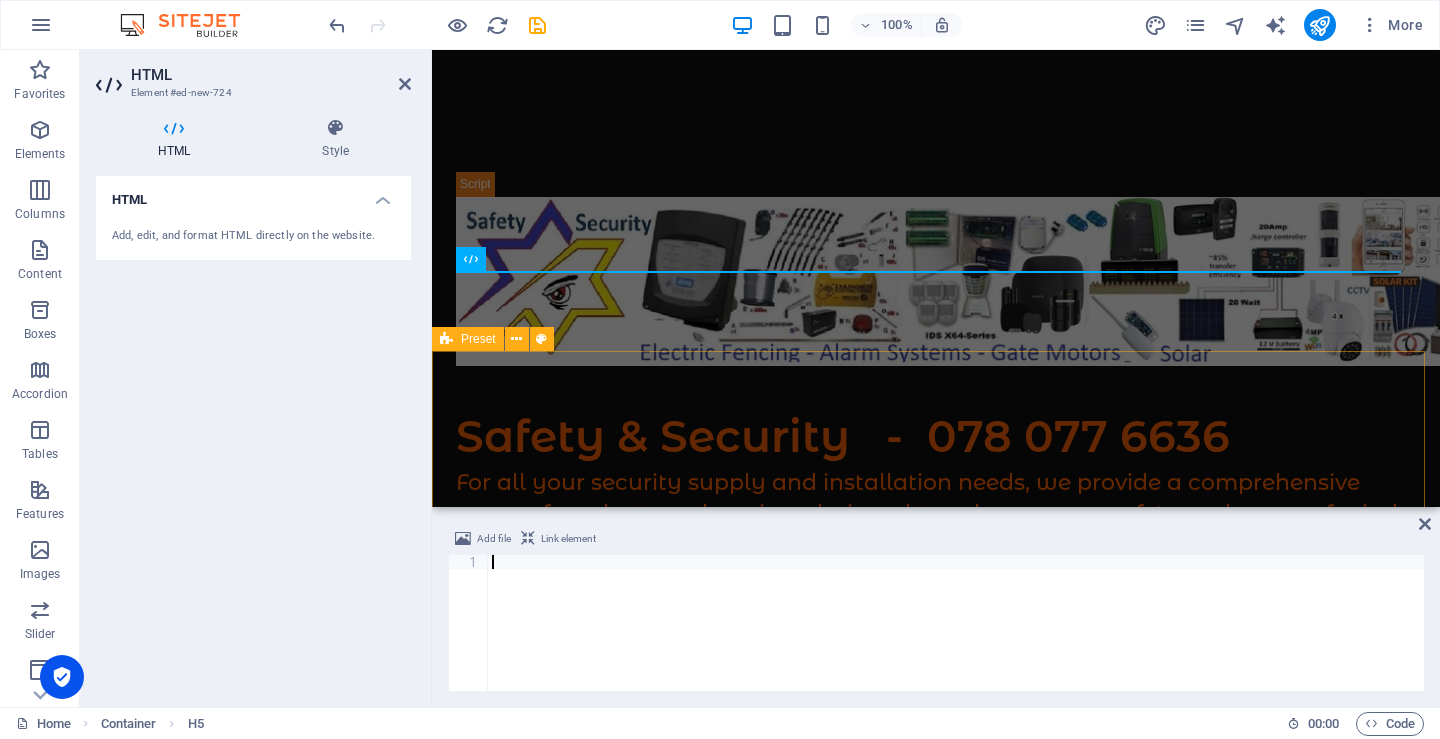scroll, scrollTop: 309, scrollLeft: 0, axis: vertical 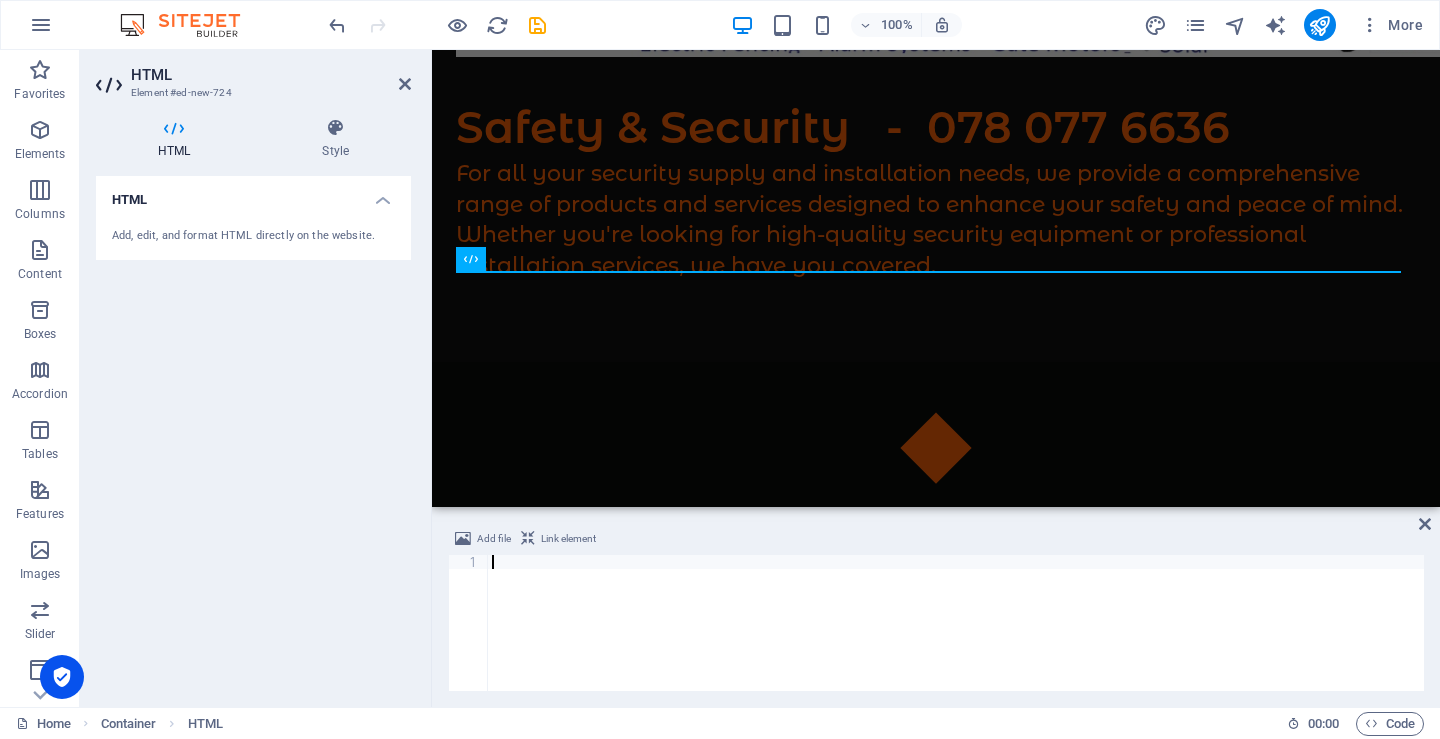 paste on "<!-- End Google Tag Manager (noscript) -->" 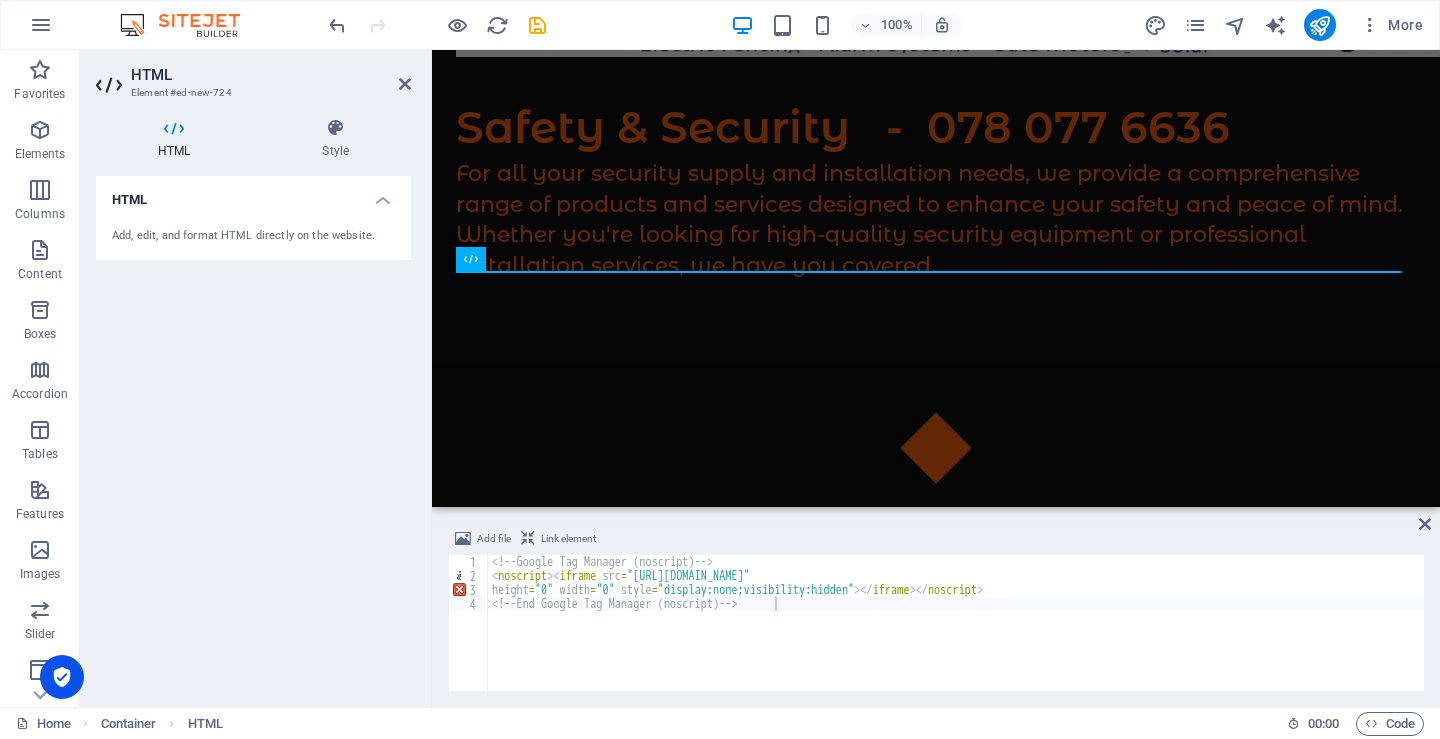 click on "HTML Add, edit, and format HTML directly on the website." at bounding box center (253, 433) 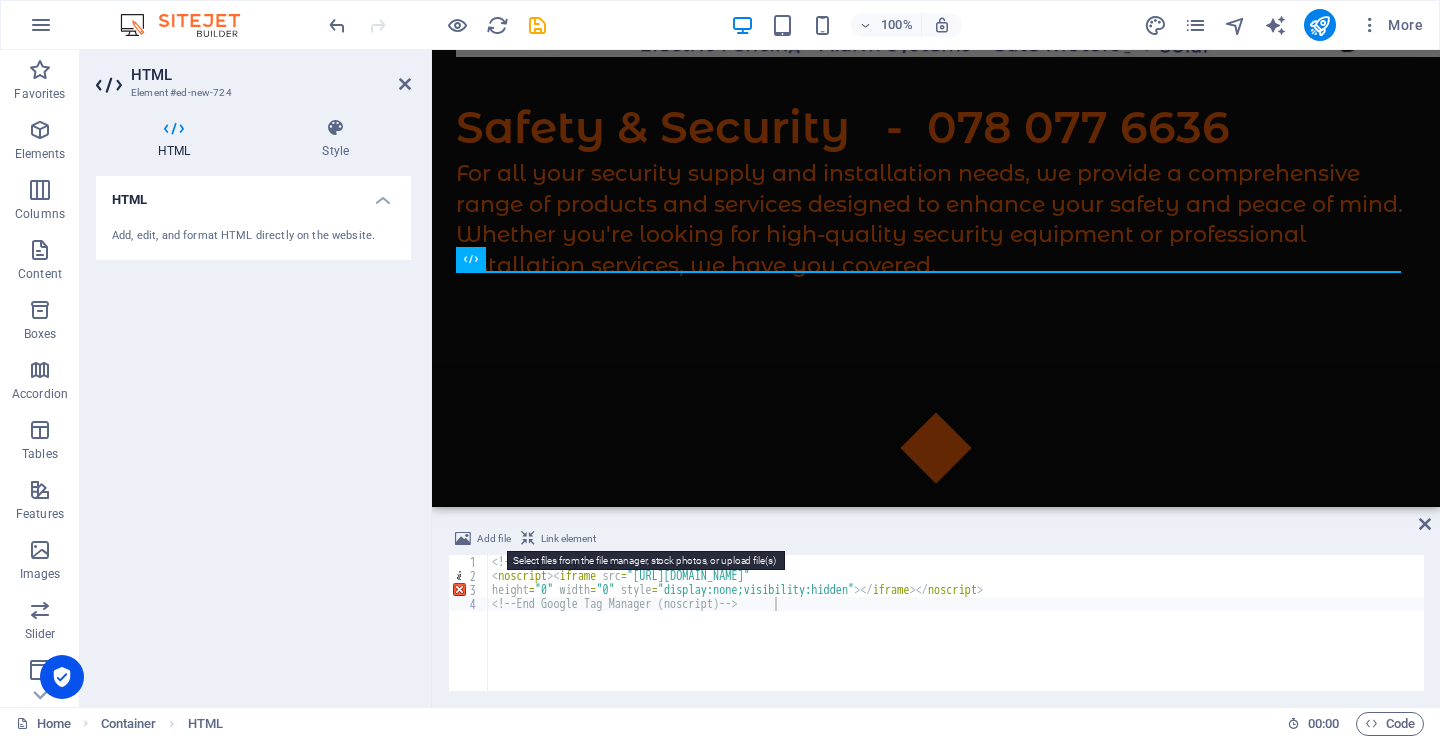 click on "Add file" at bounding box center (494, 539) 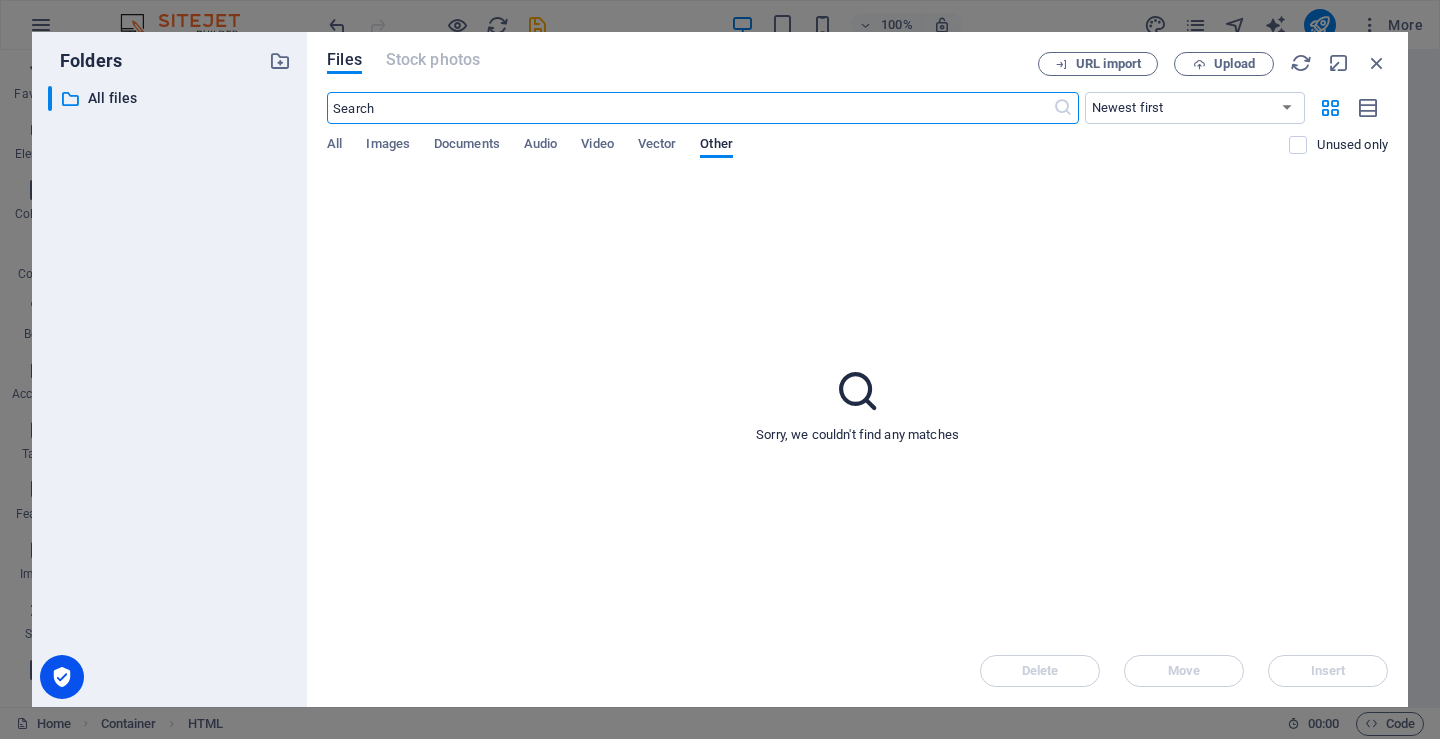 scroll, scrollTop: 313, scrollLeft: 0, axis: vertical 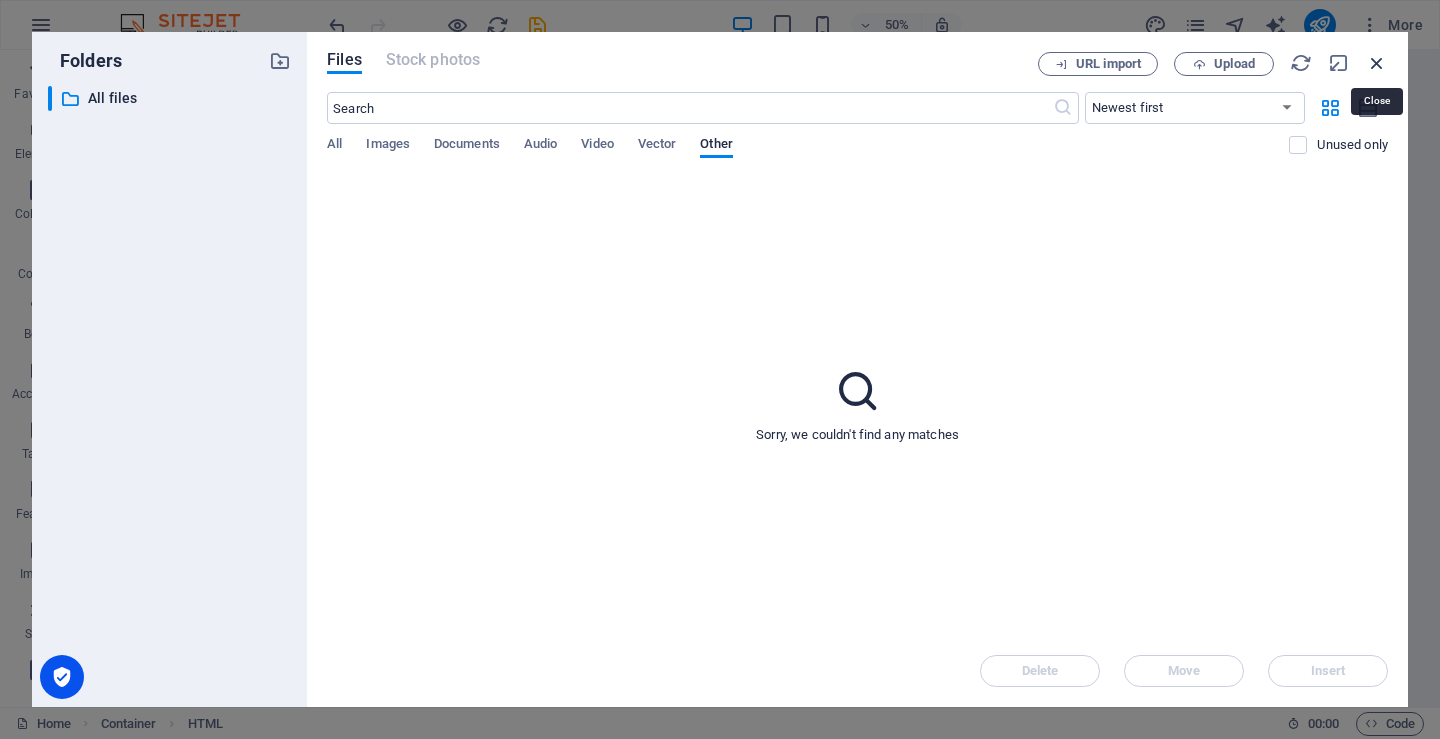 drag, startPoint x: 1374, startPoint y: 63, endPoint x: 731, endPoint y: 97, distance: 643.89825 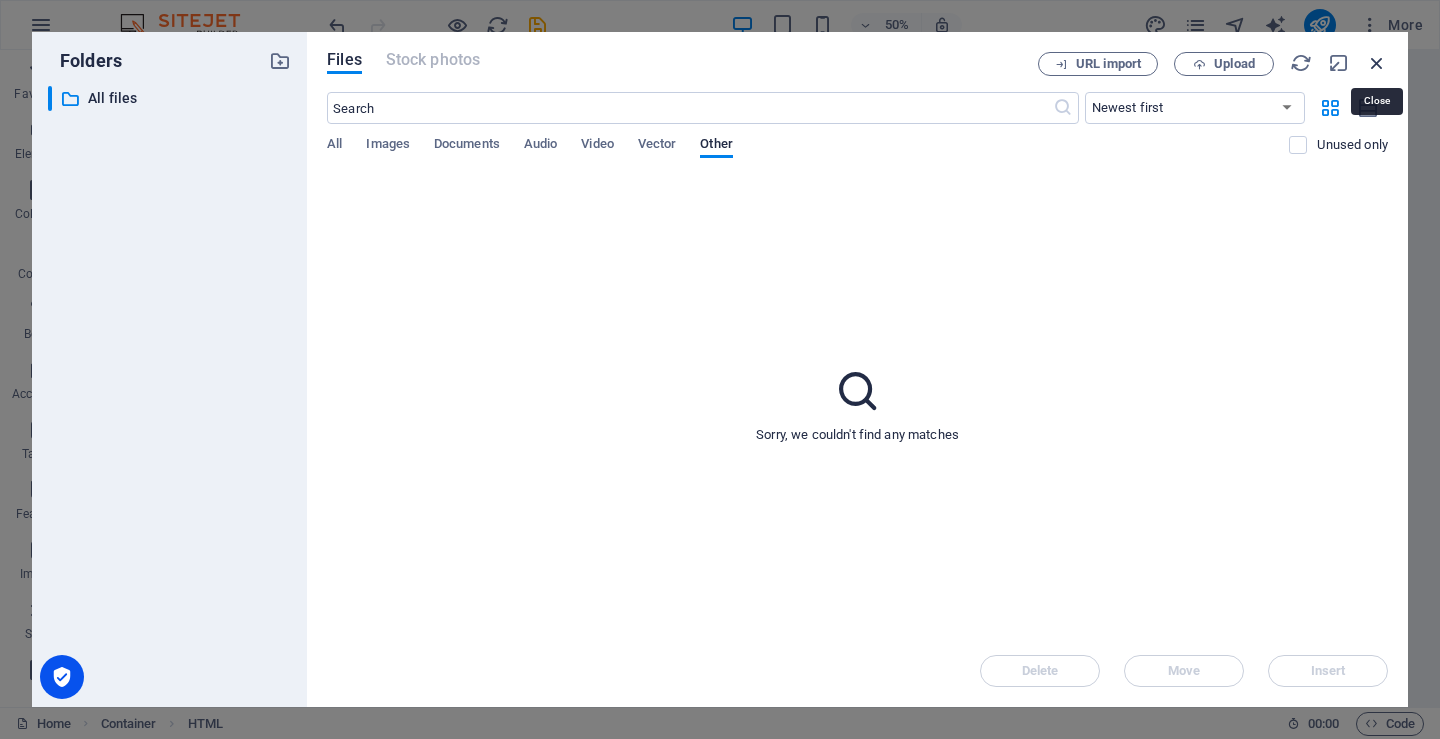 click at bounding box center [1377, 63] 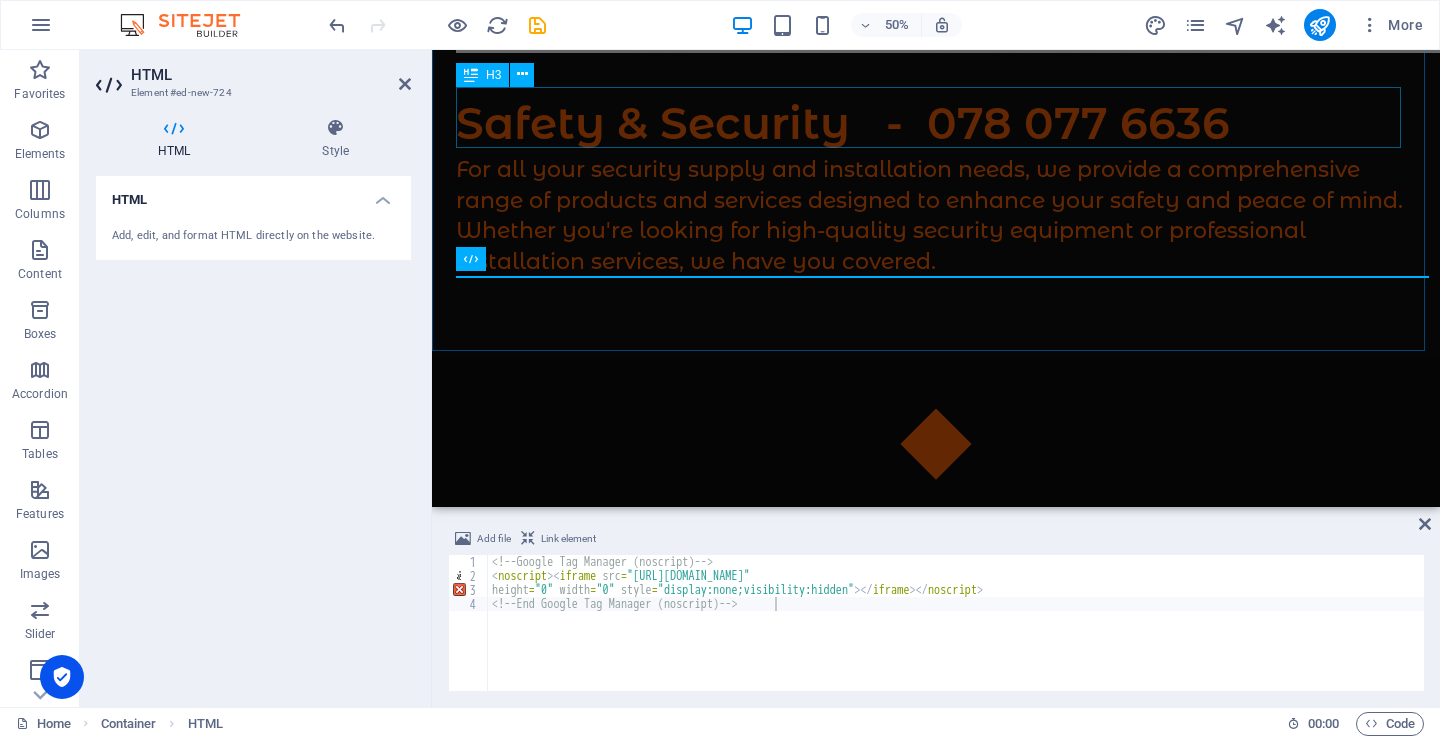 scroll, scrollTop: 309, scrollLeft: 0, axis: vertical 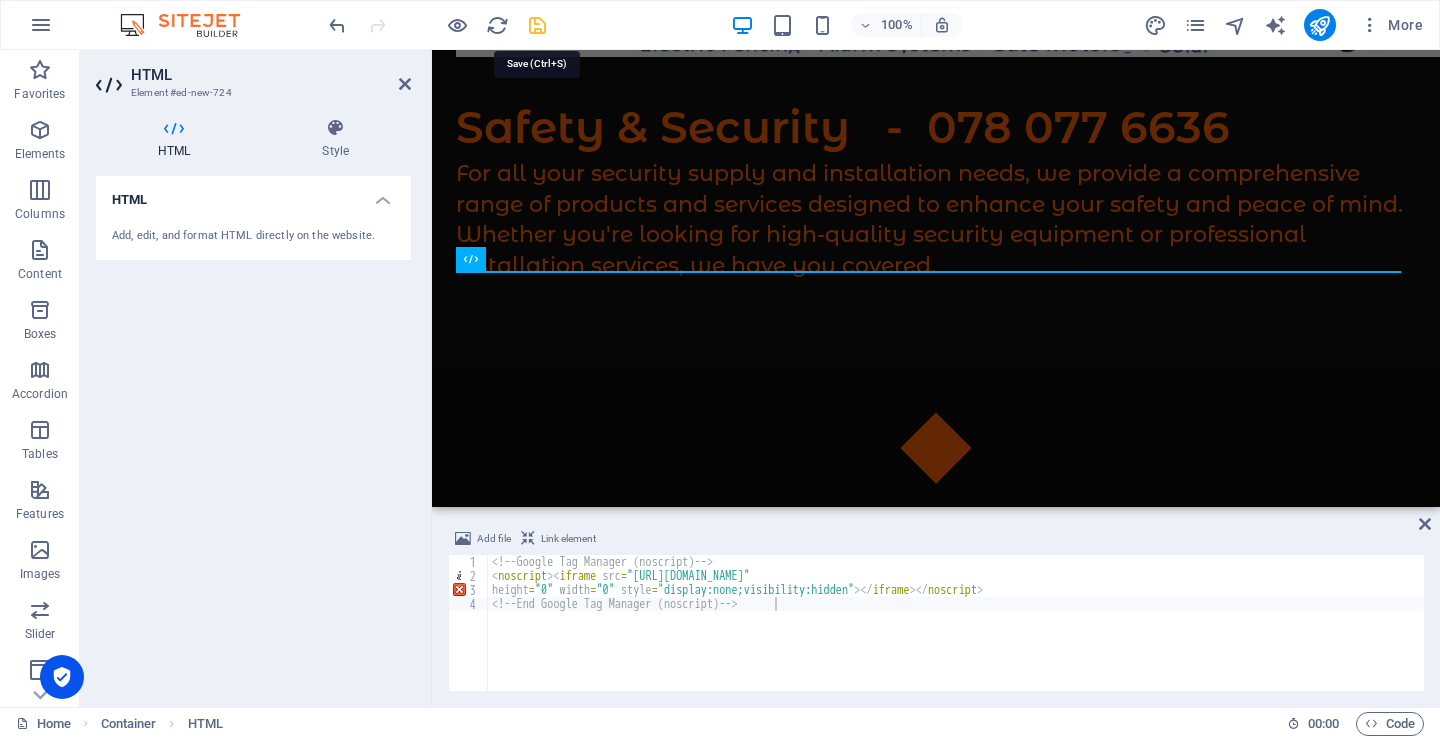 click at bounding box center [537, 25] 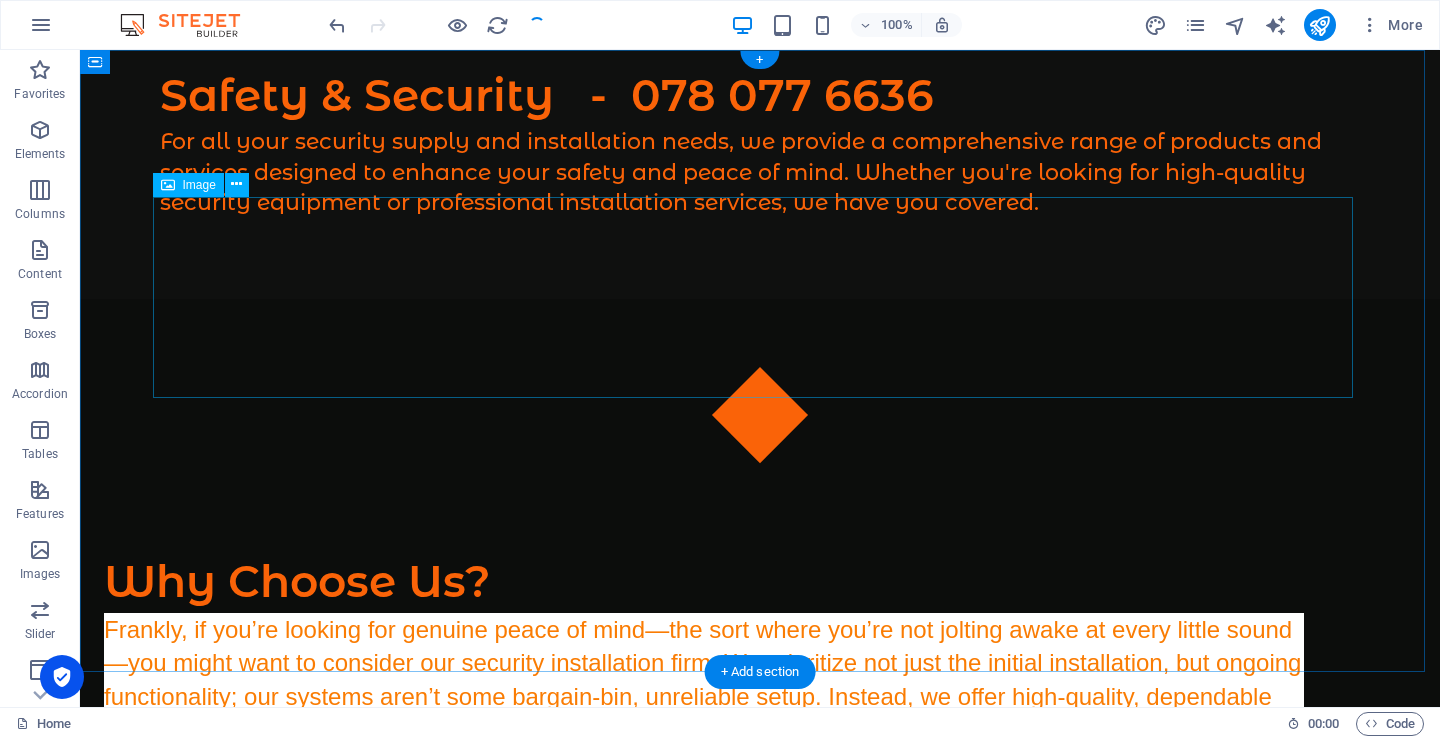 scroll, scrollTop: 0, scrollLeft: 0, axis: both 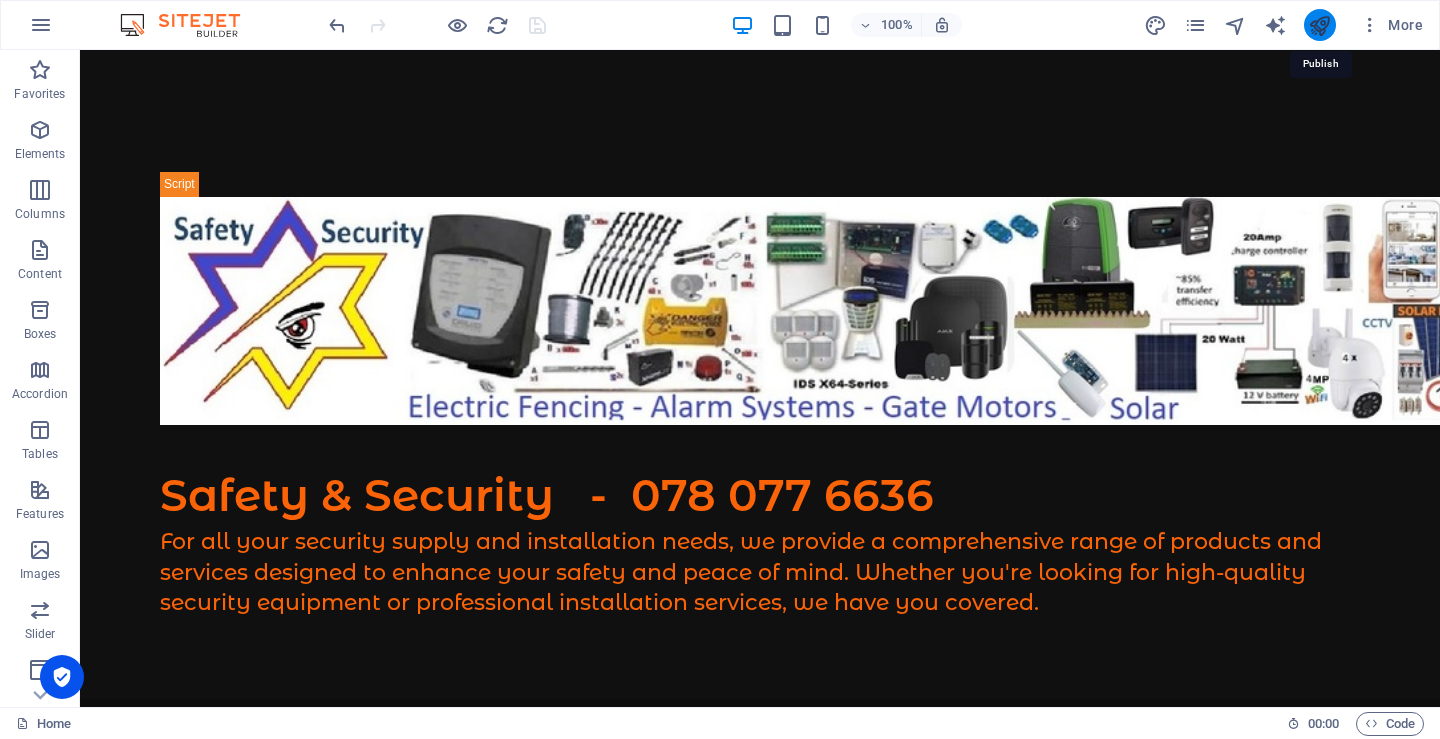 click at bounding box center [1319, 25] 